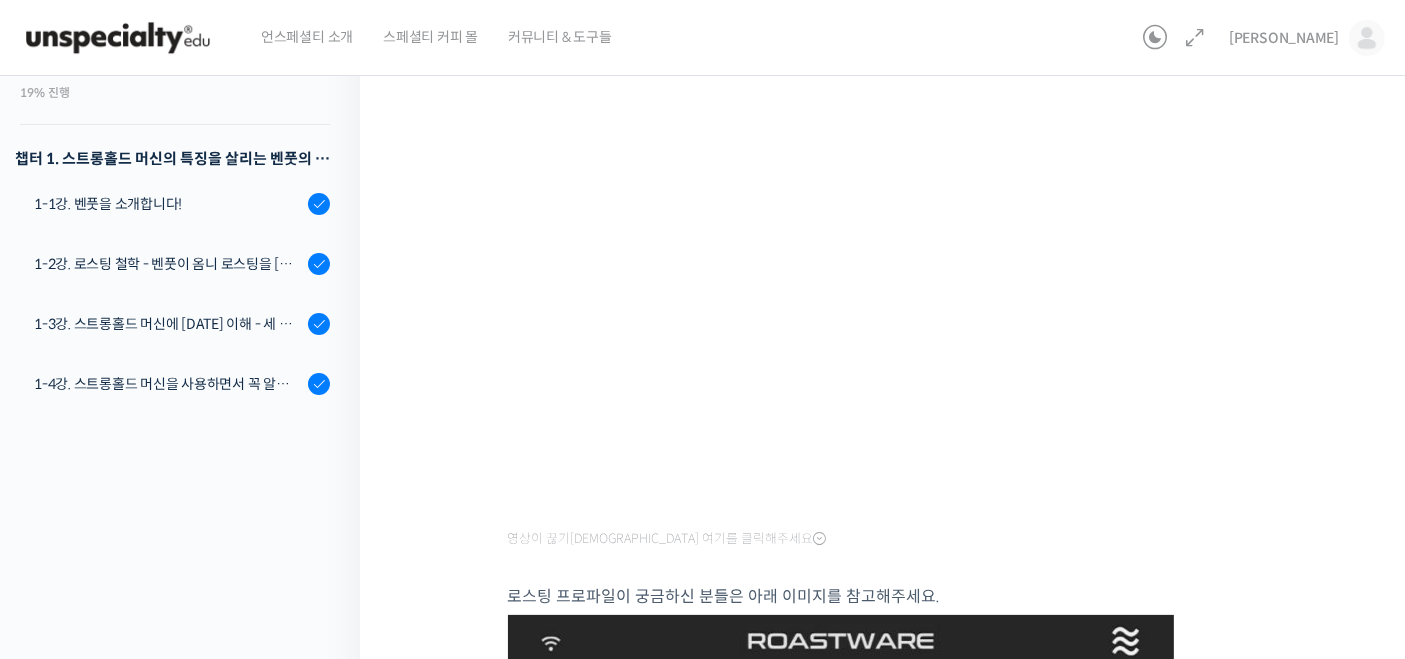 scroll, scrollTop: 0, scrollLeft: 0, axis: both 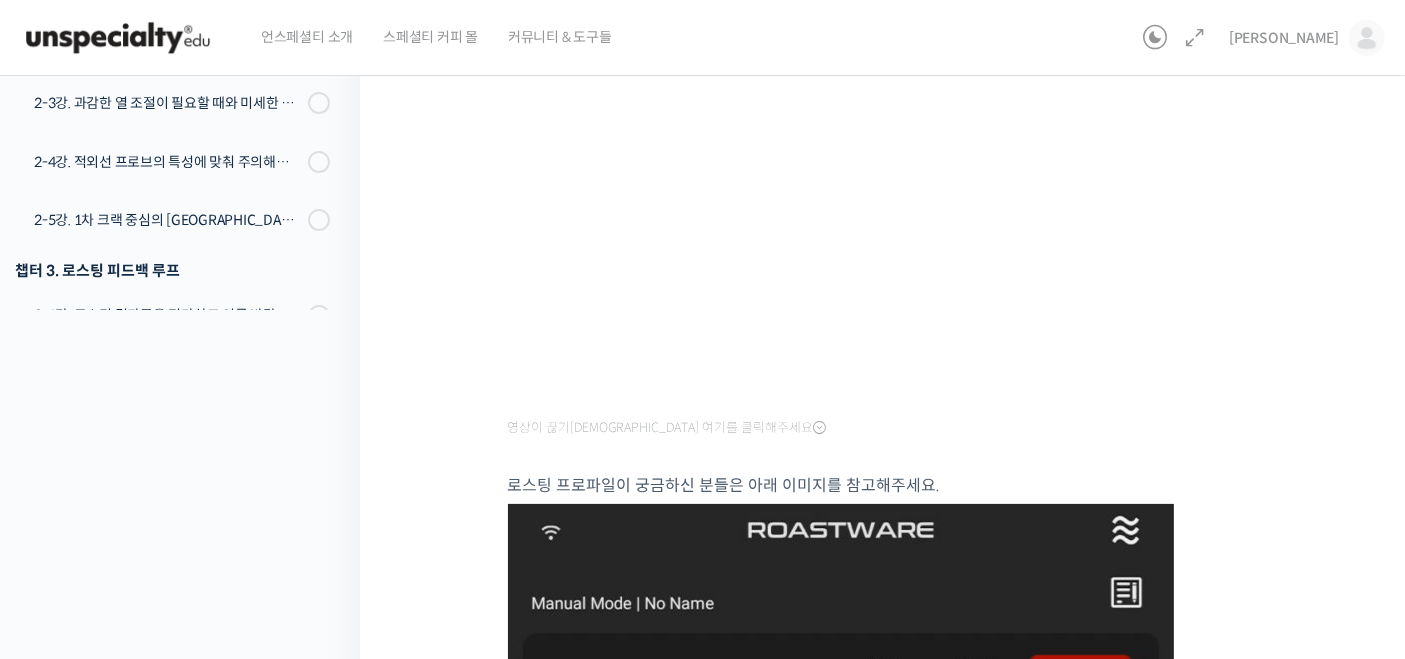drag, startPoint x: 419, startPoint y: 184, endPoint x: 400, endPoint y: 166, distance: 26.172504 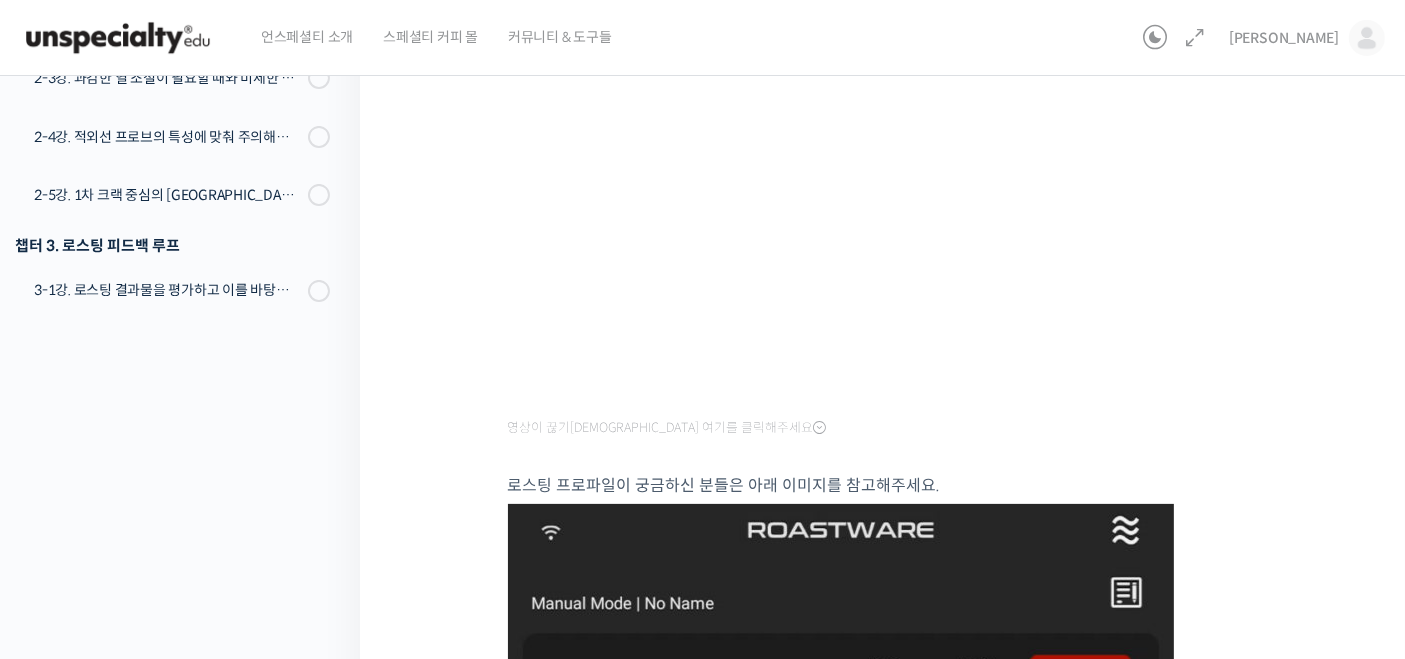 scroll, scrollTop: 488, scrollLeft: 0, axis: vertical 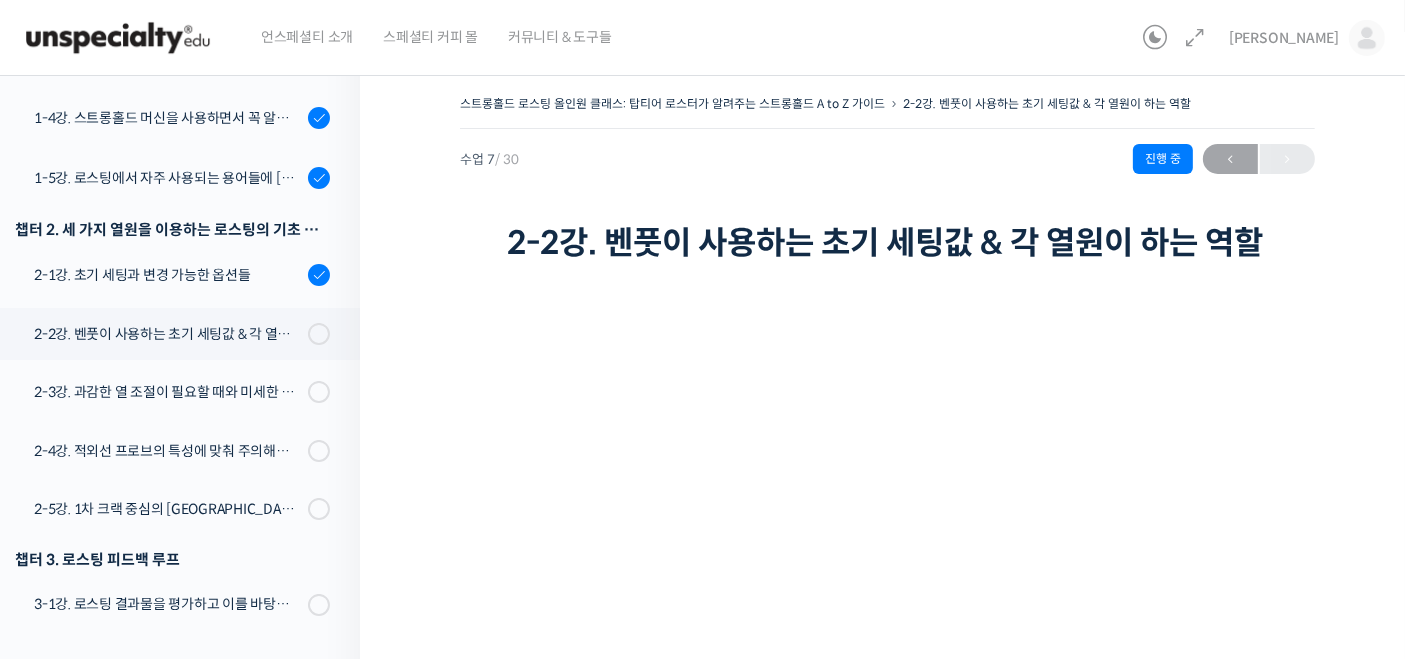 drag, startPoint x: 472, startPoint y: 271, endPoint x: 434, endPoint y: 223, distance: 61.220913 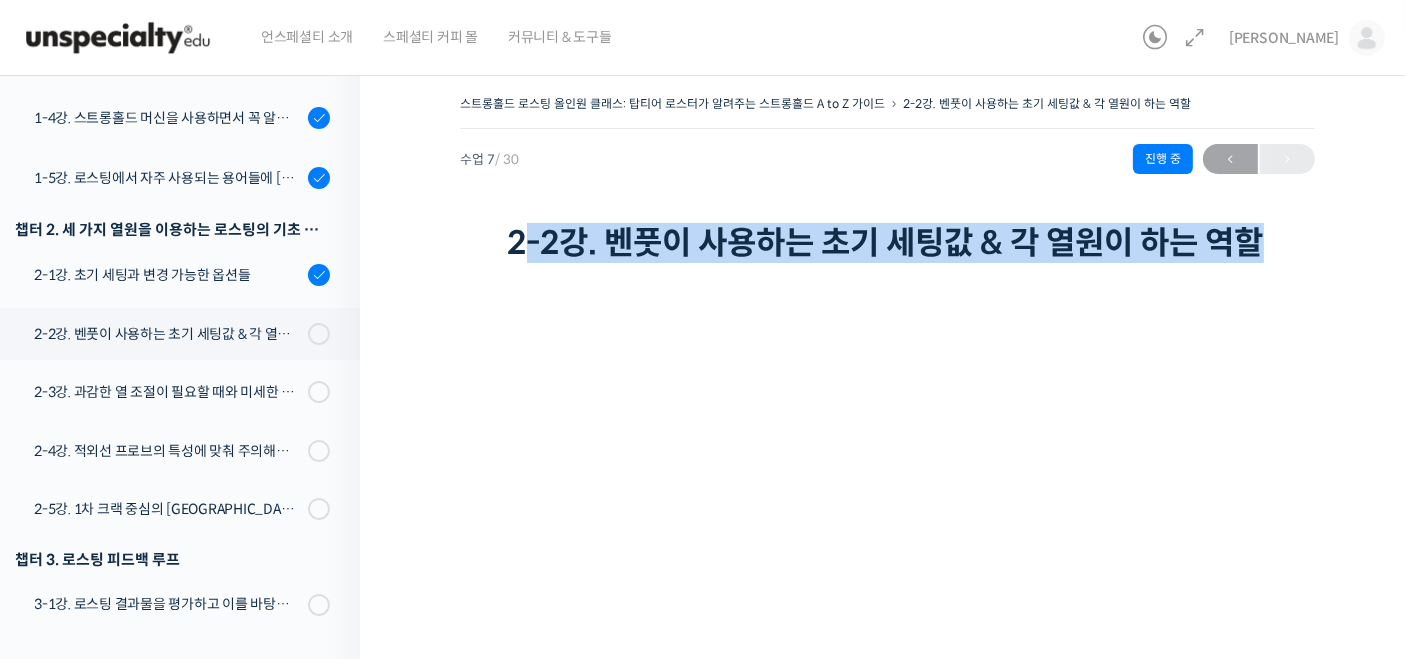 drag, startPoint x: 531, startPoint y: 238, endPoint x: 561, endPoint y: 273, distance: 46.09772 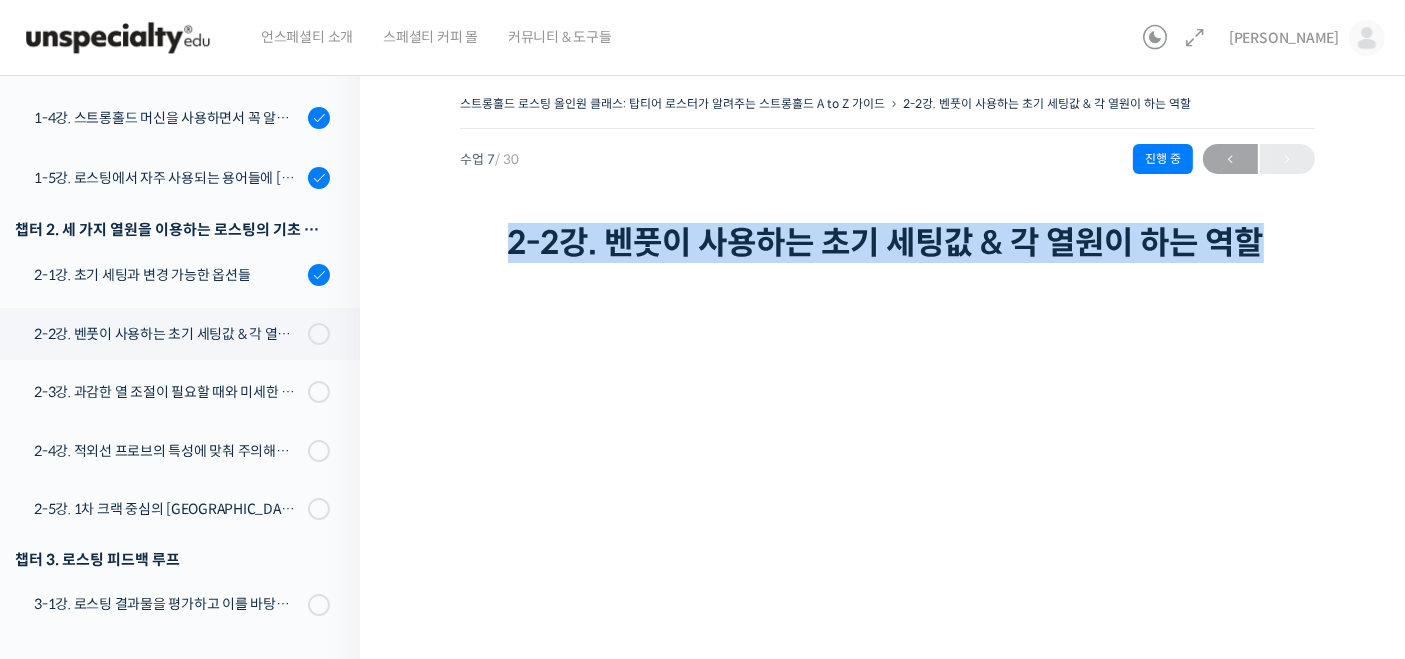 drag, startPoint x: 560, startPoint y: 290, endPoint x: 451, endPoint y: 236, distance: 121.64292 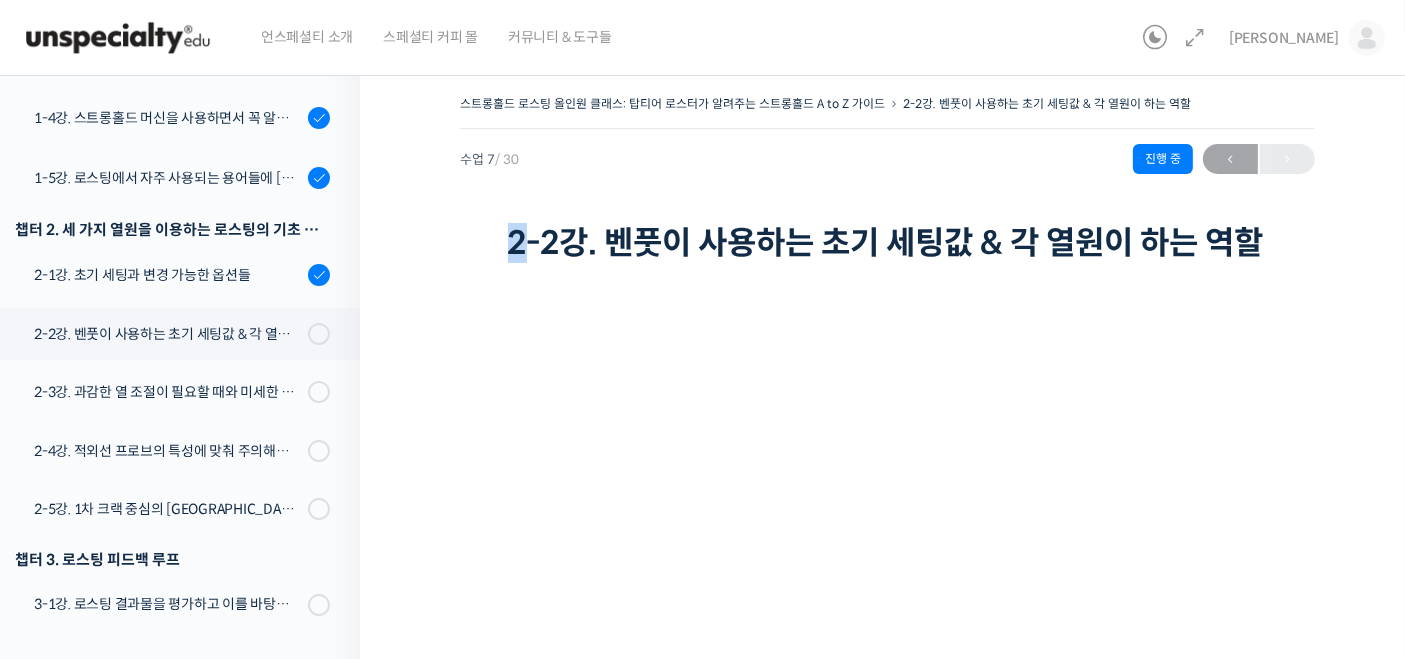 drag, startPoint x: 512, startPoint y: 236, endPoint x: 539, endPoint y: 265, distance: 39.623226 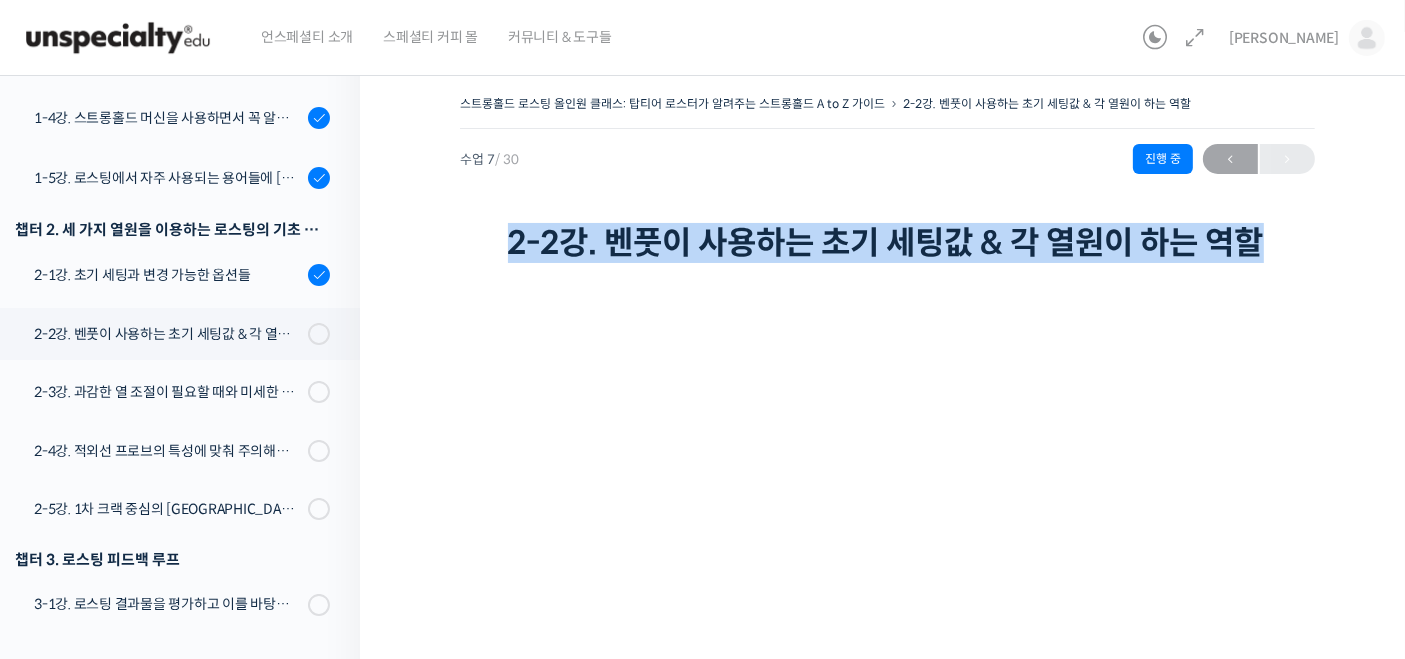 click on "2-2강. 벤풋이 사용하는 초기 세팅값 & 각 열원이 하는 역할" at bounding box center [888, 243] 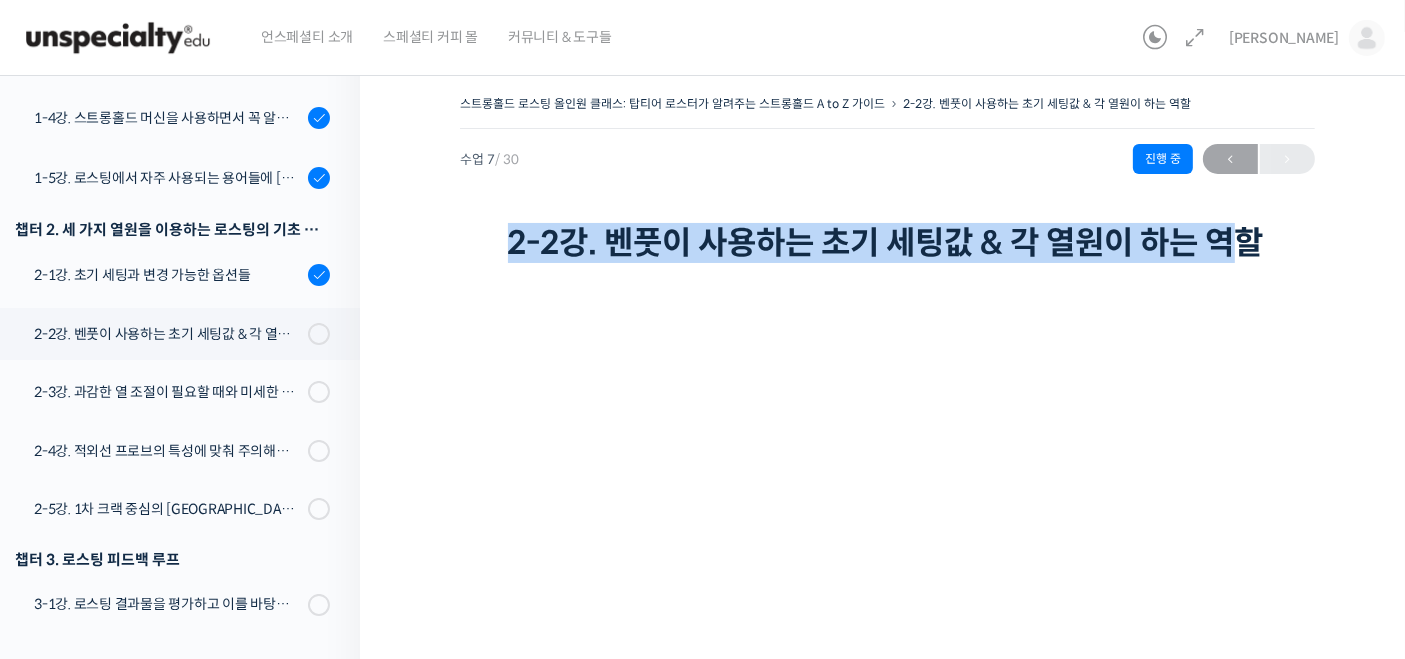 drag, startPoint x: 498, startPoint y: 232, endPoint x: 522, endPoint y: 284, distance: 57.271286 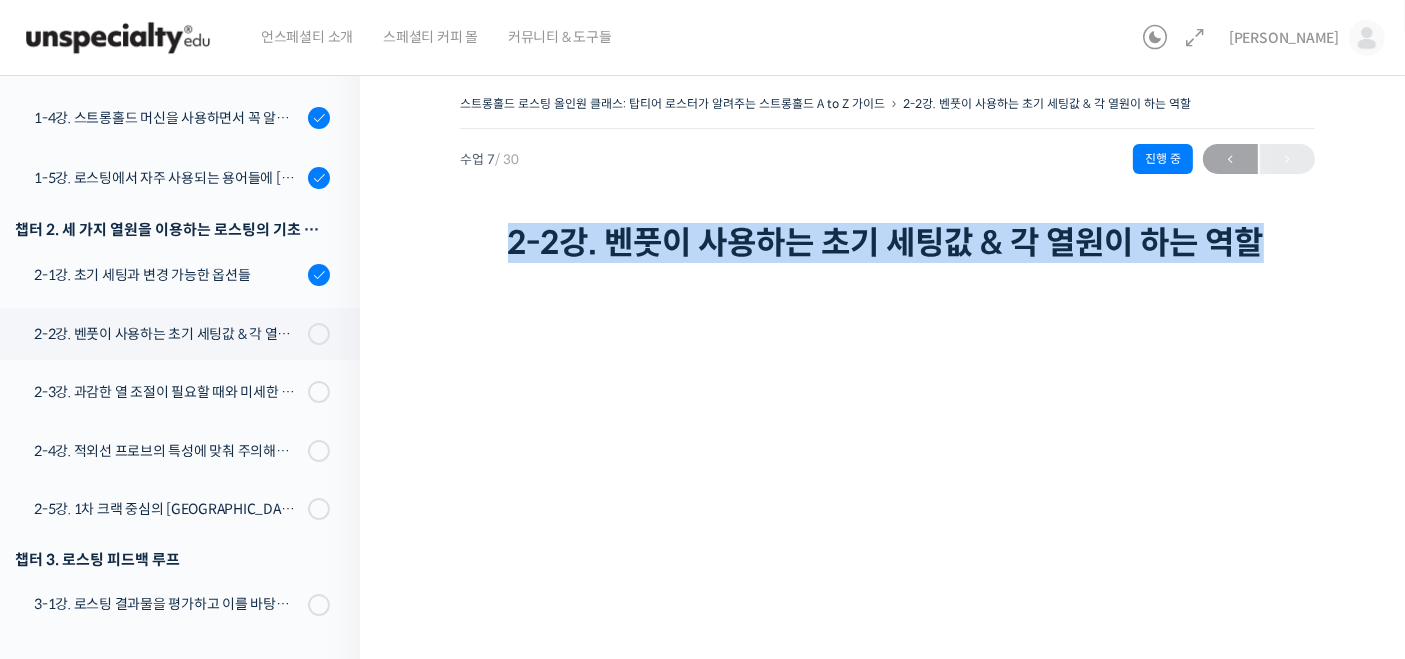 click on "2-2강. 벤풋이 사용하는 초기 세팅값 & 각 열원이 하는 역할" at bounding box center (888, 243) 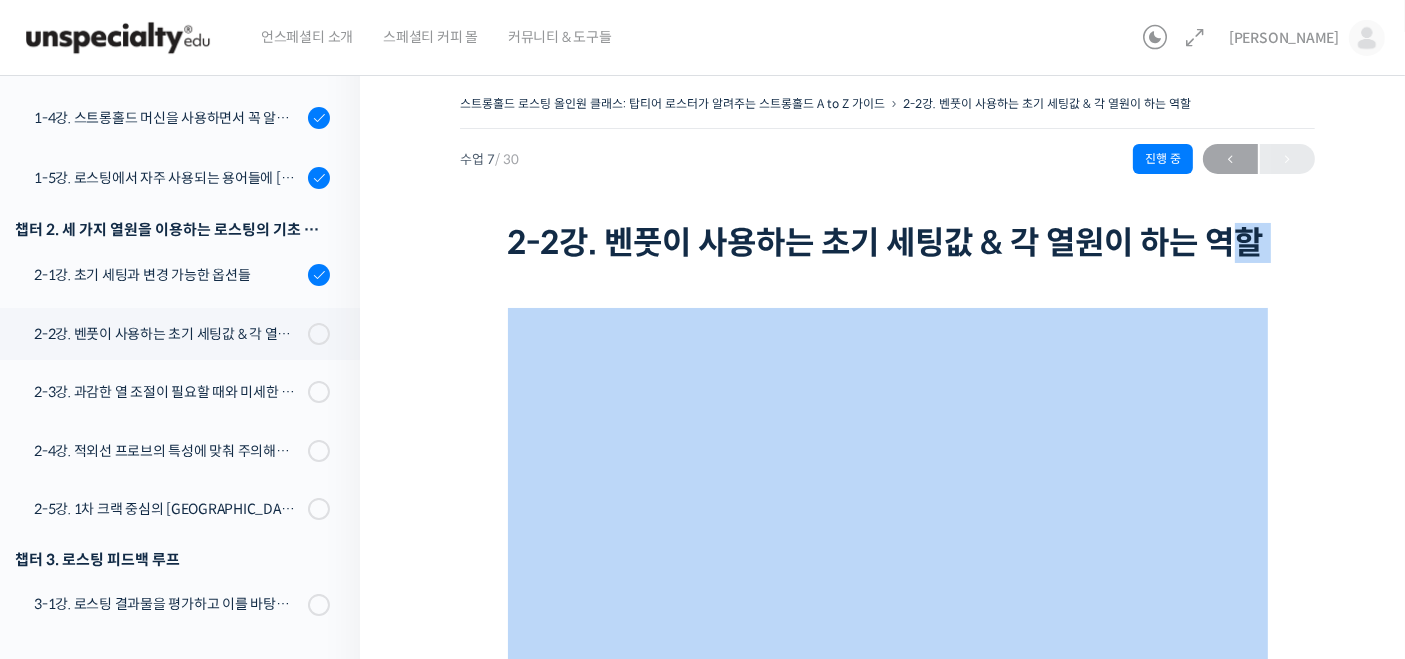 drag, startPoint x: 542, startPoint y: 307, endPoint x: 484, endPoint y: 259, distance: 75.28612 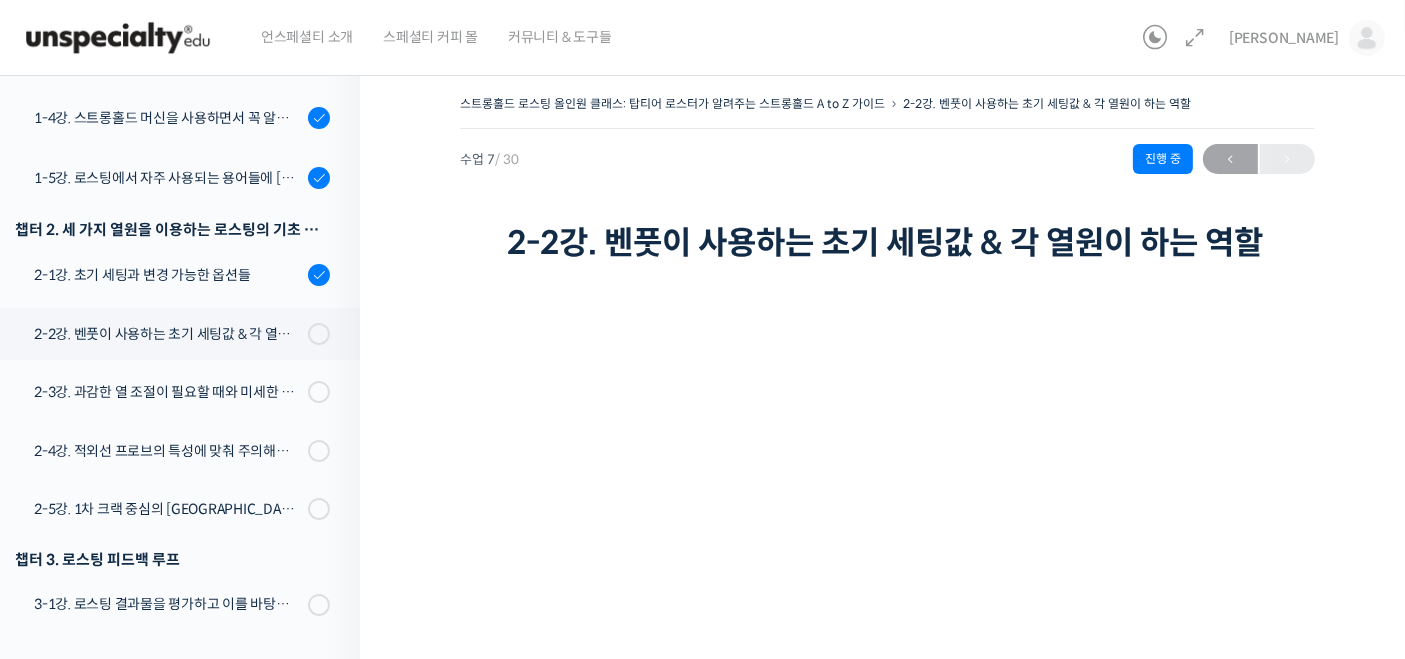 click on "스트롱홀드 로스팅 올인원 클래스: 탑티어 로스터가 알려주는 스트롱홀드 A to Z 가이드
2-2강. 벤풋이 사용하는 초기 세팅값 & 각 열원이 하는 역할
진행 중
수업 7  / 30
진행 중
[DATE] 8:18 오후
←  이전
2-2강. 벤풋이 사용하는 초기 세팅값 & 각 열원이 하는 역할" at bounding box center [887, 179] 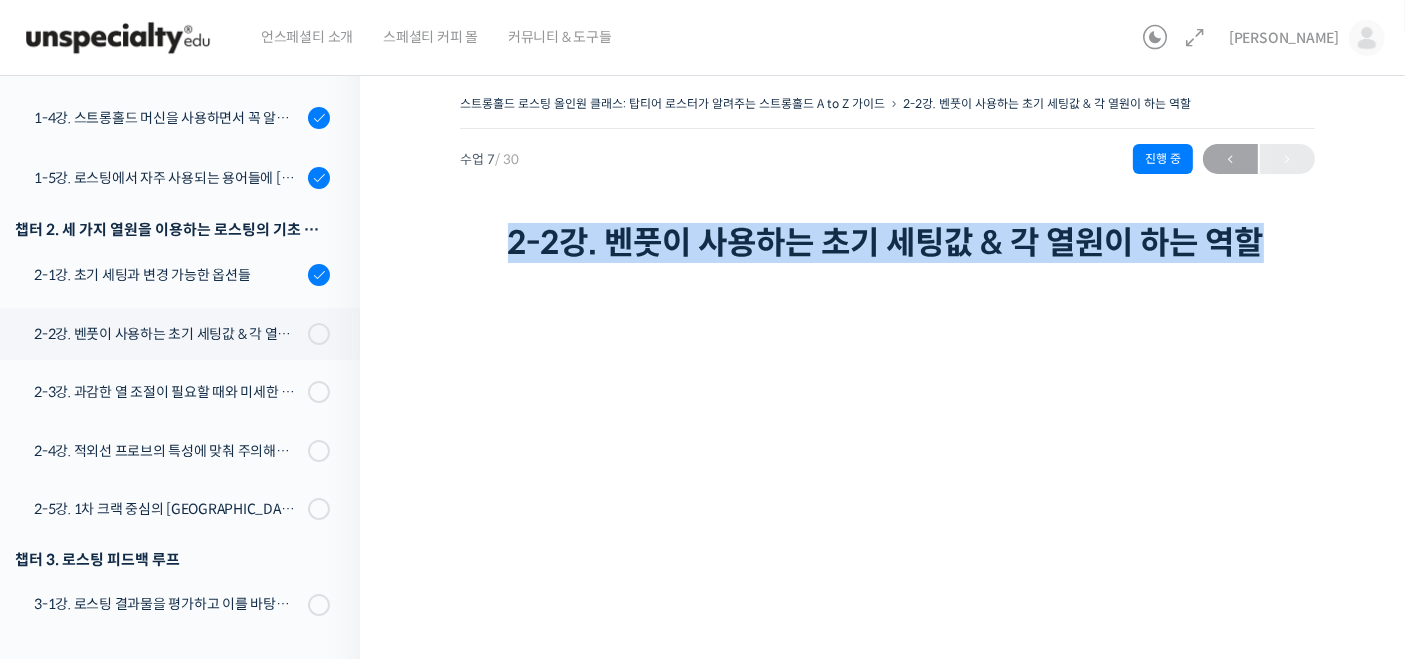 drag, startPoint x: 488, startPoint y: 238, endPoint x: 525, endPoint y: 290, distance: 63.82006 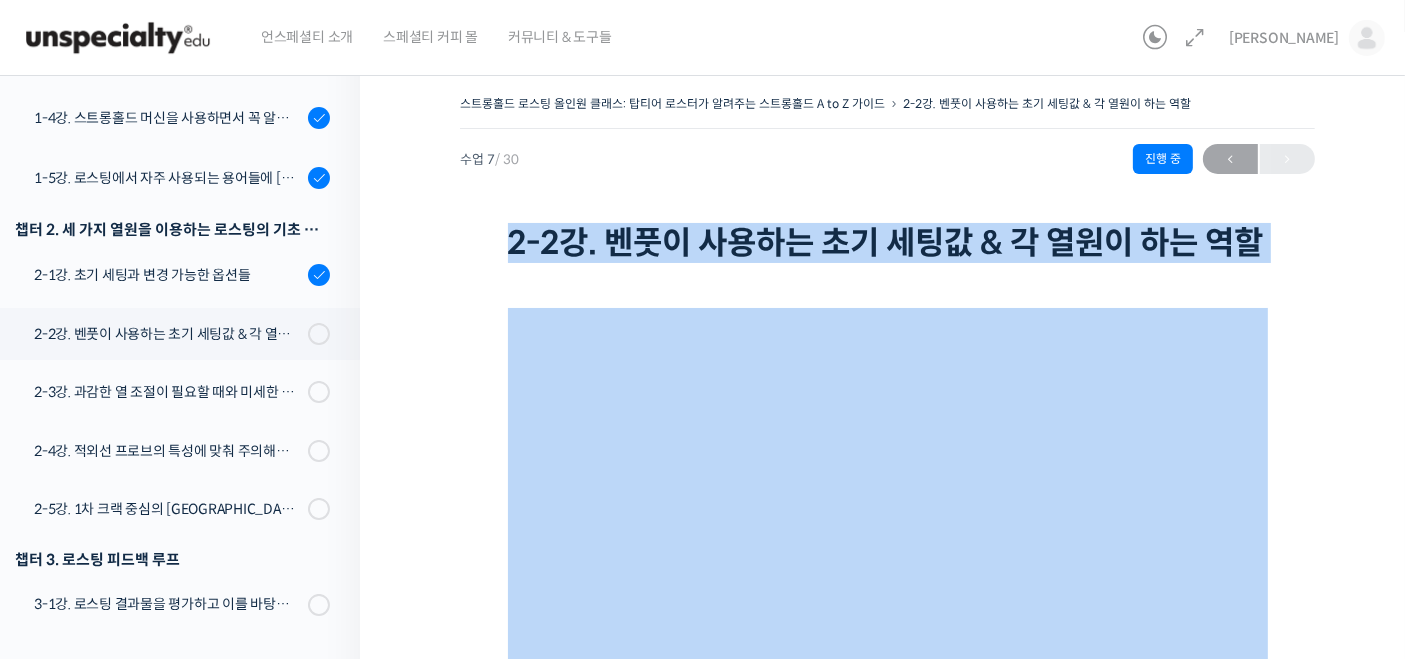 drag, startPoint x: 550, startPoint y: 299, endPoint x: 484, endPoint y: 243, distance: 86.55634 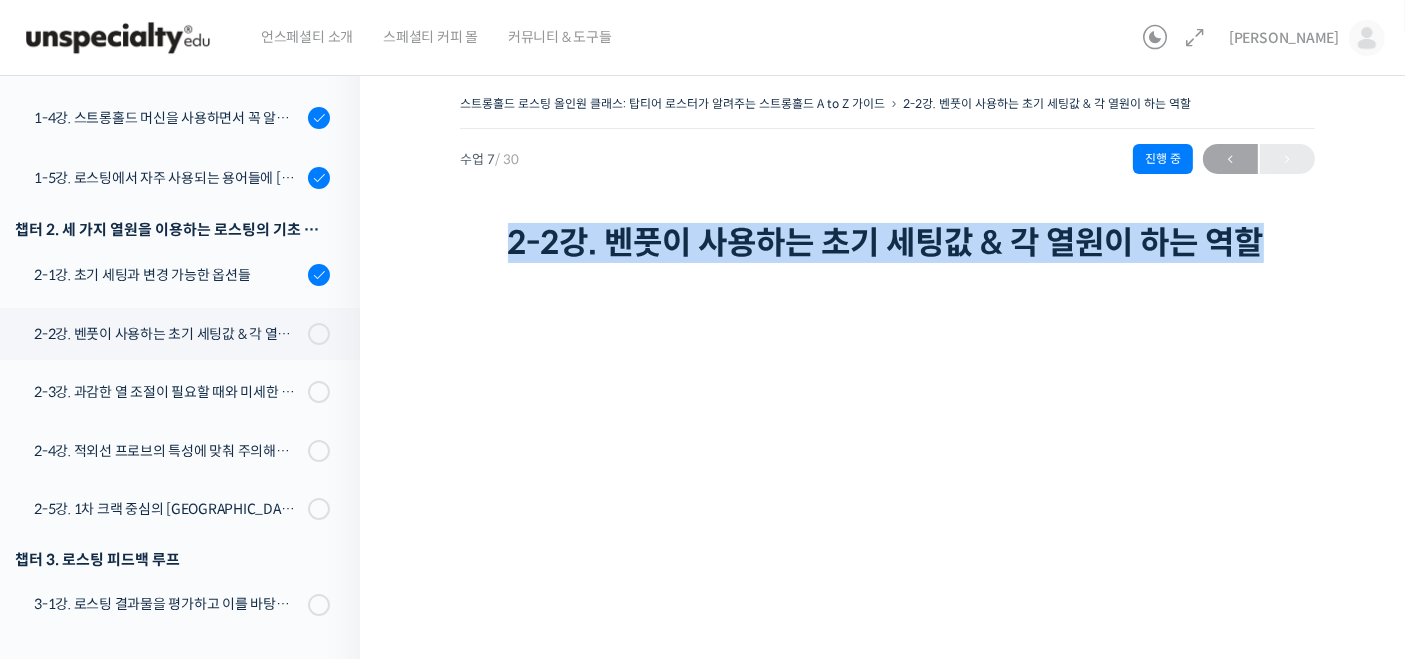 drag, startPoint x: 485, startPoint y: 238, endPoint x: 532, endPoint y: 280, distance: 63.03174 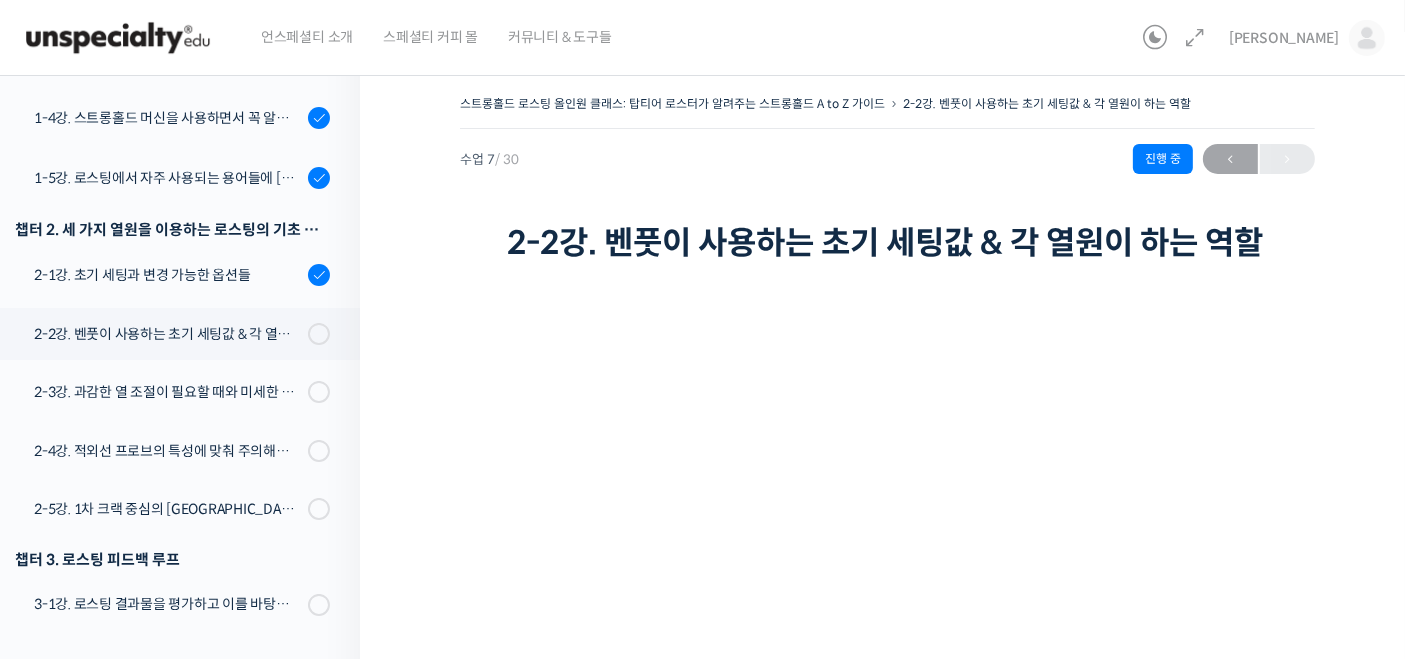 click on "2-2강. 벤풋이 사용하는 초기 세팅값 & 각 열원이 하는 역할" at bounding box center (888, 243) 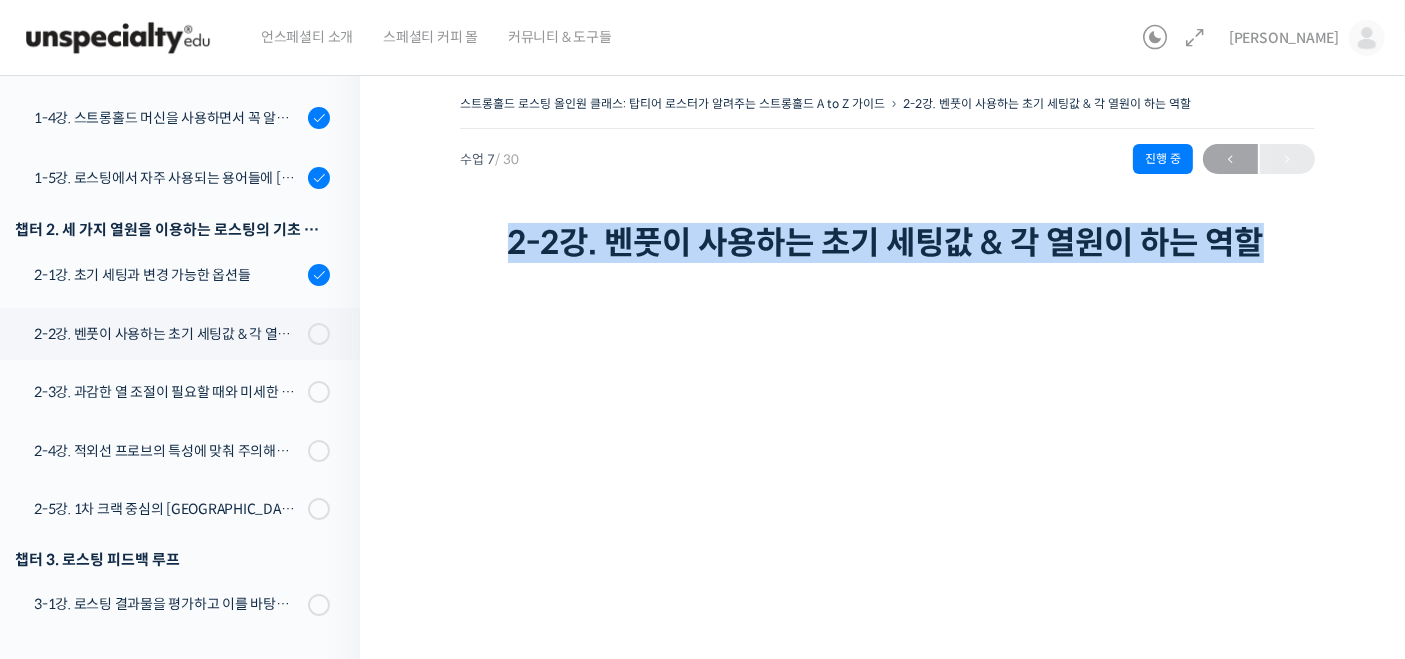 drag, startPoint x: 543, startPoint y: 292, endPoint x: 487, endPoint y: 230, distance: 83.546394 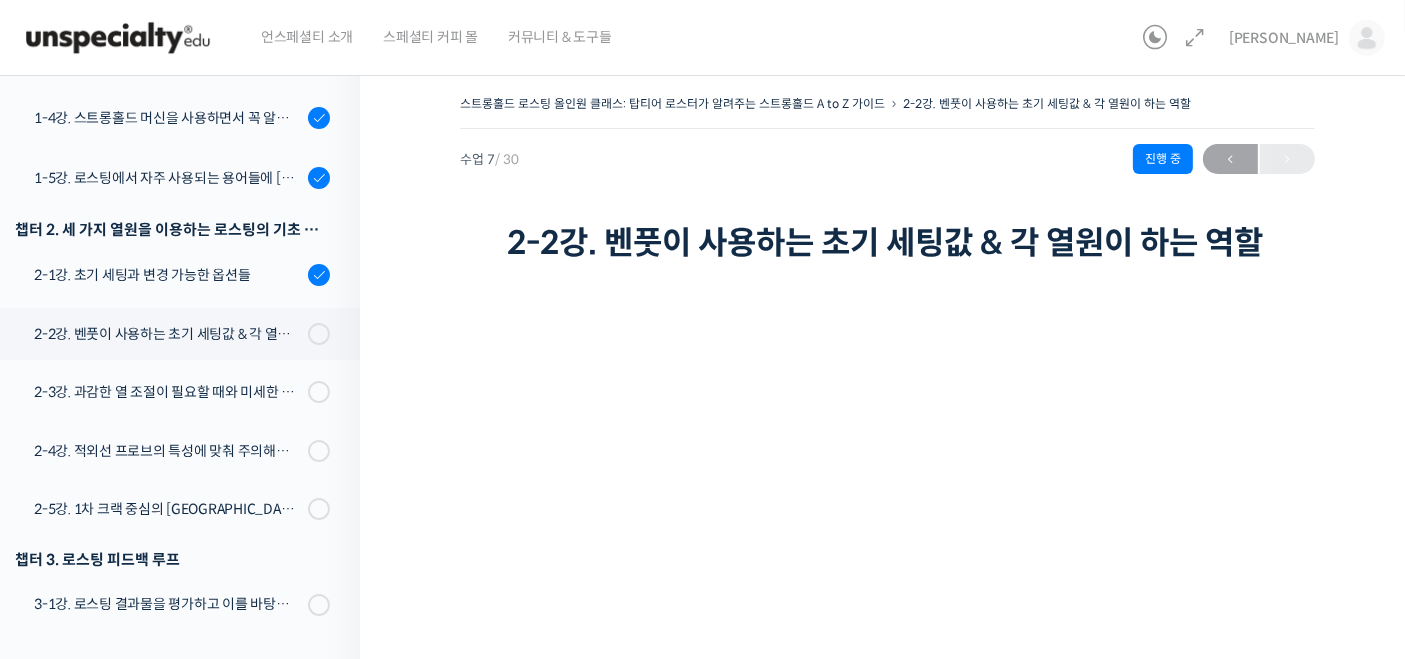 click on "2-2강. 벤풋이 사용하는 초기 세팅값 & 각 열원이 하는 역할" at bounding box center [888, 243] 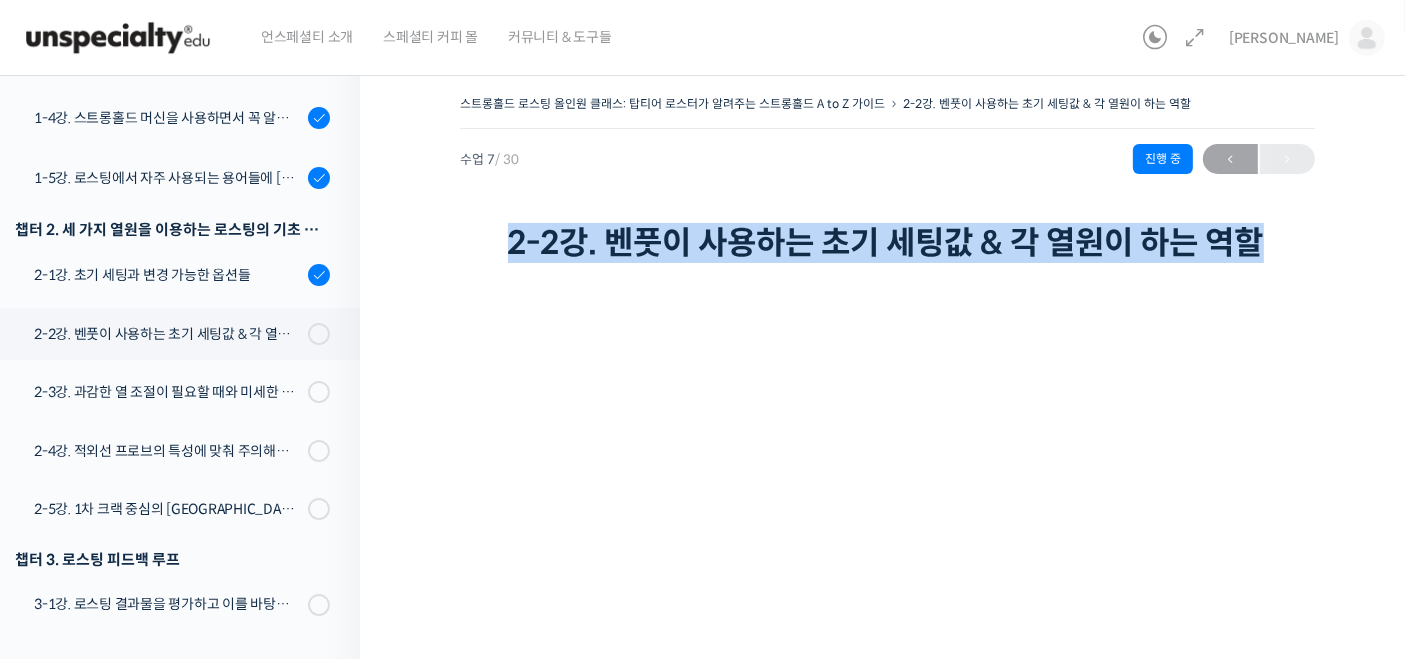 click on "2-2강. 벤풋이 사용하는 초기 세팅값 & 각 열원이 하는 역할" at bounding box center [888, 243] 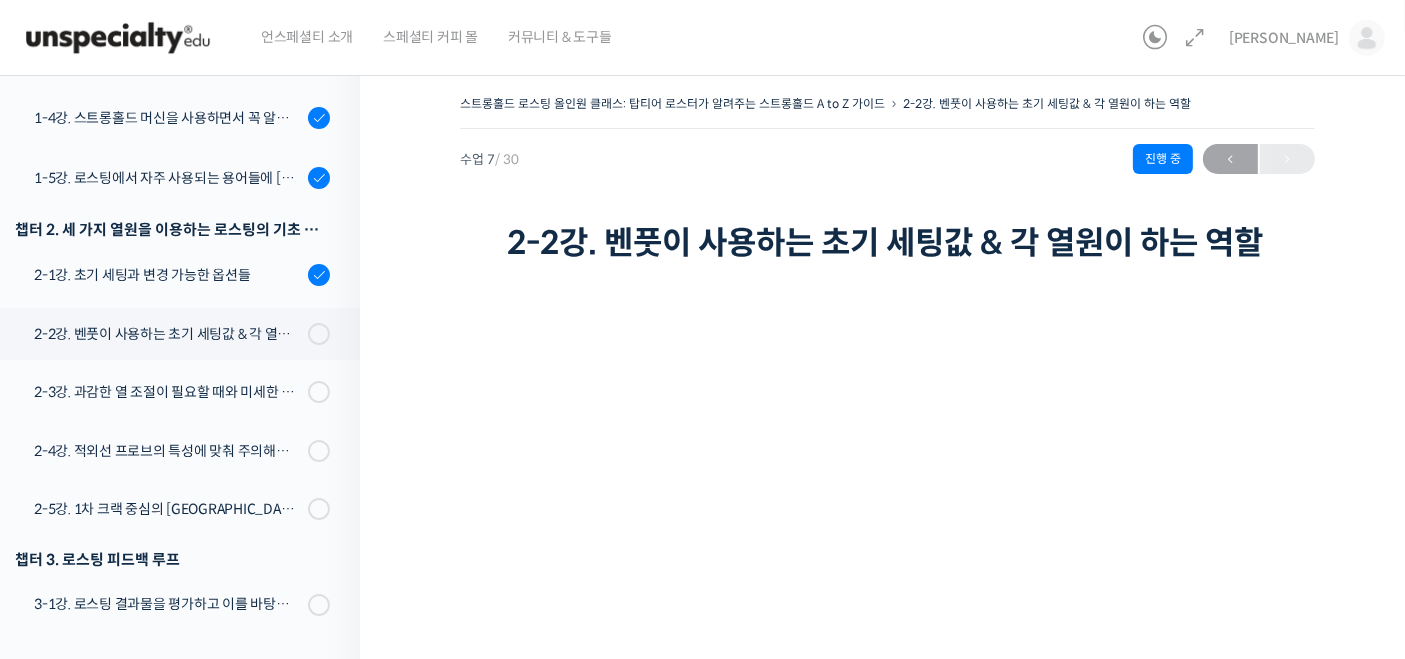 click on "2-2강. 벤풋이 사용하는 초기 세팅값 & 각 열원이 하는 역할" at bounding box center [888, 243] 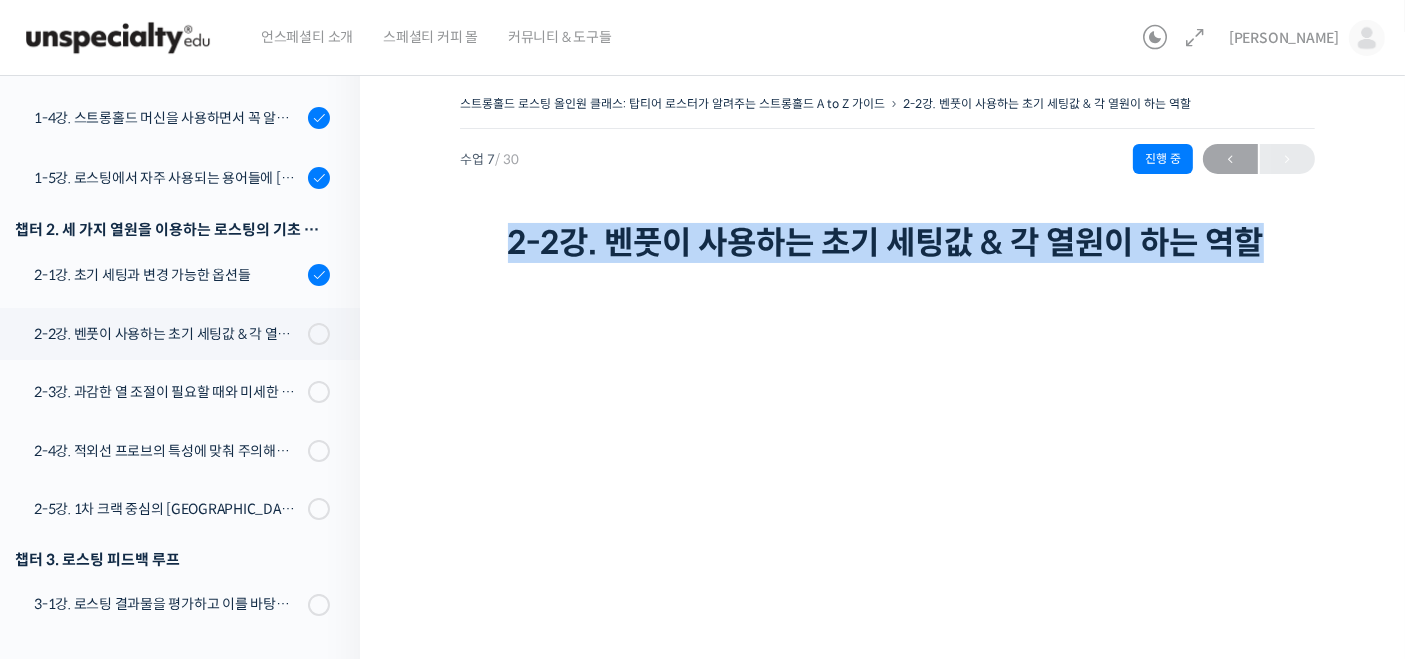 click on "2-2강. 벤풋이 사용하는 초기 세팅값 & 각 열원이 하는 역할" at bounding box center (888, 243) 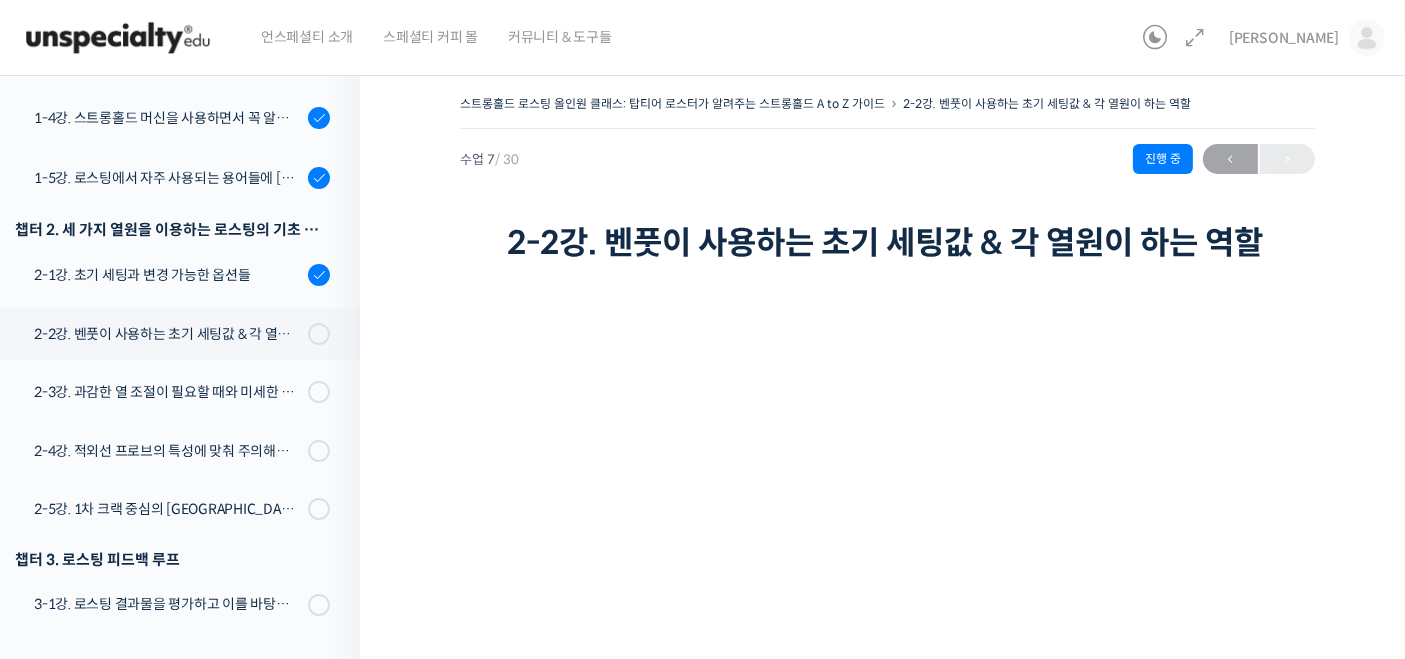 click on "영상이 끊기[DEMOGRAPHIC_DATA] 여기를 클릭해주세요
로스팅 프로파일이 궁금하신 분들은 아래 이미지를 참고해주세요.
완료 처리하기" at bounding box center (888, 1146) 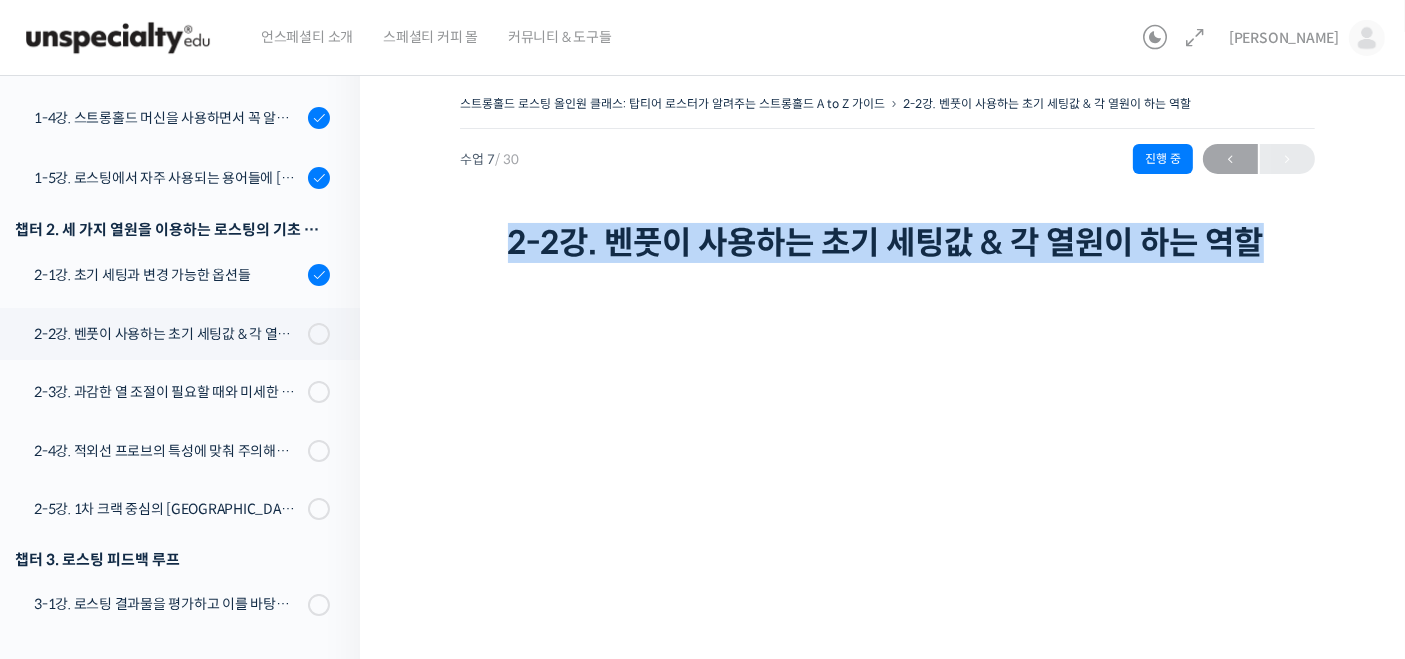 click on "2-2강. 벤풋이 사용하는 초기 세팅값 & 각 열원이 하는 역할" at bounding box center (888, 243) 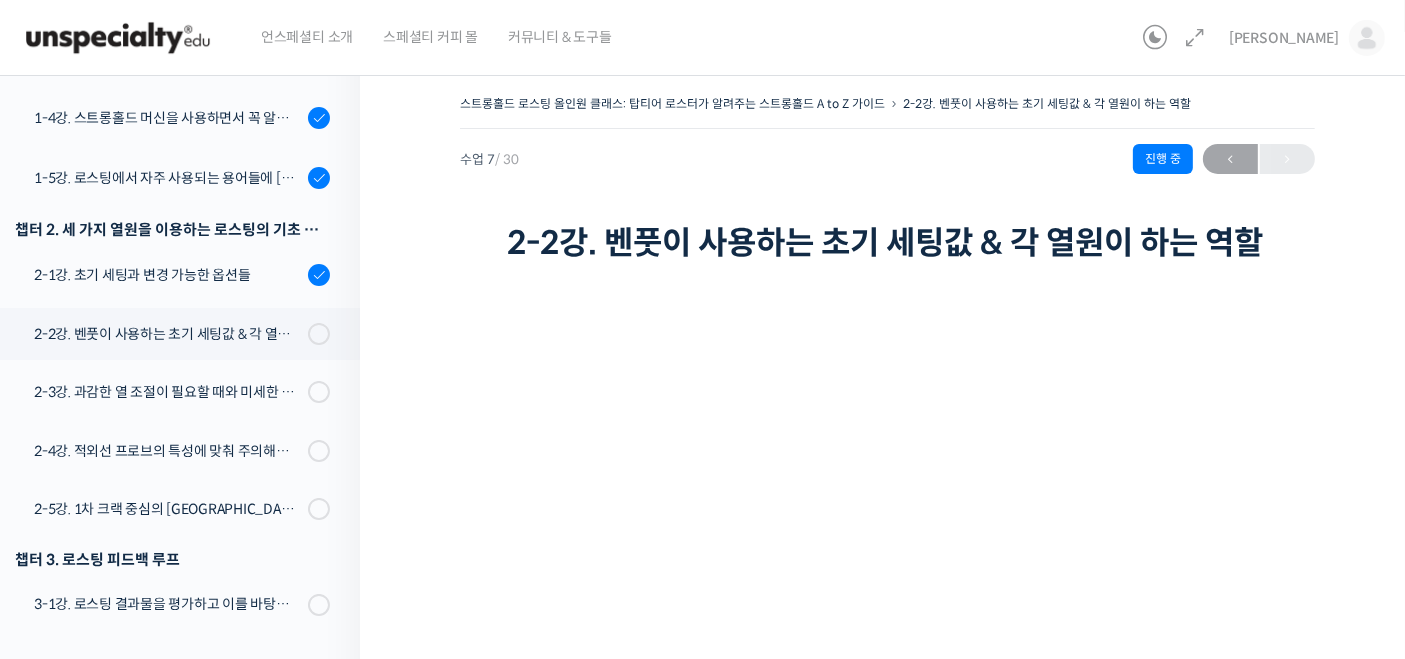 click on "2-2강. 벤풋이 사용하는 초기 세팅값 & 각 열원이 하는 역할" at bounding box center (888, 243) 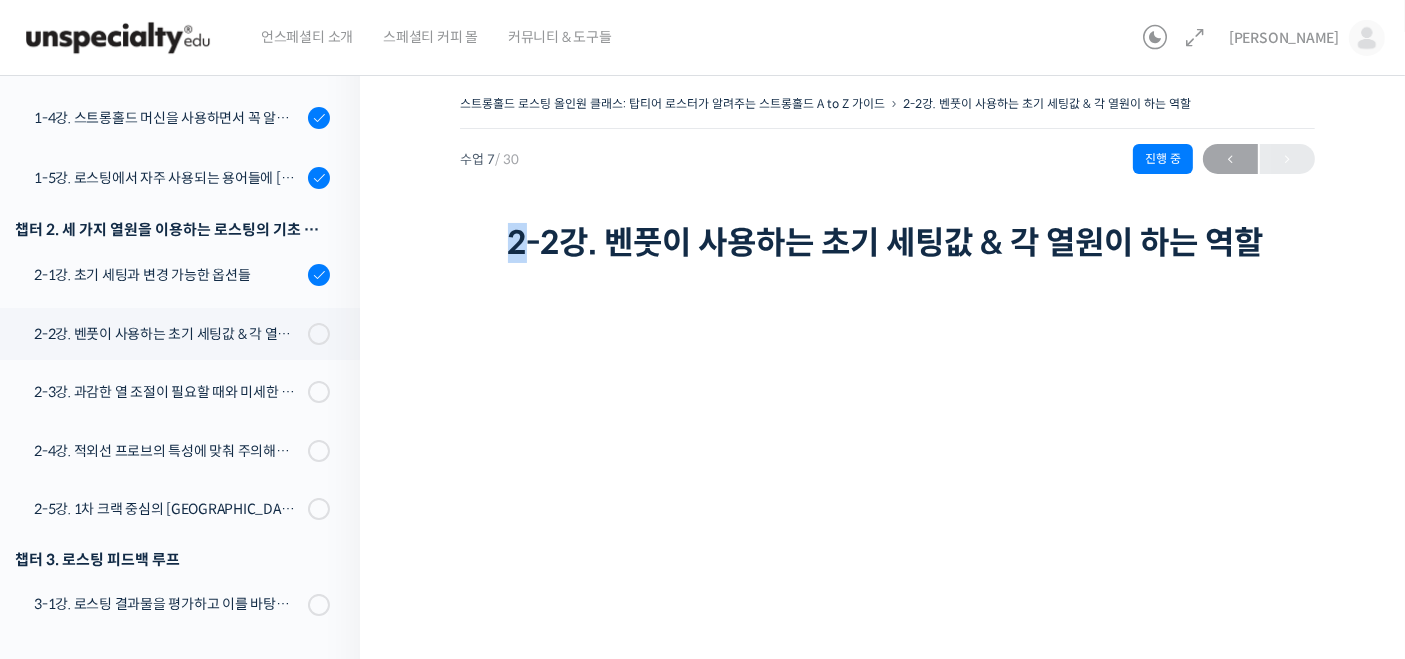 click on "2-2강. 벤풋이 사용하는 초기 세팅값 & 각 열원이 하는 역할" at bounding box center [888, 243] 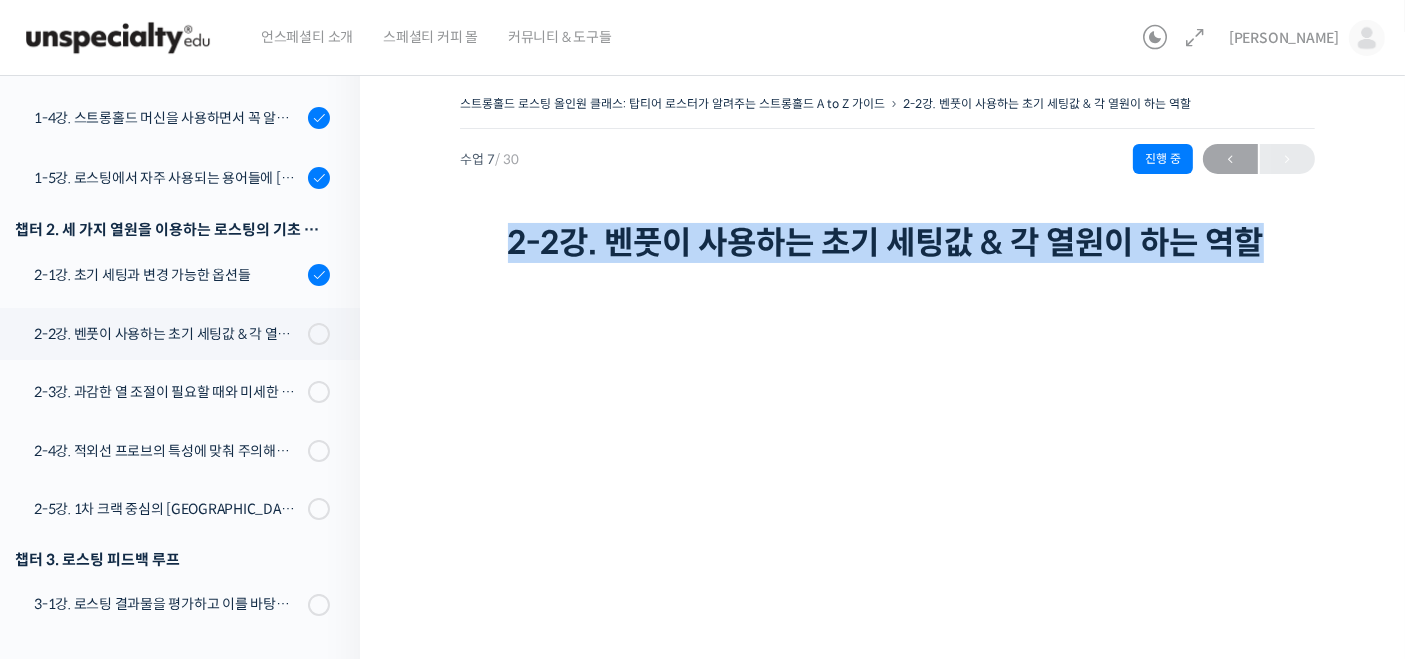 click on "2-2강. 벤풋이 사용하는 초기 세팅값 & 각 열원이 하는 역할" at bounding box center (888, 243) 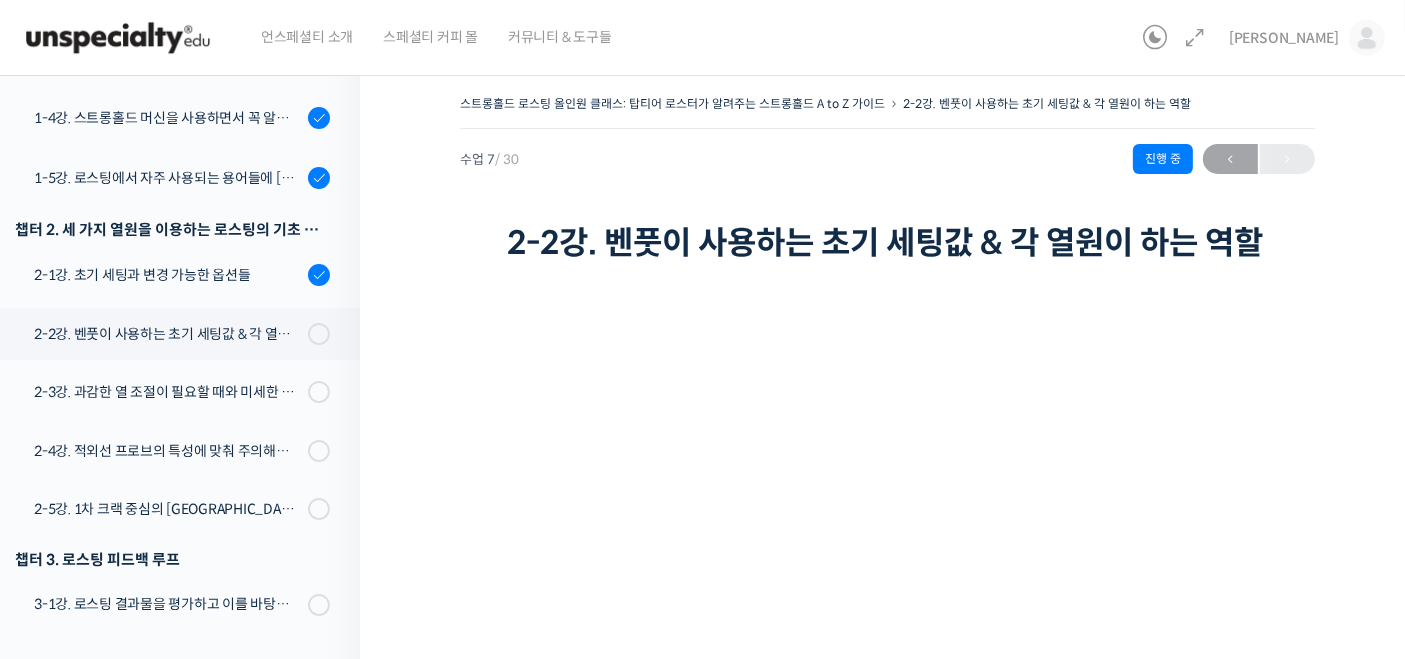 click on "2-2강. 벤풋이 사용하는 초기 세팅값 & 각 열원이 하는 역할" at bounding box center [888, 243] 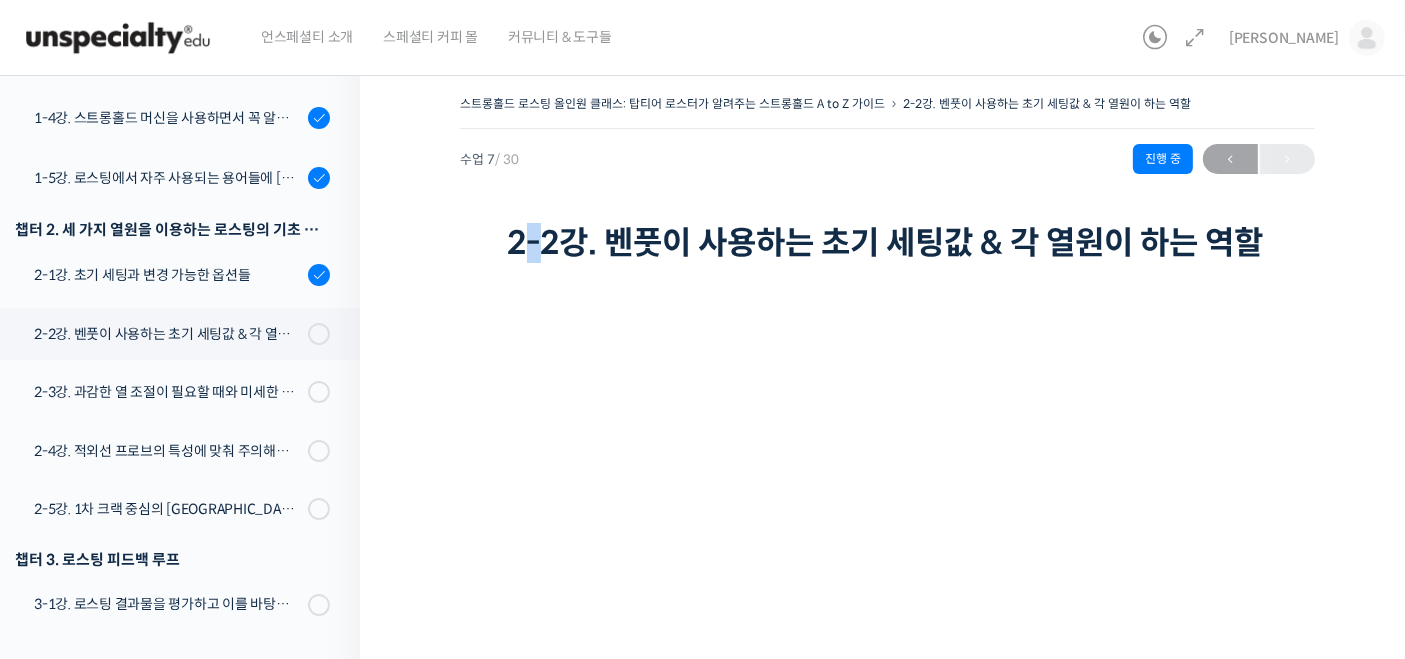 click on "2-2강. 벤풋이 사용하는 초기 세팅값 & 각 열원이 하는 역할" at bounding box center [888, 243] 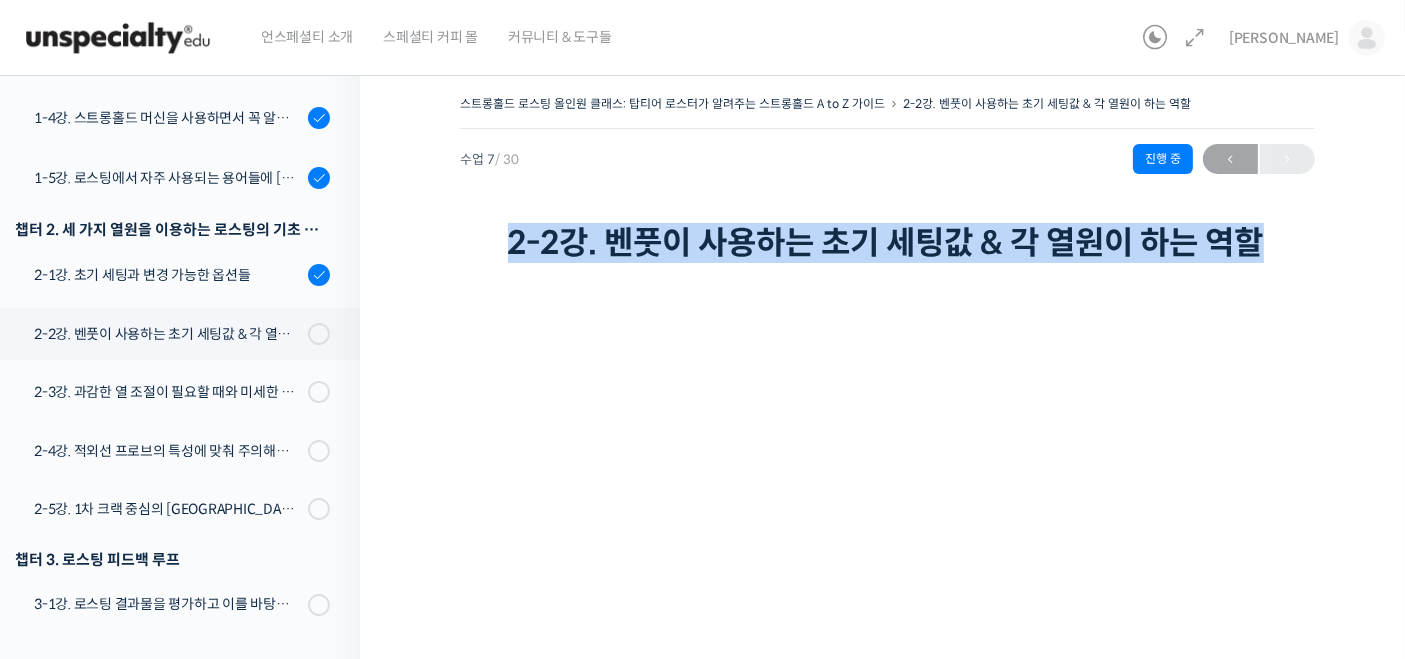 click on "2-2강. 벤풋이 사용하는 초기 세팅값 & 각 열원이 하는 역할" at bounding box center [888, 243] 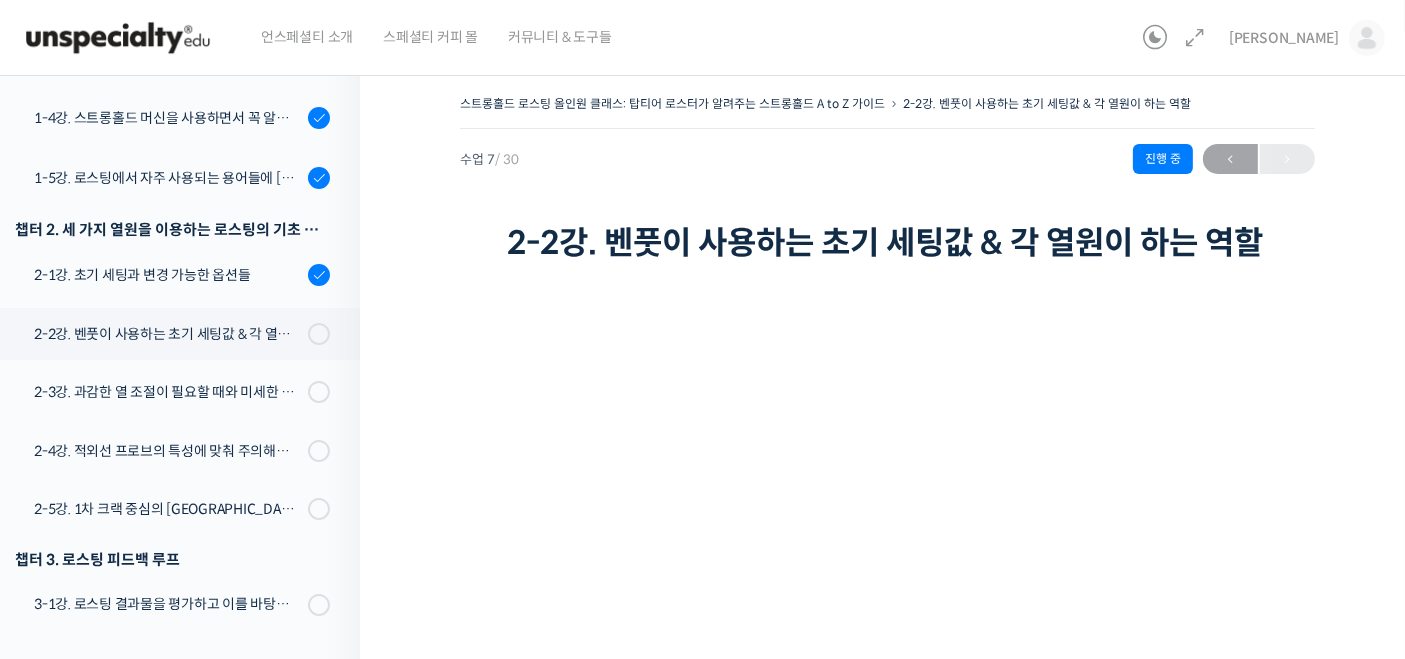 click on "2-2강. 벤풋이 사용하는 초기 세팅값 & 각 열원이 하는 역할" at bounding box center (888, 243) 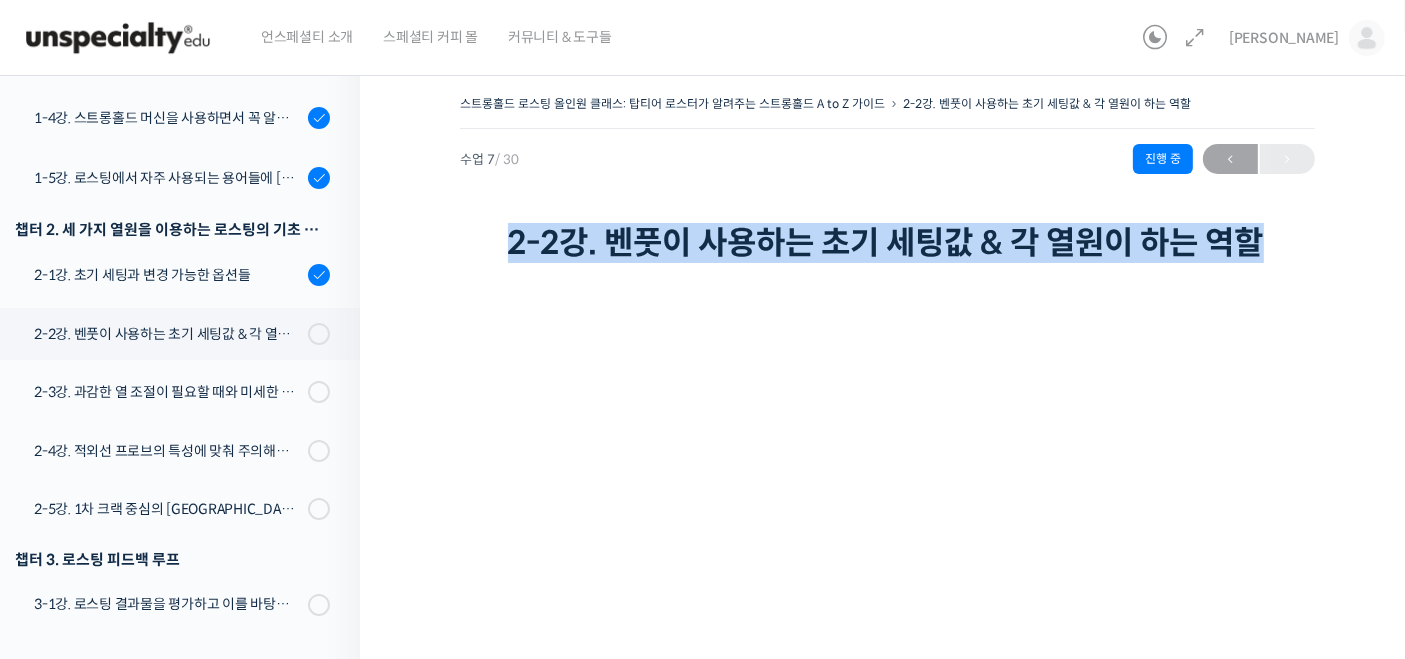 click on "스트롱홀드 로스팅 올인원 클래스: 탑티어 로스터가 알려주는 스트롱홀드 A to Z 가이드
2-2강. 벤풋이 사용하는 초기 세팅값 & 각 열원이 하는 역할
진행 중
수업 7  / 30
진행 중
[DATE] 8:18 오후
←  이전
2-2강. 벤풋이 사용하는 초기 세팅값 & 각 열원이 하는 역할" at bounding box center (887, 179) 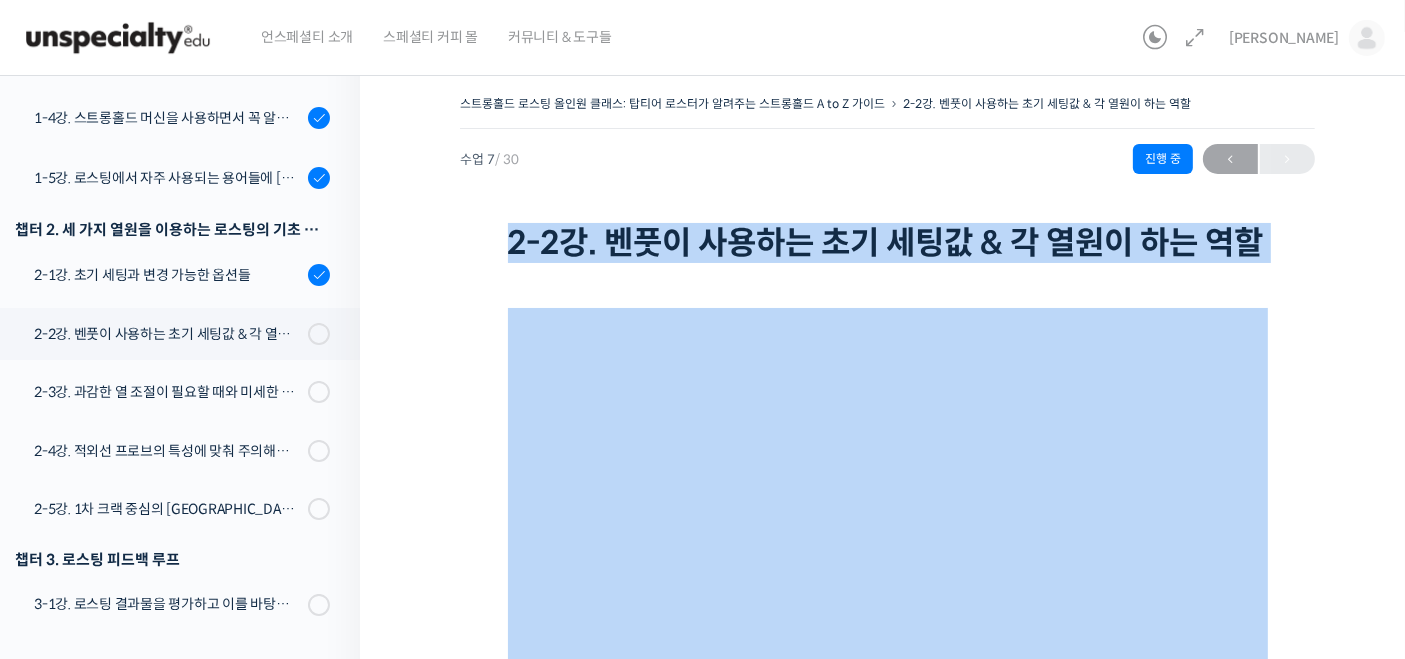 drag, startPoint x: 494, startPoint y: 219, endPoint x: 565, endPoint y: 321, distance: 124.277916 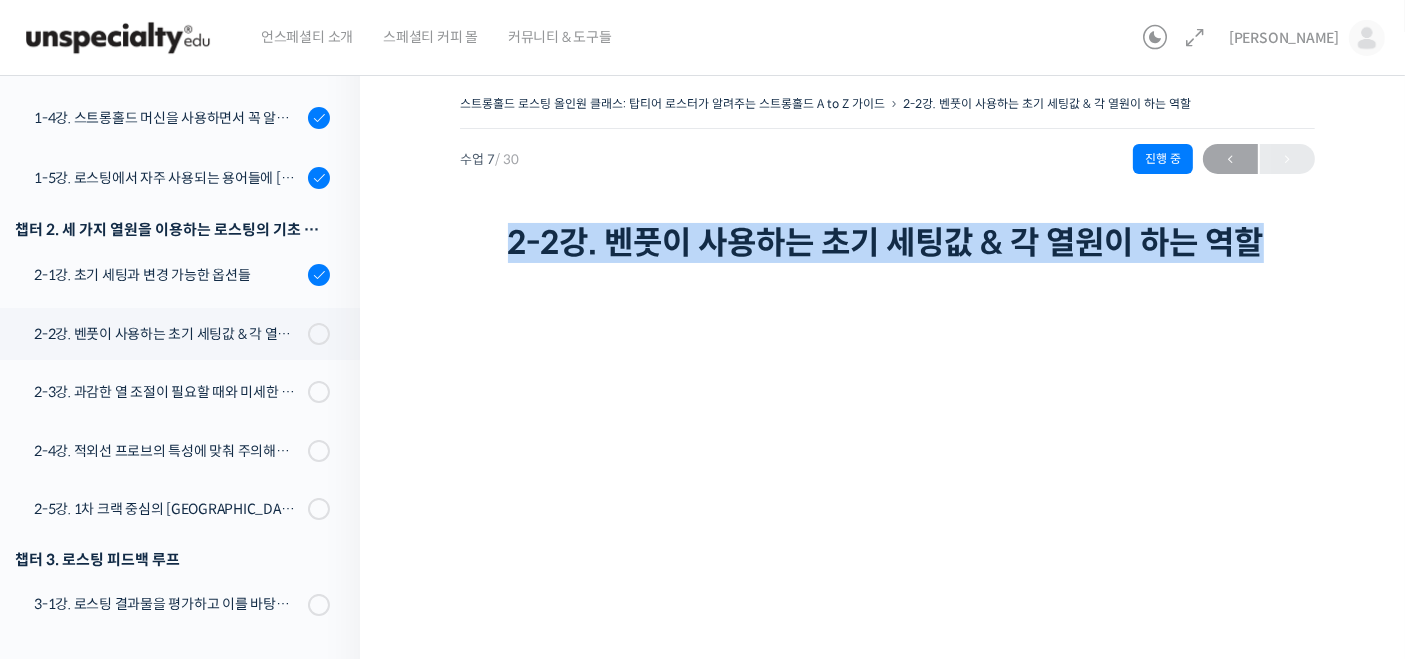 drag, startPoint x: 559, startPoint y: 286, endPoint x: 483, endPoint y: 256, distance: 81.706795 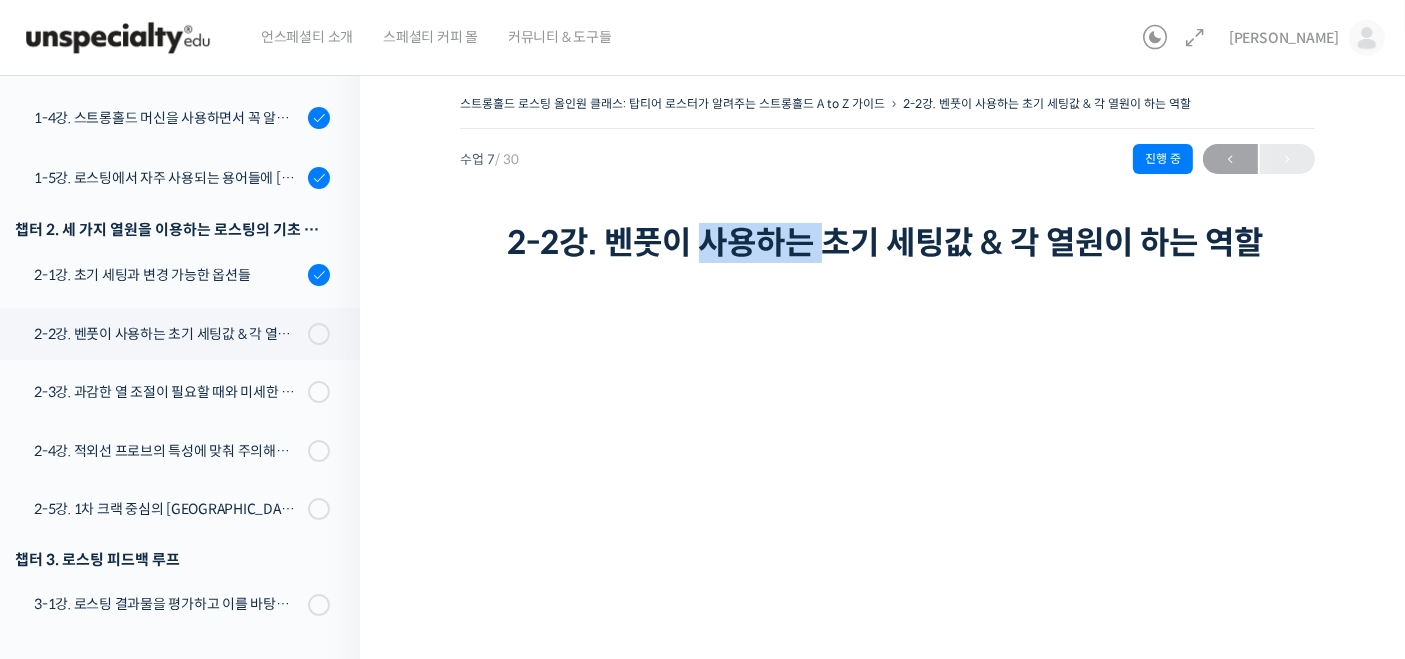 click on "2-2강. 벤풋이 사용하는 초기 세팅값 & 각 열원이 하는 역할" at bounding box center [888, 243] 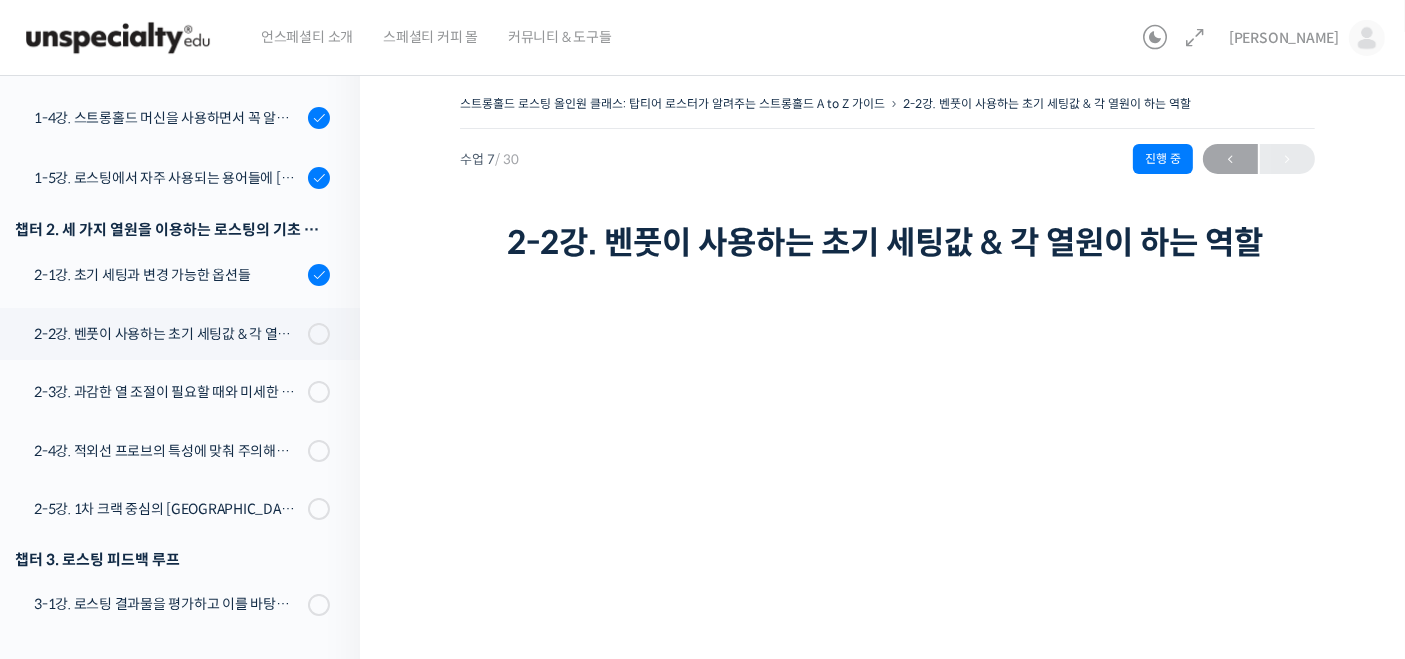 click on "2-2강. 벤풋이 사용하는 초기 세팅값 & 각 열원이 하는 역할" at bounding box center [888, 243] 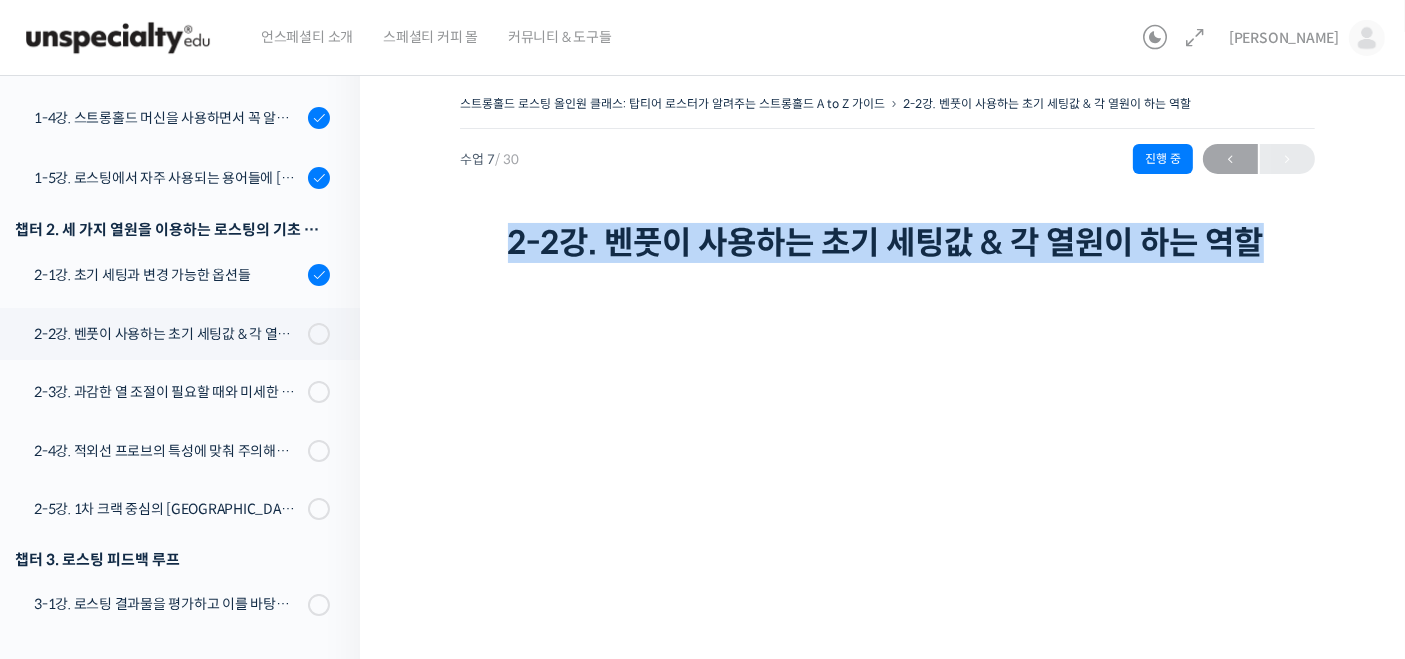 click on "2-2강. 벤풋이 사용하는 초기 세팅값 & 각 열원이 하는 역할" at bounding box center (888, 243) 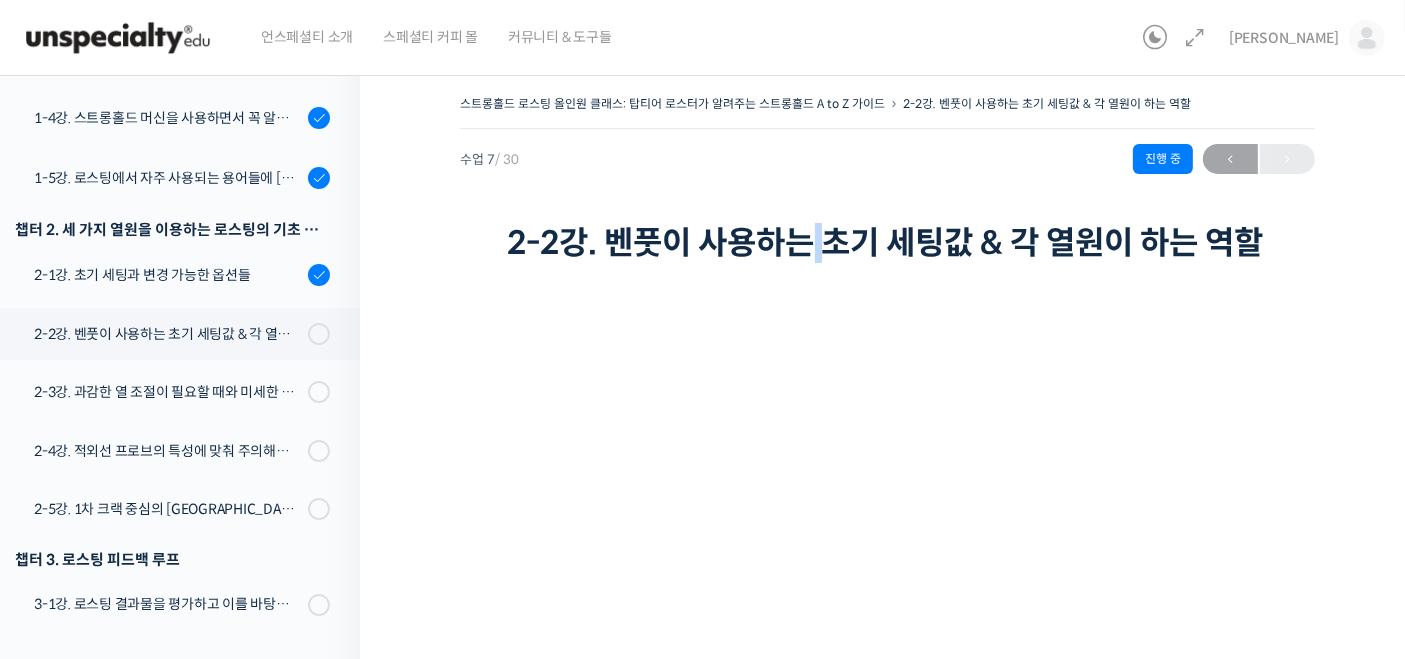 click on "2-2강. 벤풋이 사용하는 초기 세팅값 & 각 열원이 하는 역할" at bounding box center (888, 243) 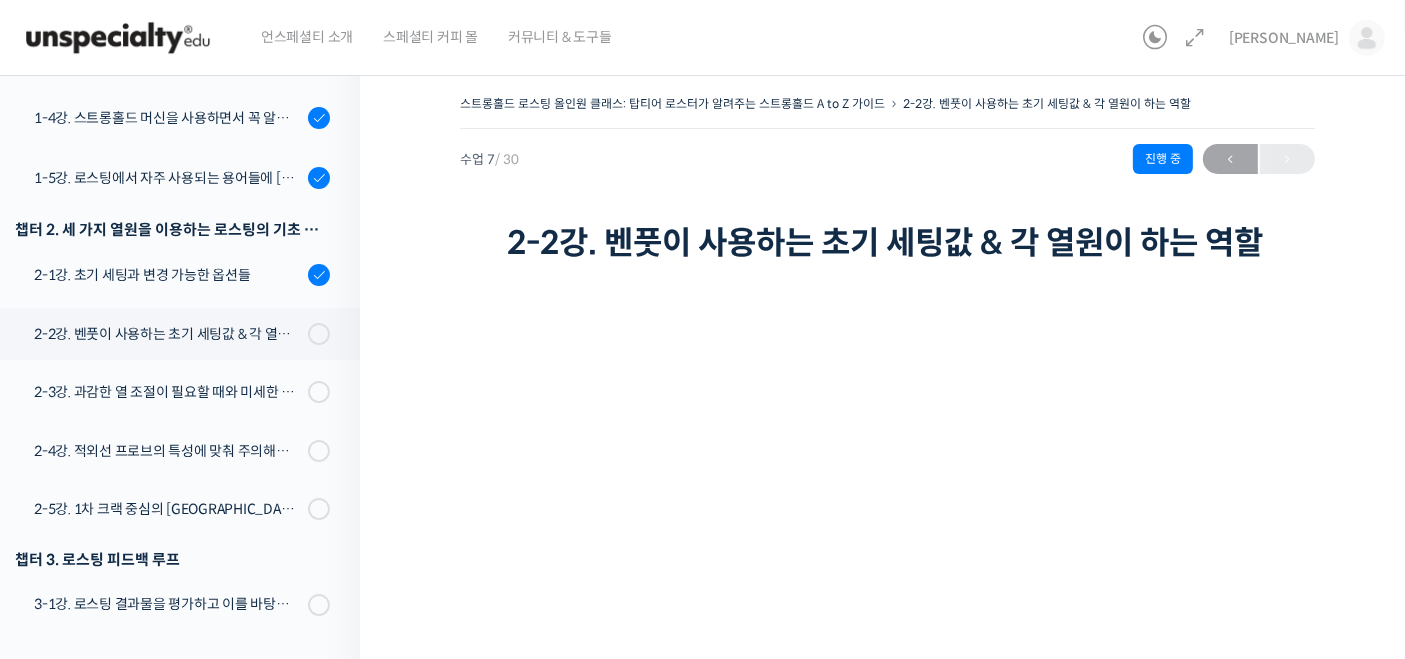 click on "2-2강. 벤풋이 사용하는 초기 세팅값 & 각 열원이 하는 역할" at bounding box center (888, 243) 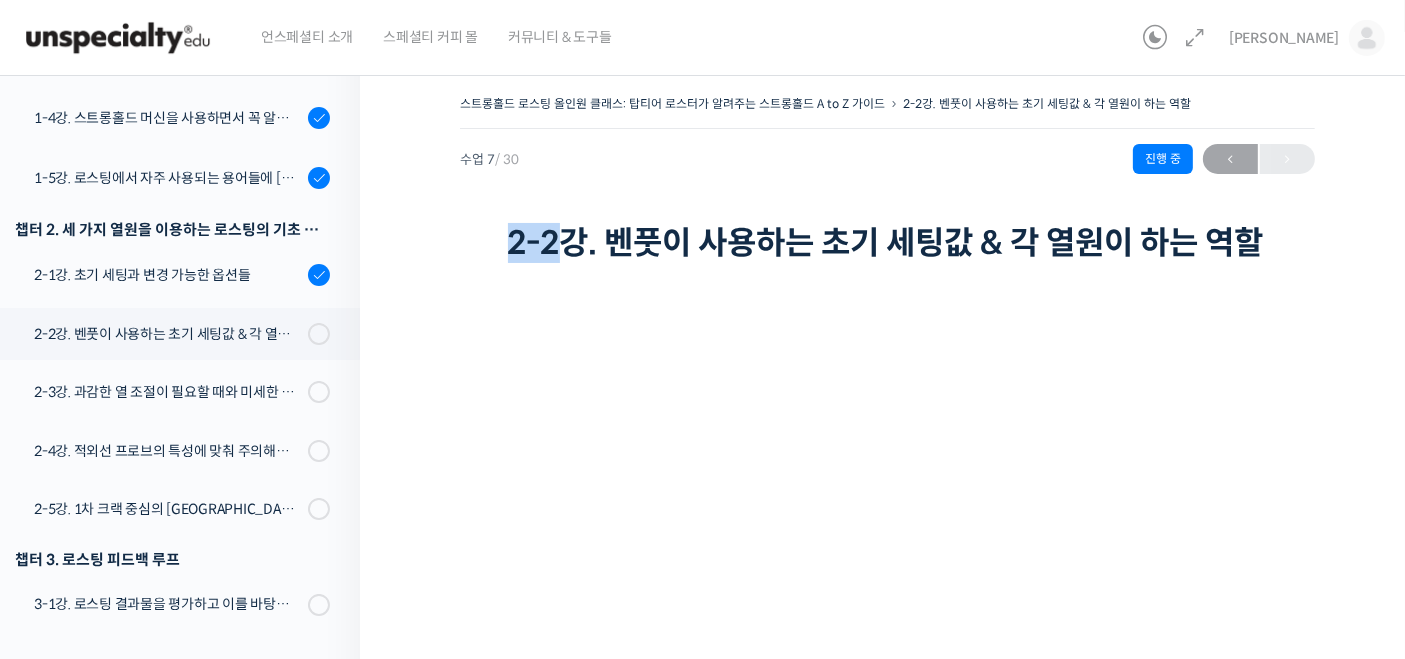 drag, startPoint x: 498, startPoint y: 237, endPoint x: 572, endPoint y: 266, distance: 79.47956 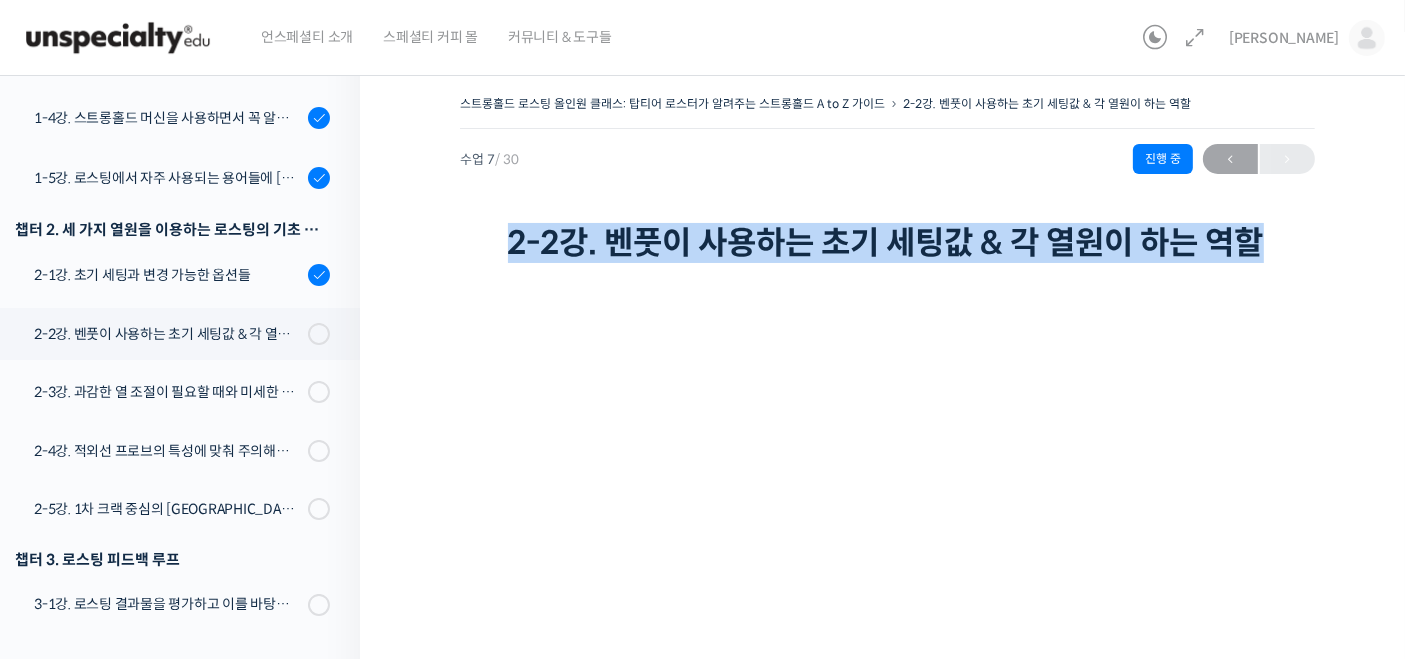 click on "2-2강. 벤풋이 사용하는 초기 세팅값 & 각 열원이 하는 역할" at bounding box center [888, 243] 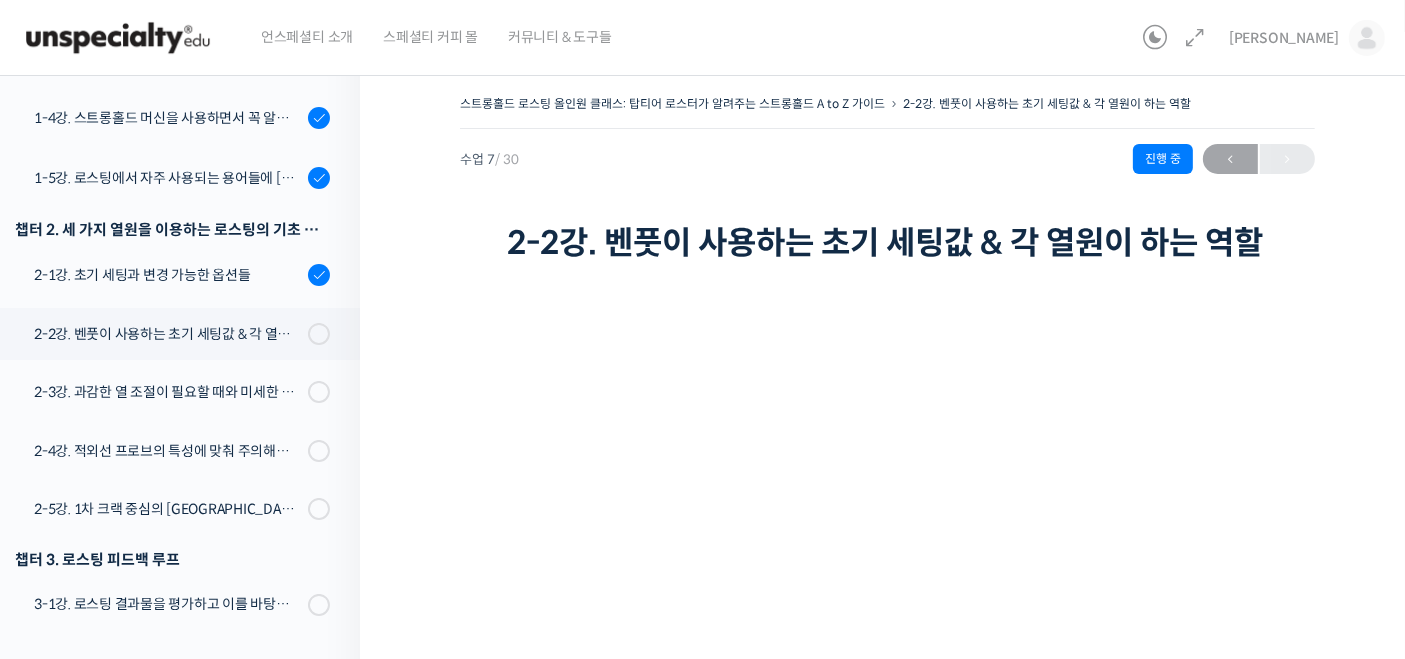 click on "2-2강. 벤풋이 사용하는 초기 세팅값 & 각 열원이 하는 역할" at bounding box center (888, 243) 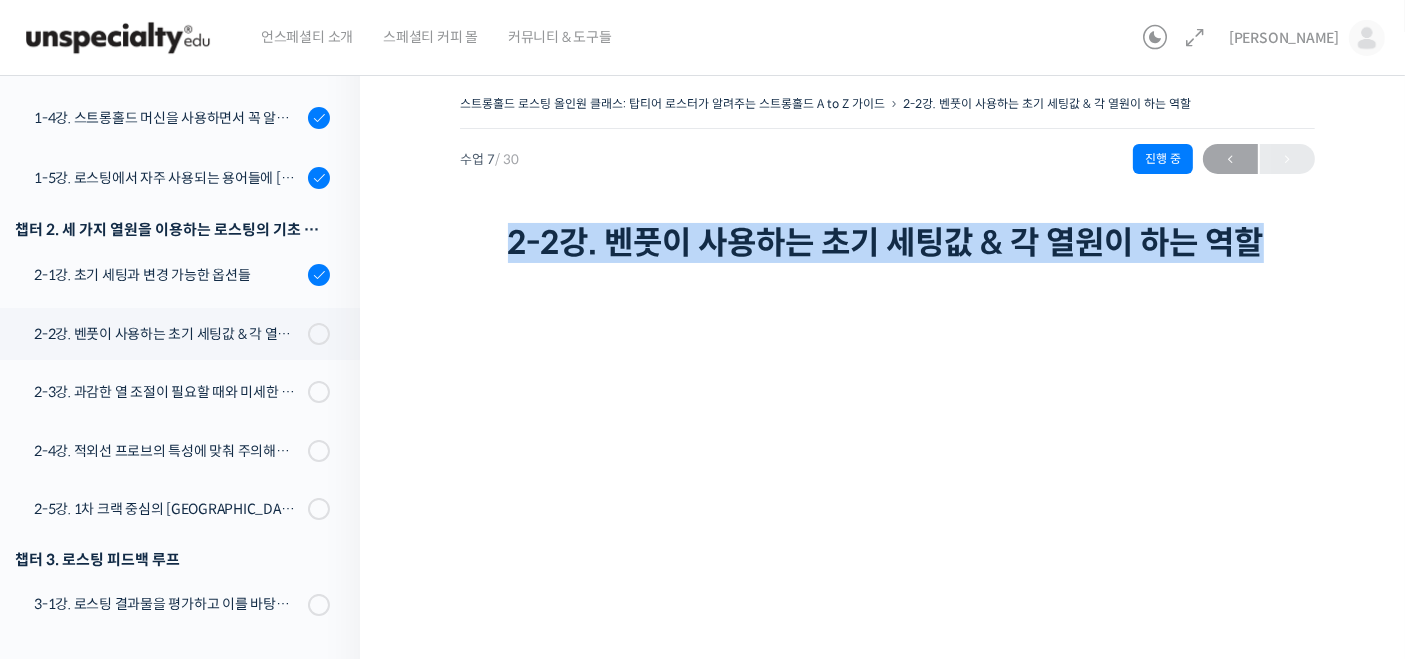 drag, startPoint x: 498, startPoint y: 225, endPoint x: 593, endPoint y: 284, distance: 111.83023 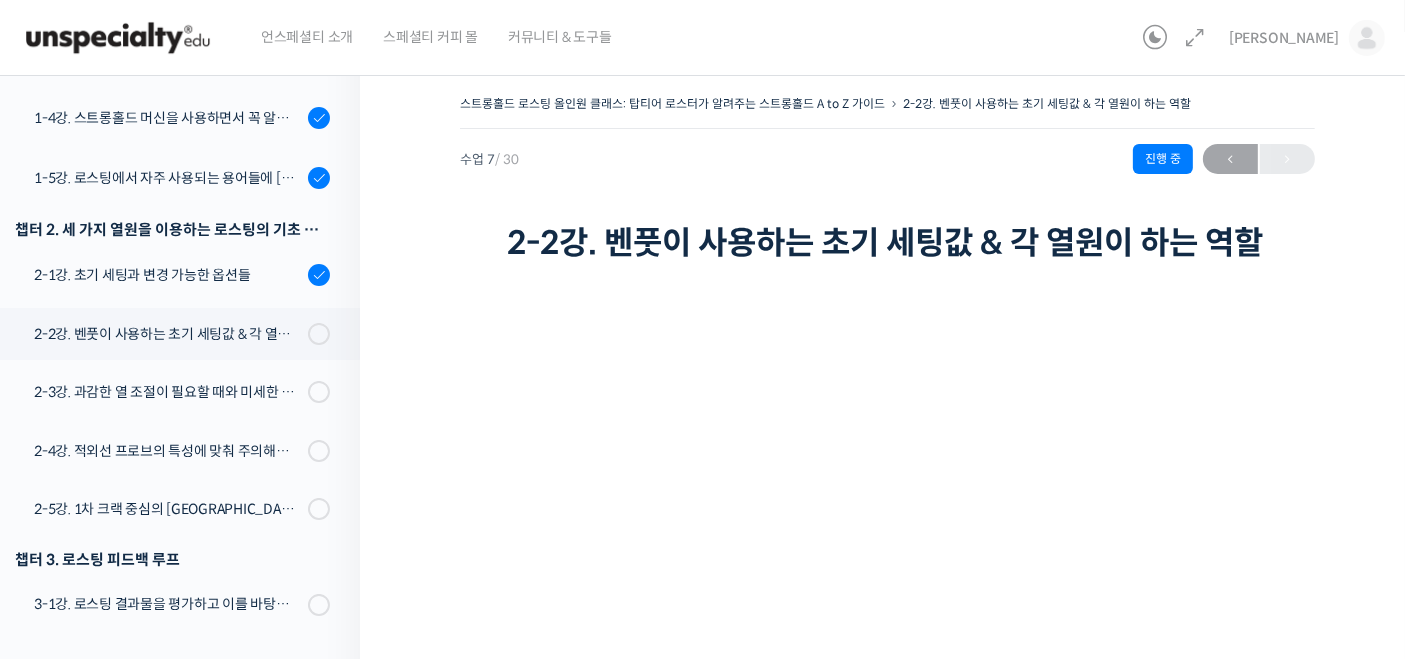 drag, startPoint x: 520, startPoint y: 249, endPoint x: 605, endPoint y: 273, distance: 88.32327 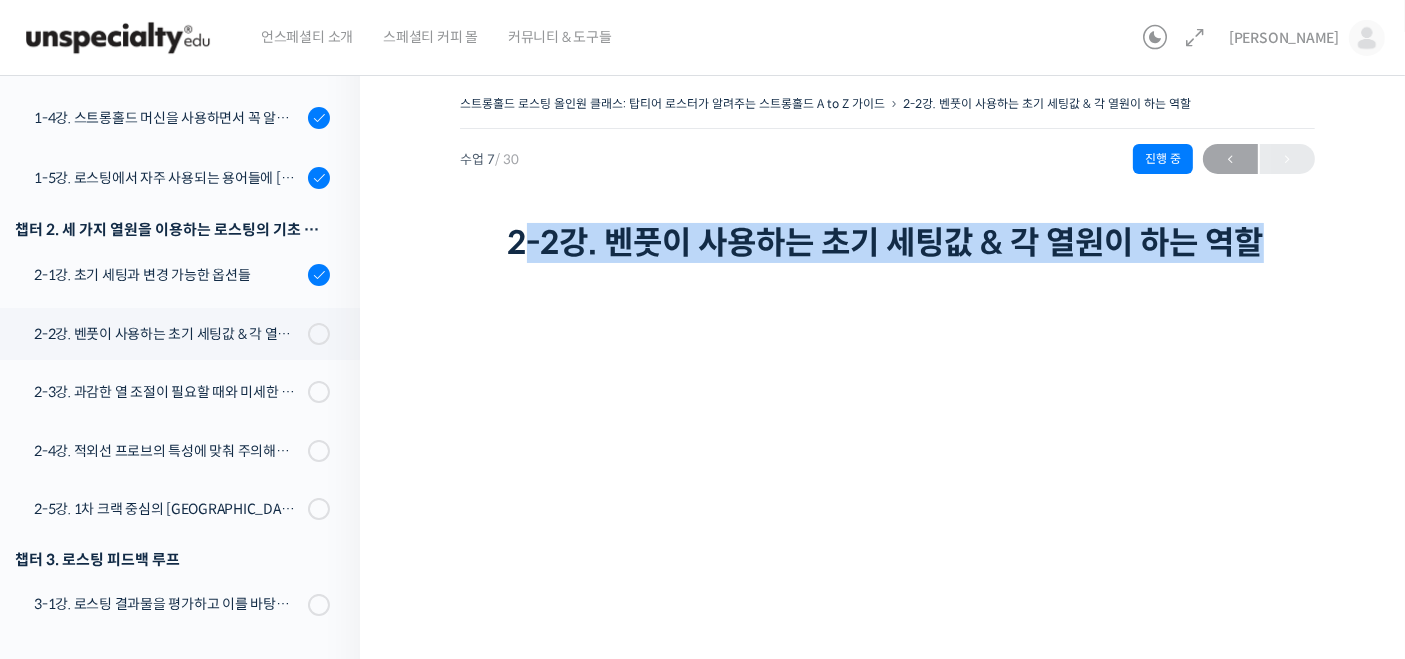 click on "2-2강. 벤풋이 사용하는 초기 세팅값 & 각 열원이 하는 역할" at bounding box center [888, 243] 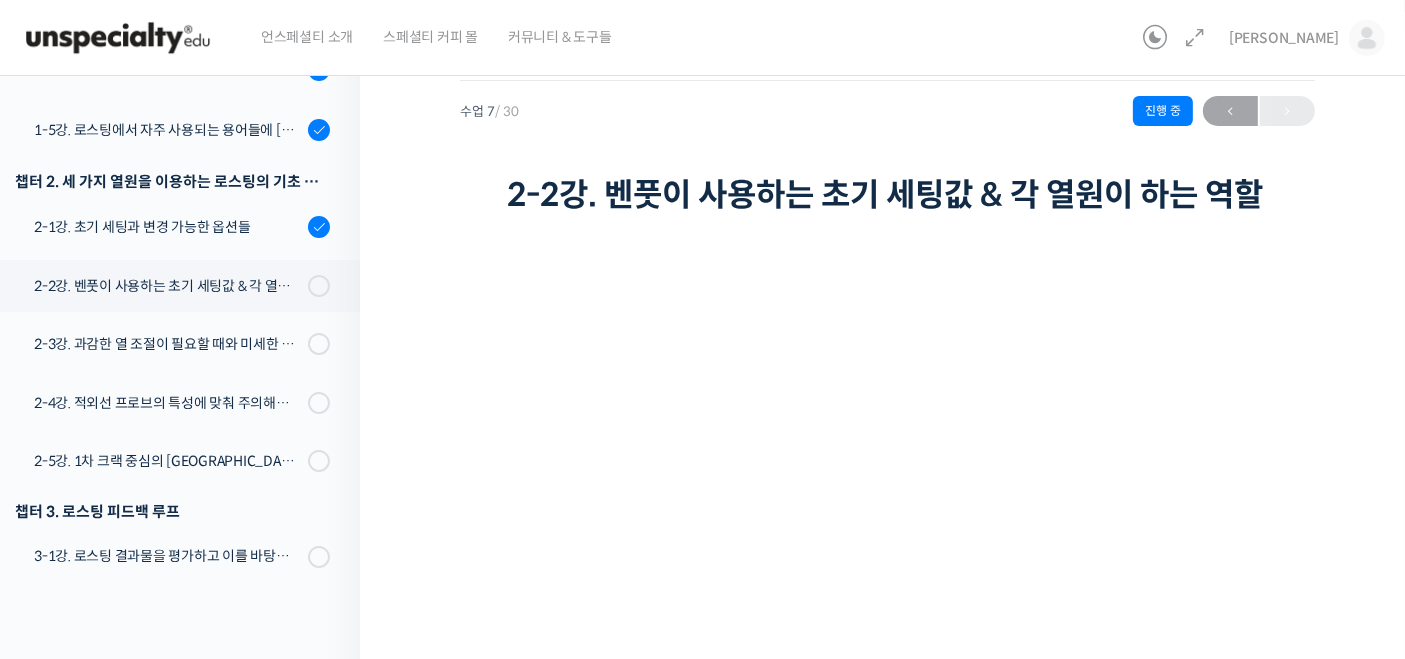 scroll, scrollTop: 0, scrollLeft: 0, axis: both 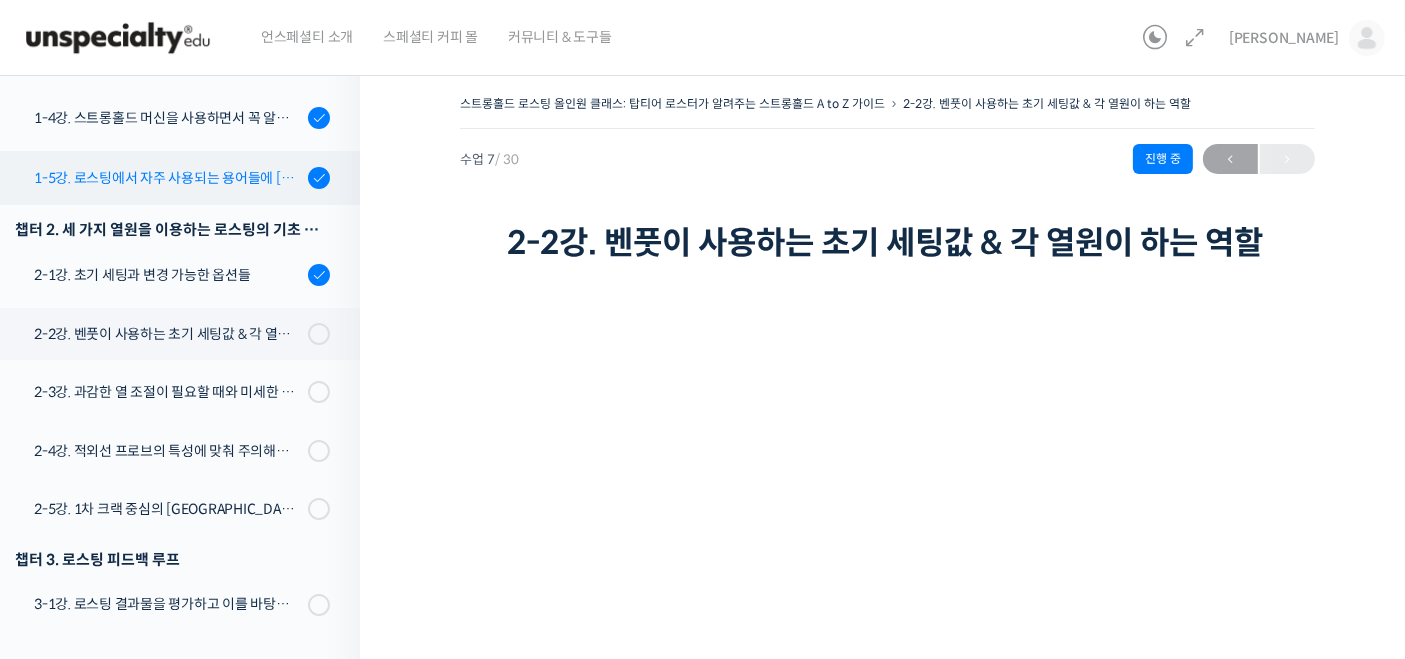 click on "1-5강. 로스팅에서 자주 사용되는 용어들에 [DATE] 이해" at bounding box center [168, 178] 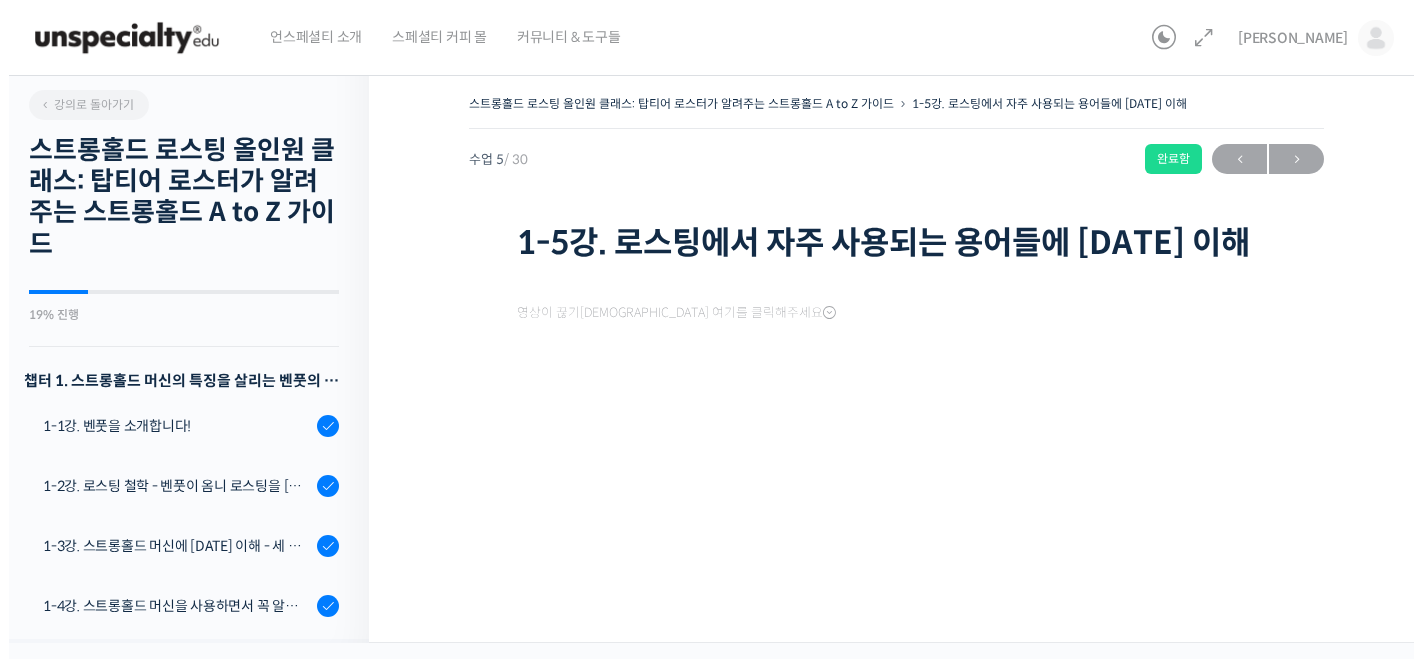 scroll, scrollTop: 0, scrollLeft: 0, axis: both 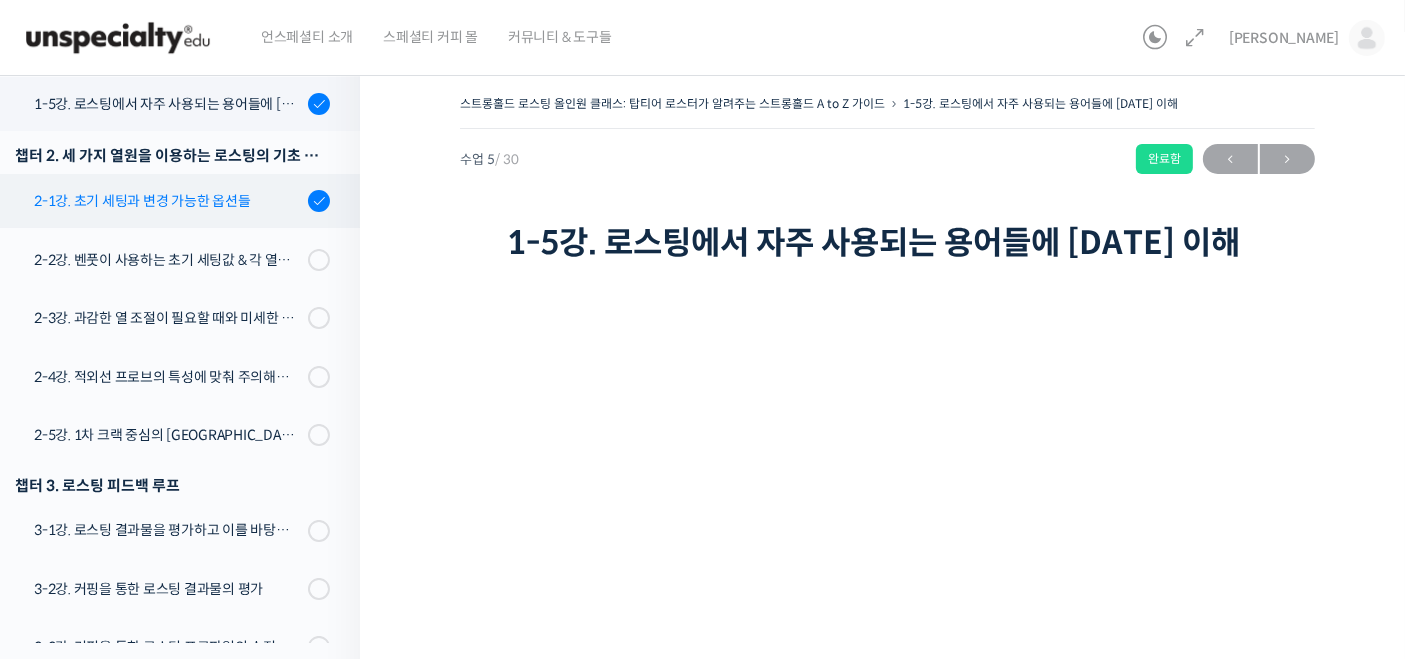 click on "2-1강. 초기 세팅과 변경 가능한 옵션들" at bounding box center [168, 201] 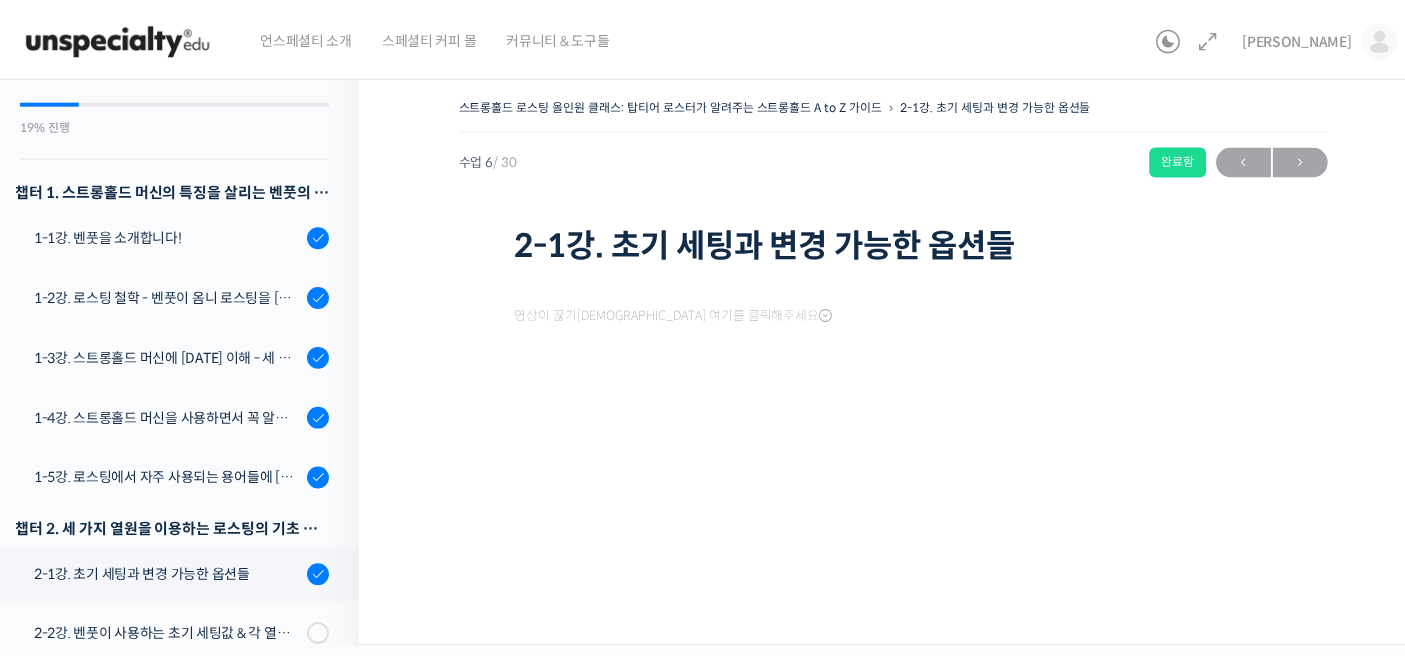 scroll, scrollTop: 0, scrollLeft: 0, axis: both 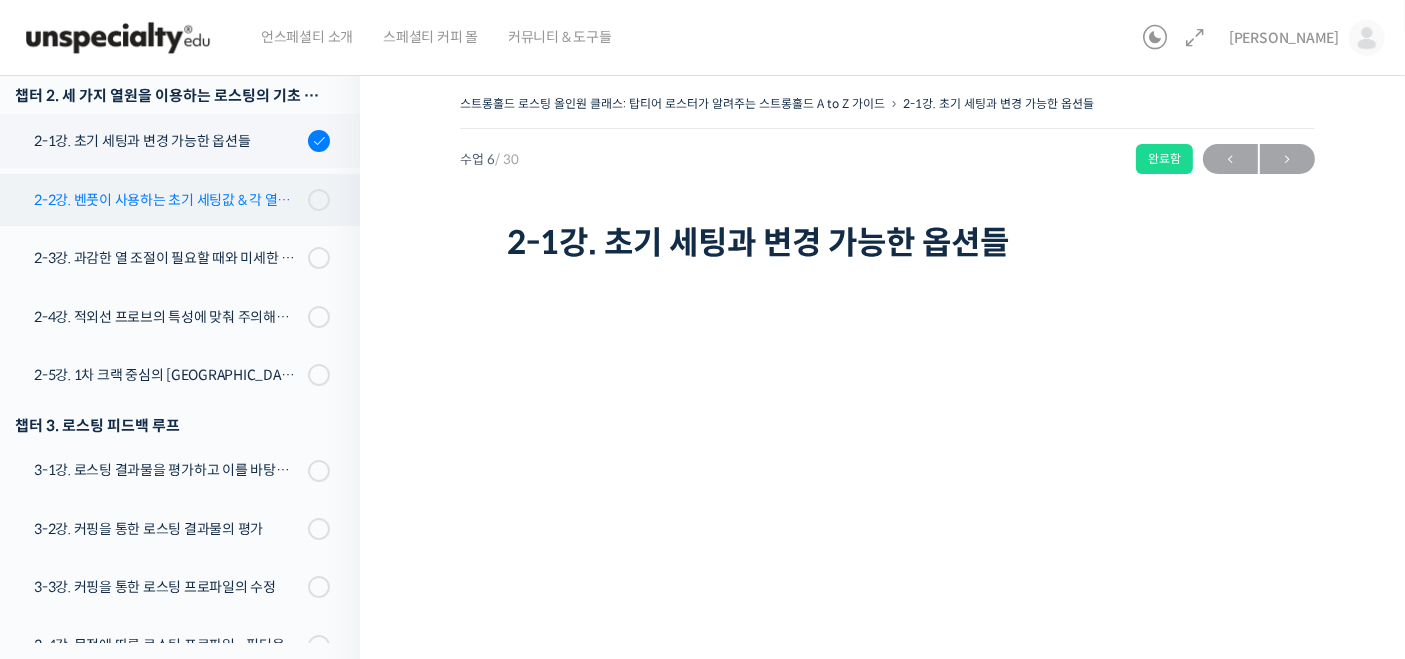 click on "2-2강. 벤풋이 사용하는 초기 세팅값 & 각 열원이 하는 역할" at bounding box center (168, 200) 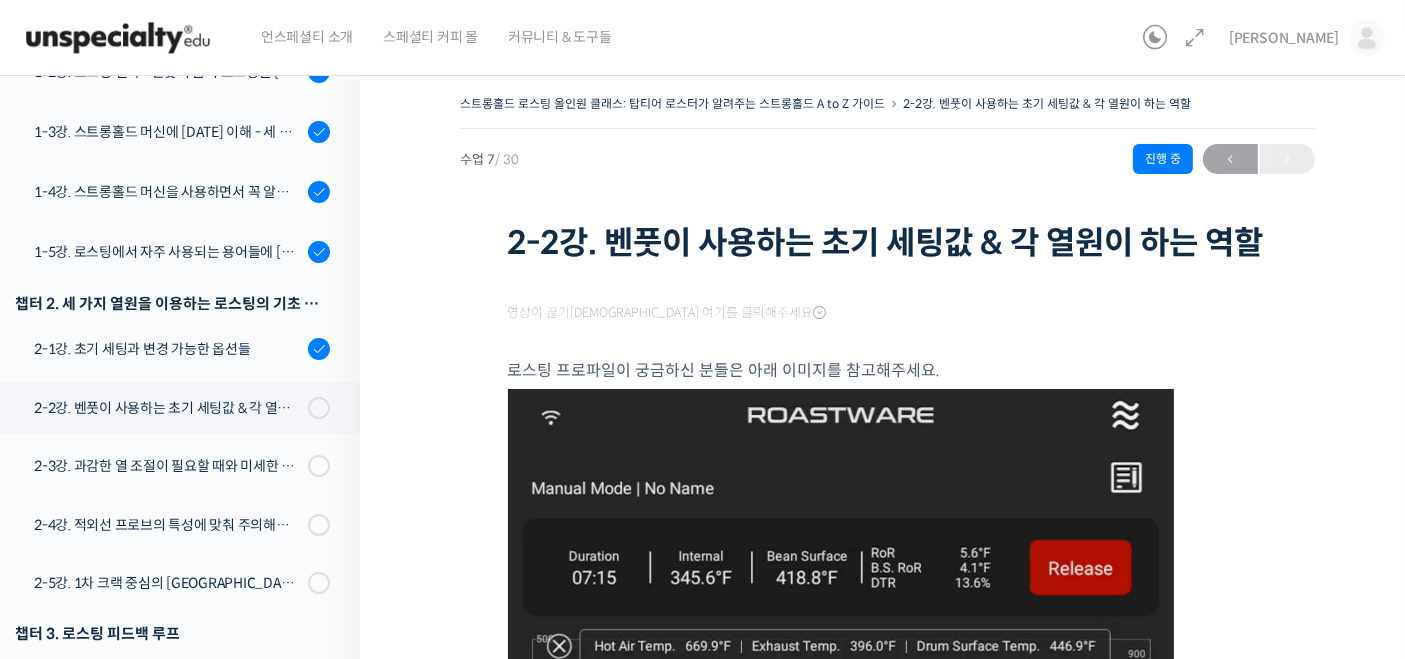 scroll, scrollTop: 0, scrollLeft: 0, axis: both 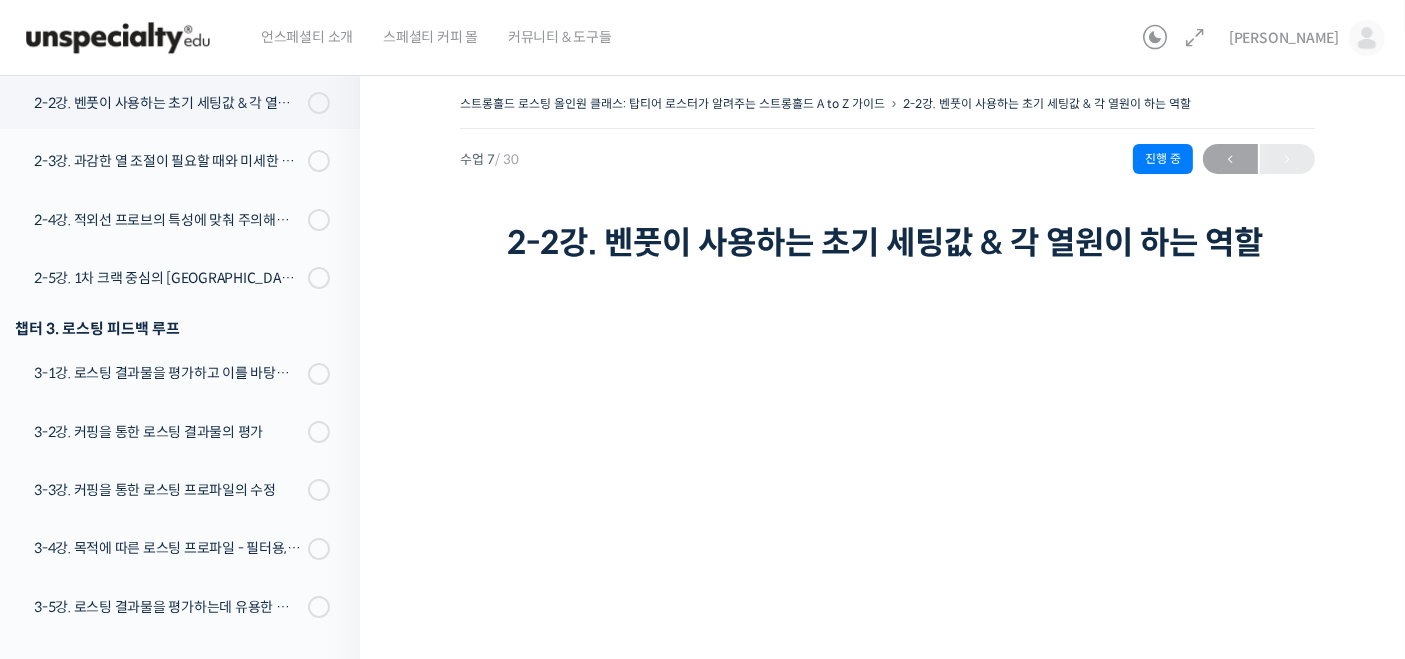 click on "수업 7  / 30
진행 중
[DATE] 8:18 오후
←  이전" at bounding box center [887, 159] 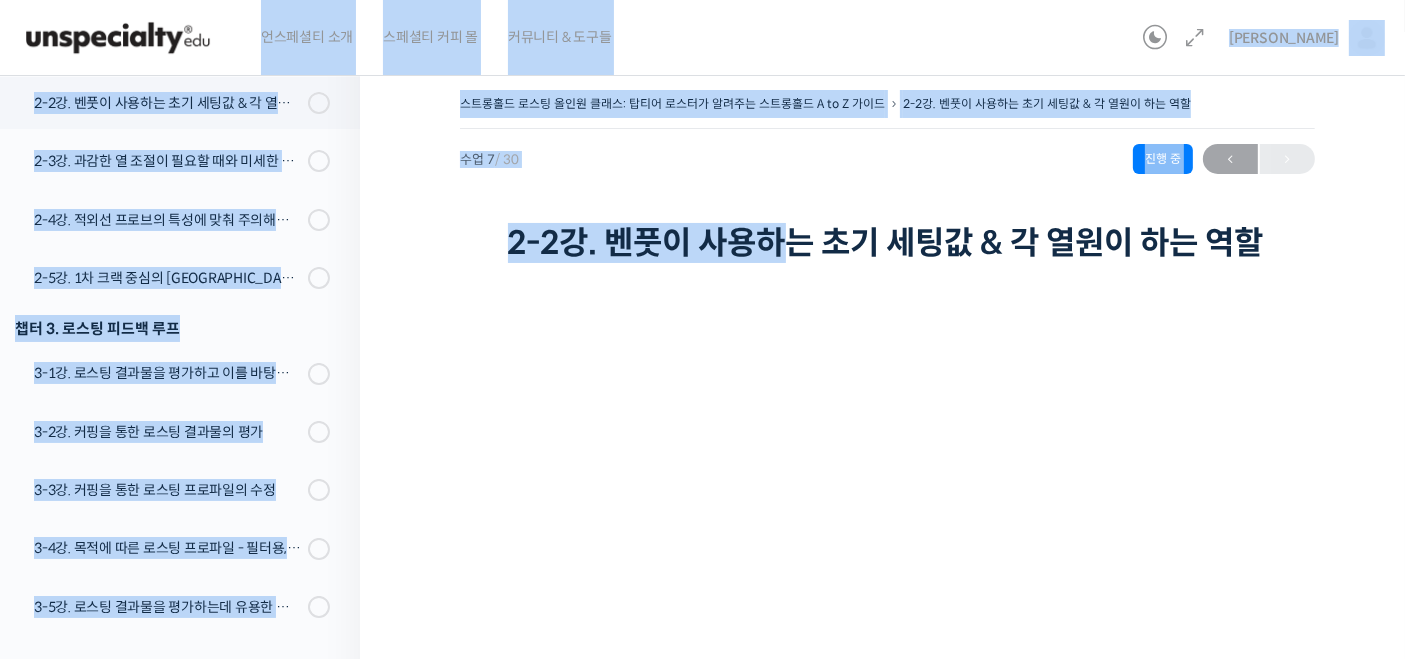 drag, startPoint x: 651, startPoint y: 21, endPoint x: 777, endPoint y: 198, distance: 217.26712 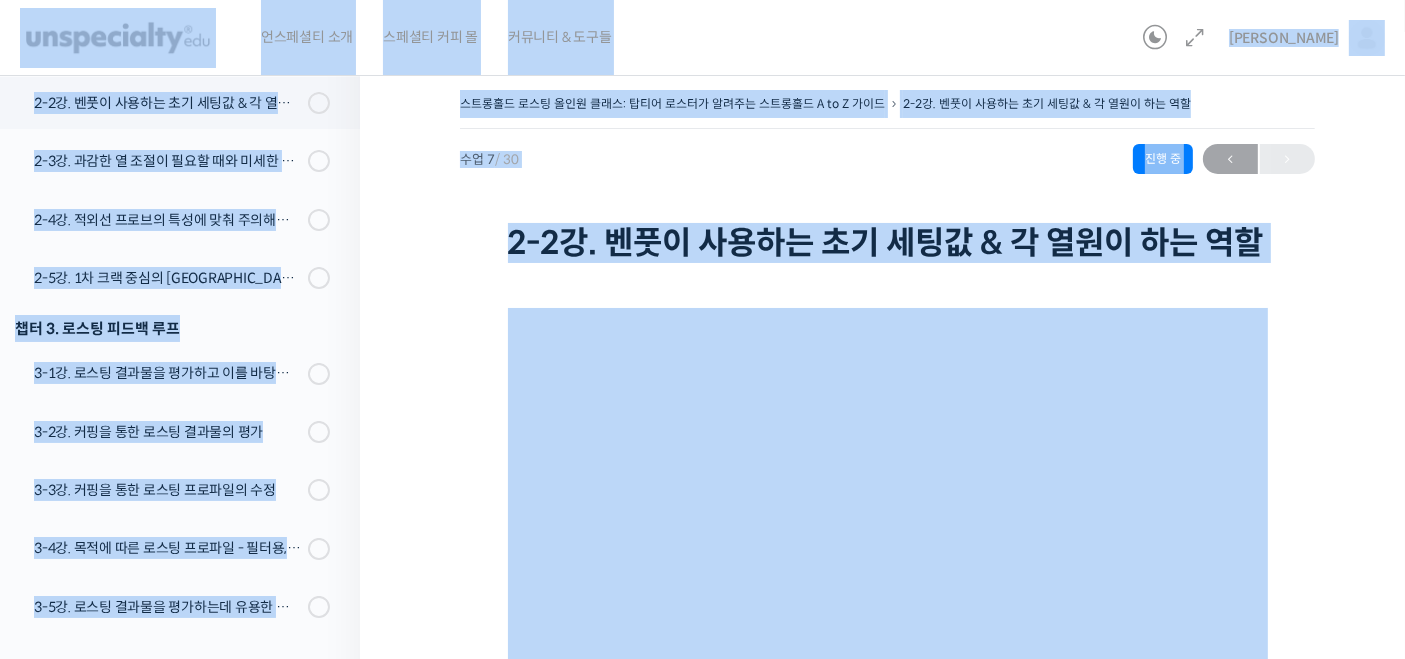 drag, startPoint x: 0, startPoint y: 24, endPoint x: 1421, endPoint y: 335, distance: 1454.6346 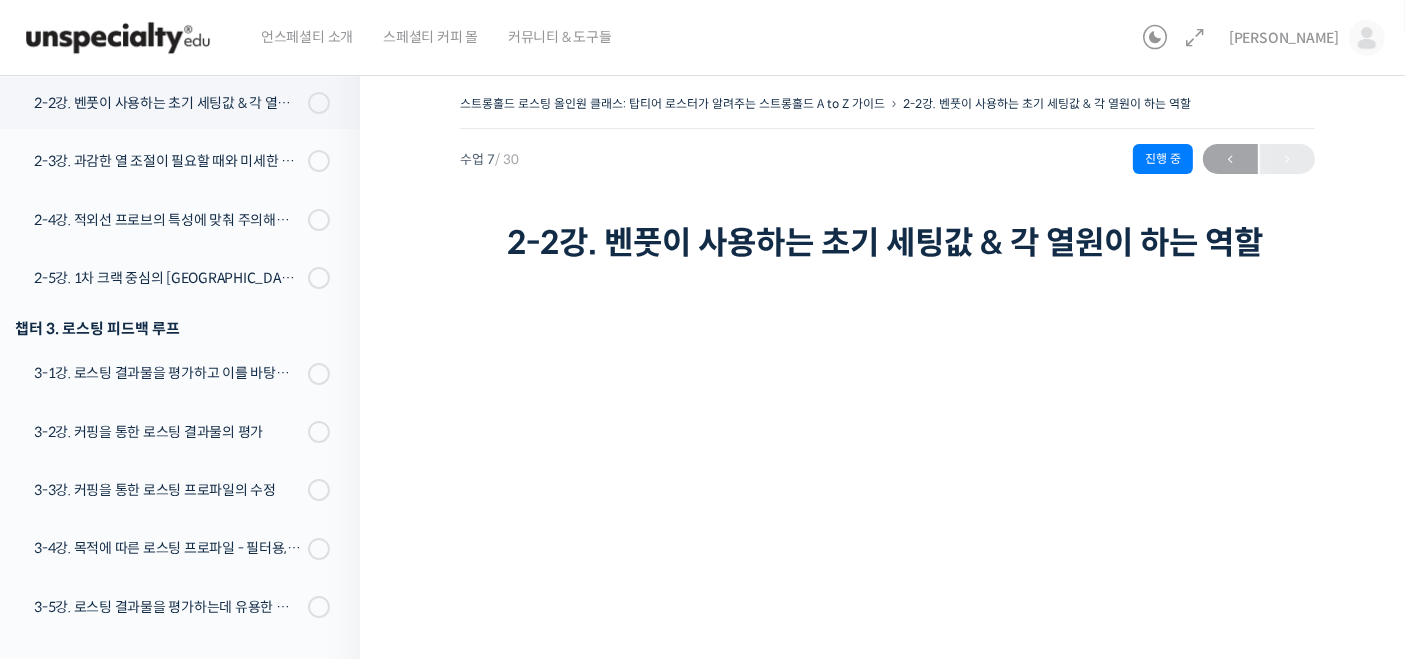 drag, startPoint x: 1002, startPoint y: 241, endPoint x: 779, endPoint y: 238, distance: 223.02017 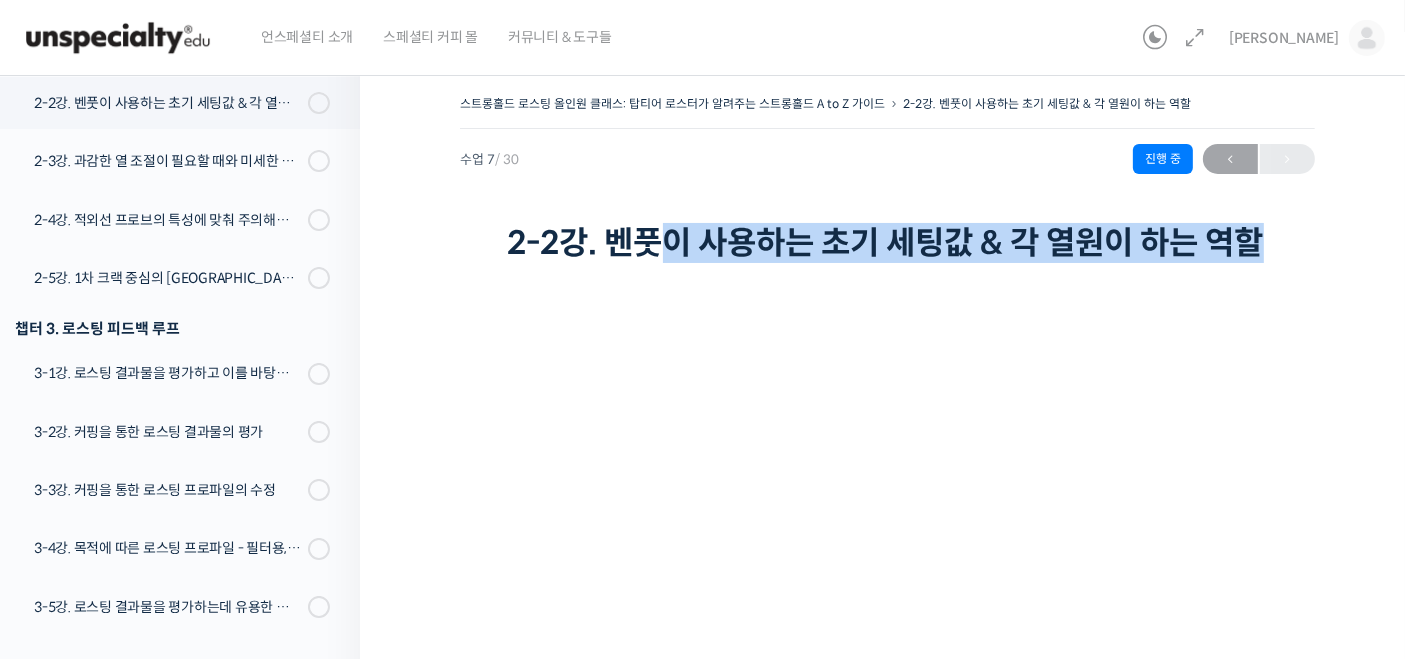 drag, startPoint x: 660, startPoint y: 208, endPoint x: 848, endPoint y: 268, distance: 197.34235 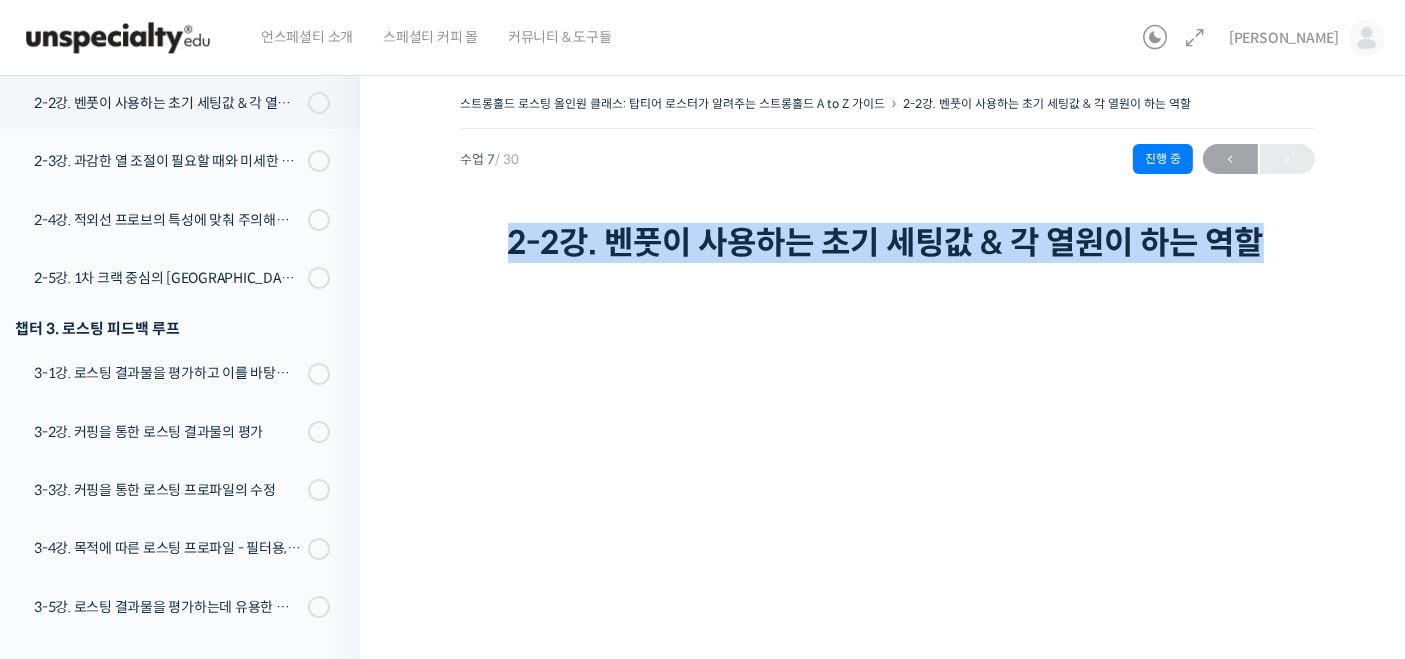 drag, startPoint x: 470, startPoint y: 224, endPoint x: 666, endPoint y: 284, distance: 204.97804 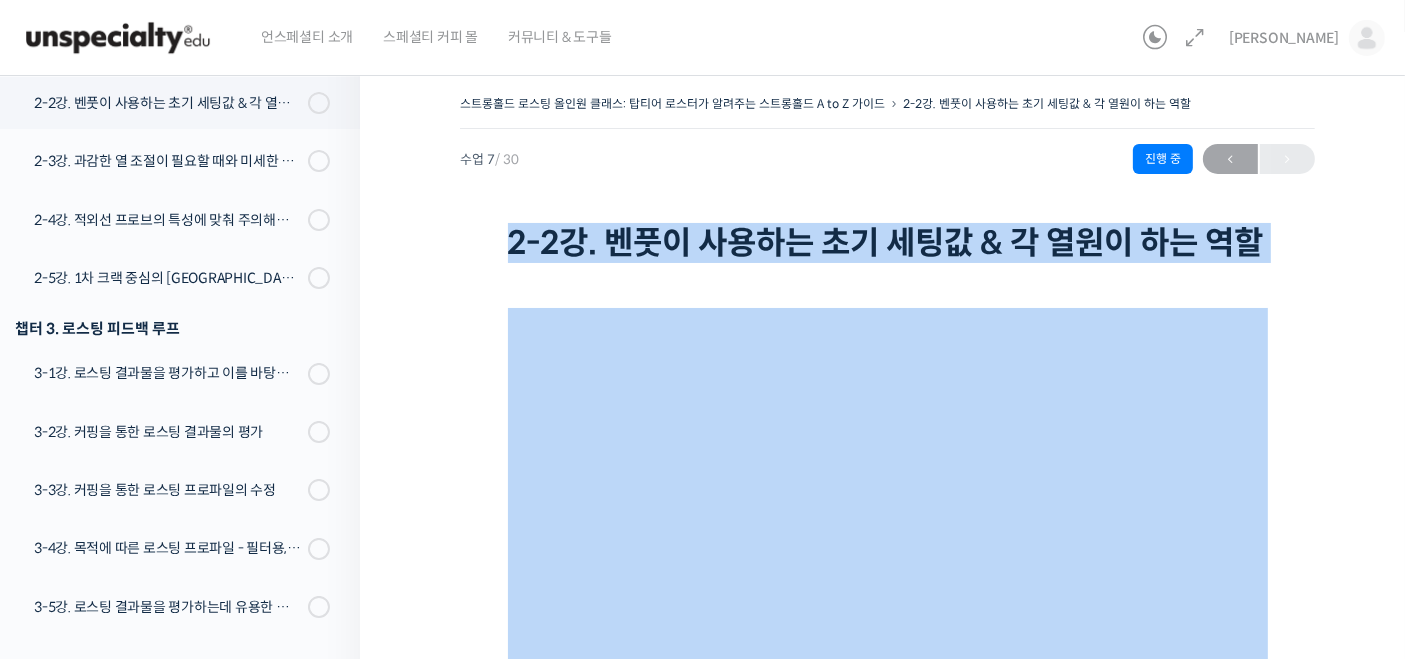 drag, startPoint x: 507, startPoint y: 240, endPoint x: 597, endPoint y: 301, distance: 108.72442 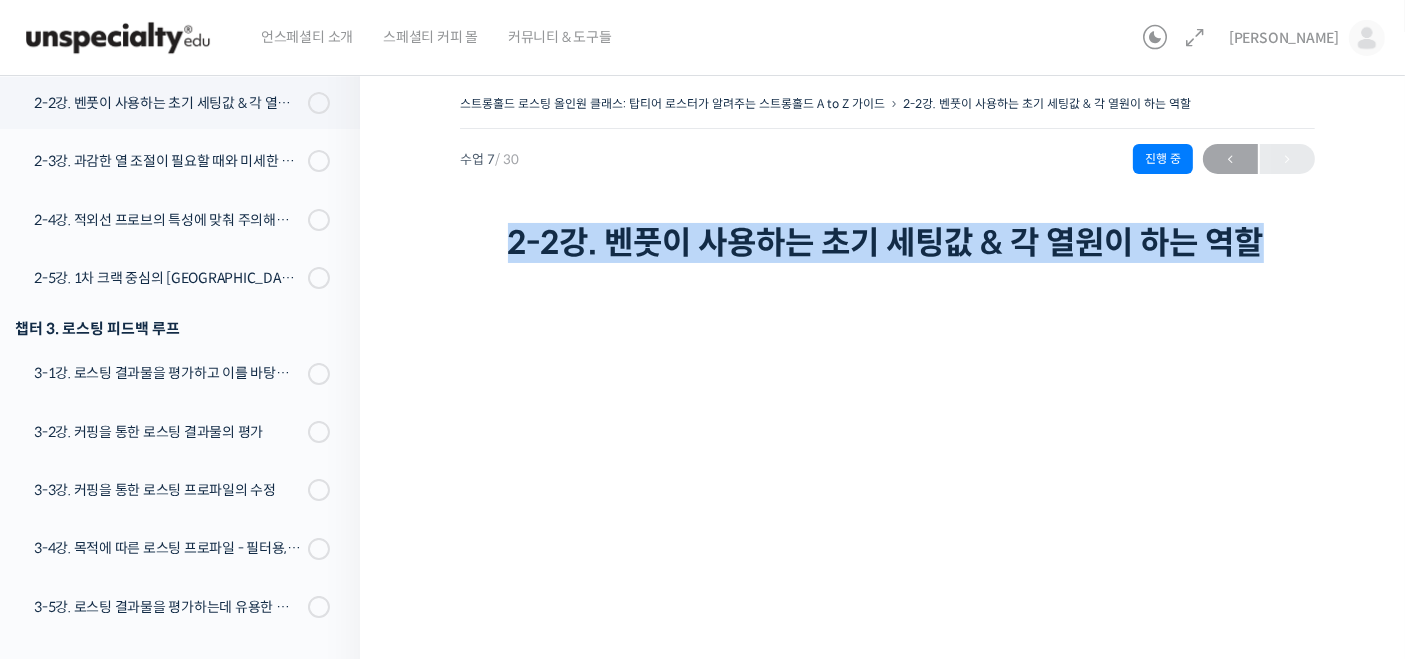 drag, startPoint x: 569, startPoint y: 256, endPoint x: 595, endPoint y: 266, distance: 27.856777 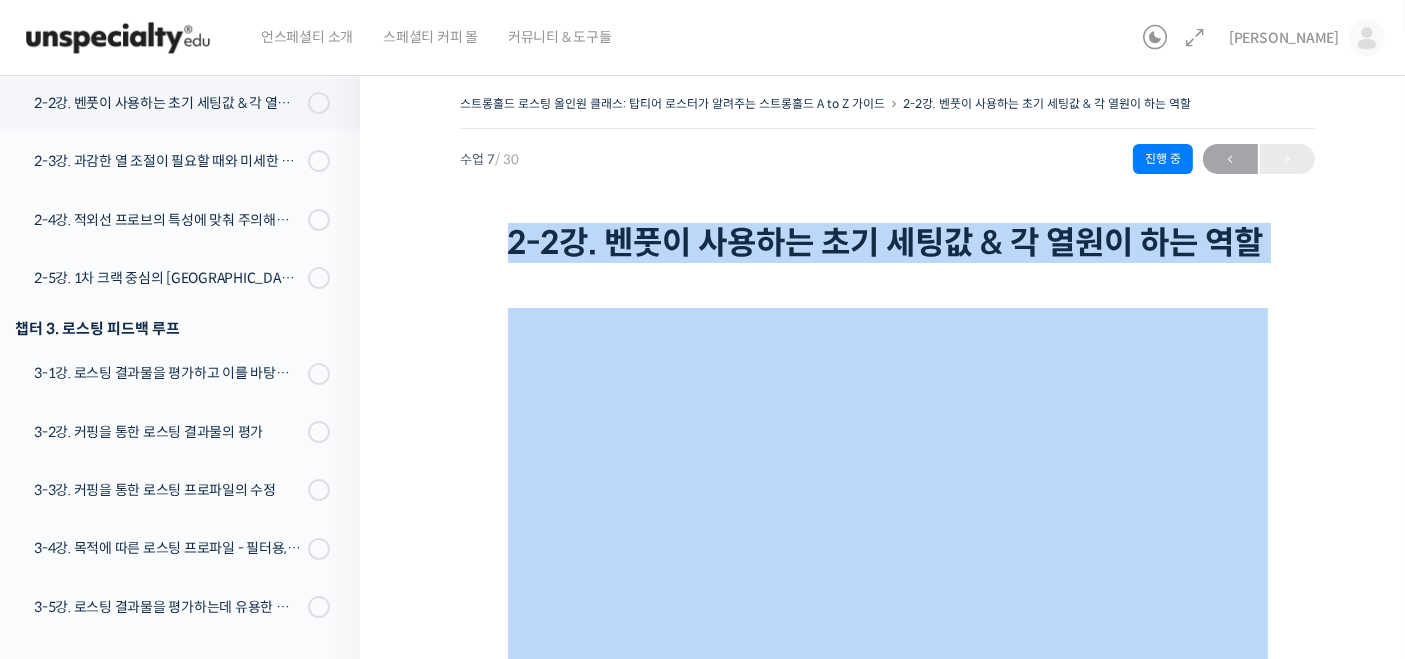 drag, startPoint x: 592, startPoint y: 287, endPoint x: 694, endPoint y: 318, distance: 106.60675 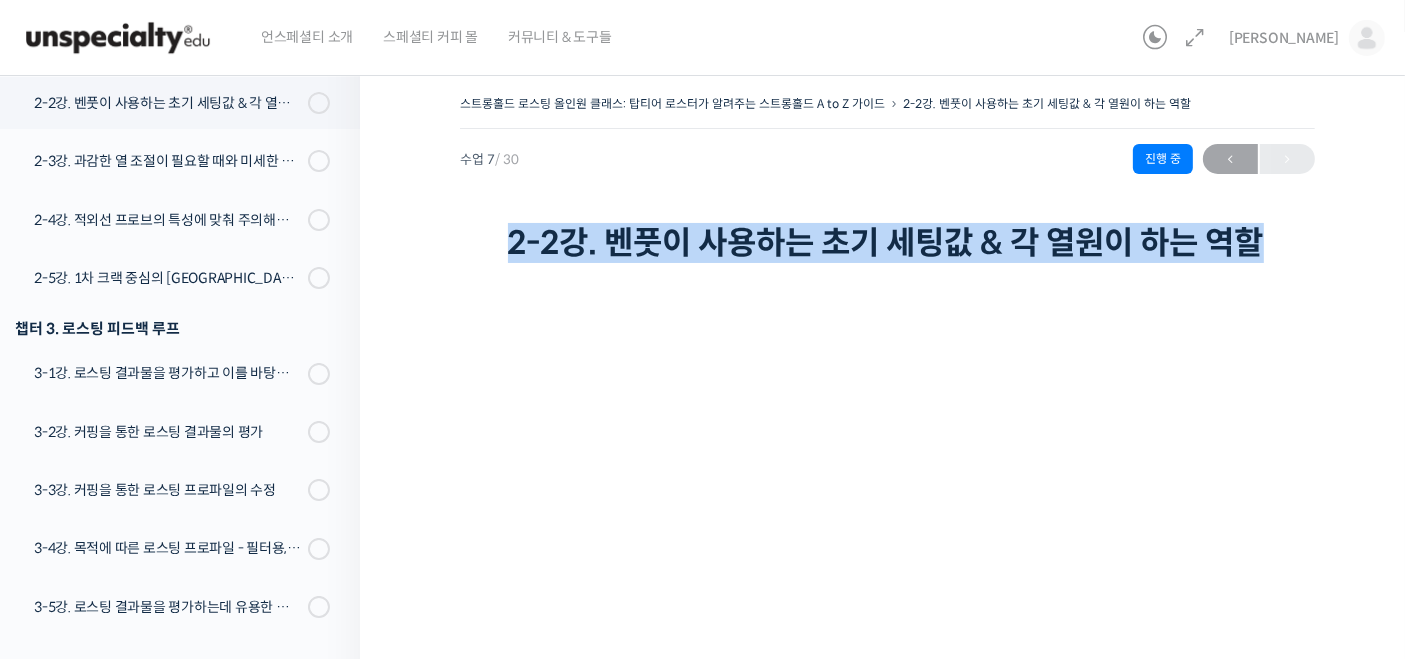 drag, startPoint x: 480, startPoint y: 237, endPoint x: 620, endPoint y: 282, distance: 147.05441 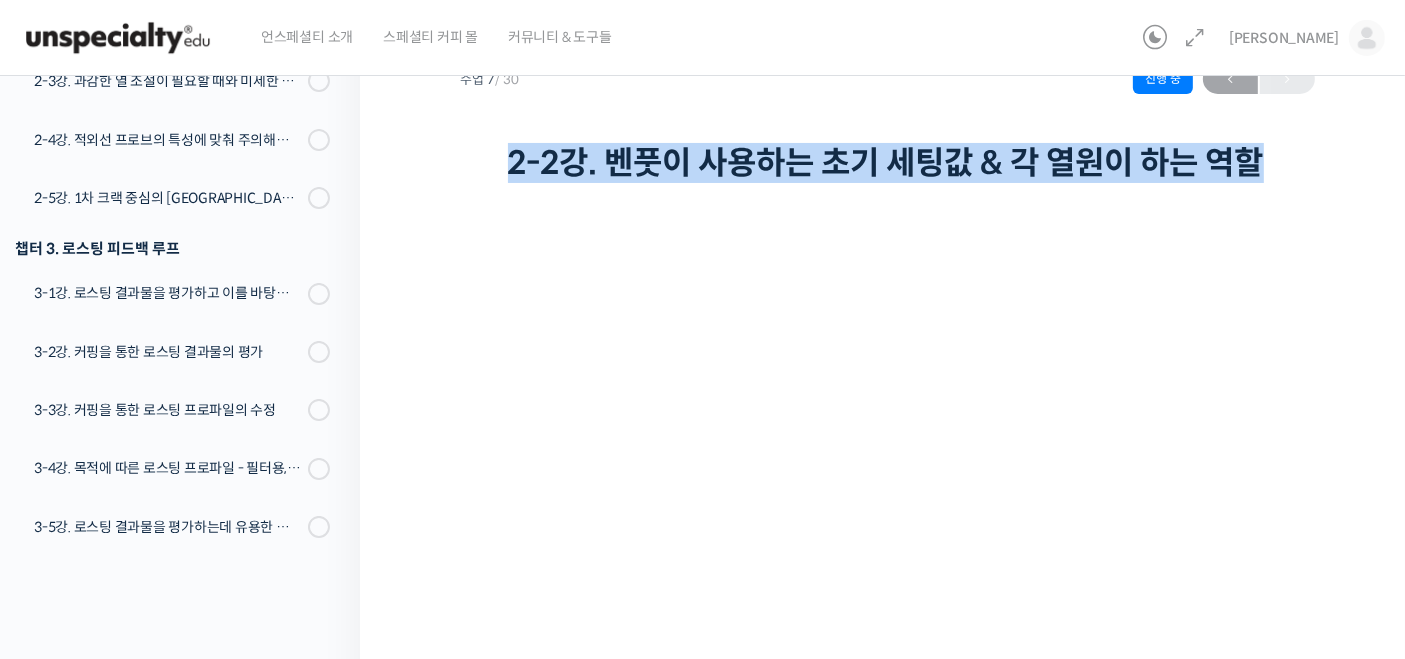 scroll, scrollTop: 111, scrollLeft: 0, axis: vertical 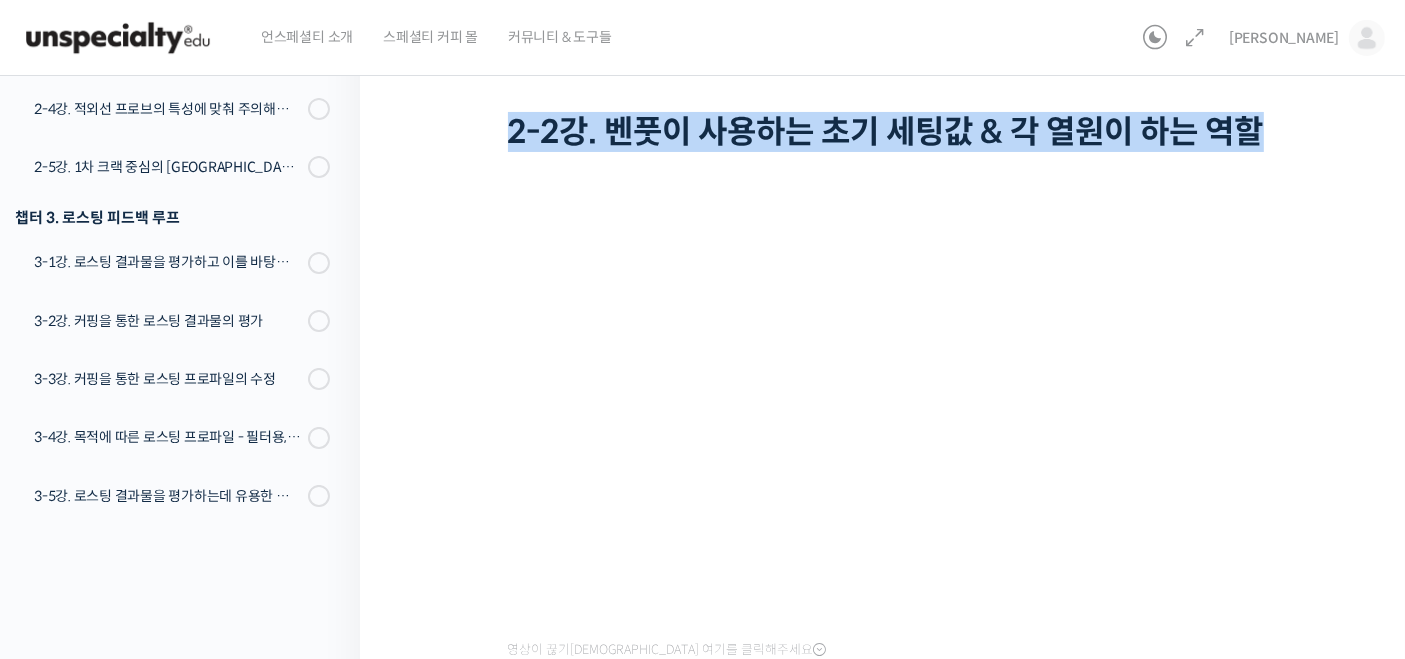 click on "2-2강. 벤풋이 사용하는 초기 세팅값 & 각 열원이 하는 역할" at bounding box center [888, 132] 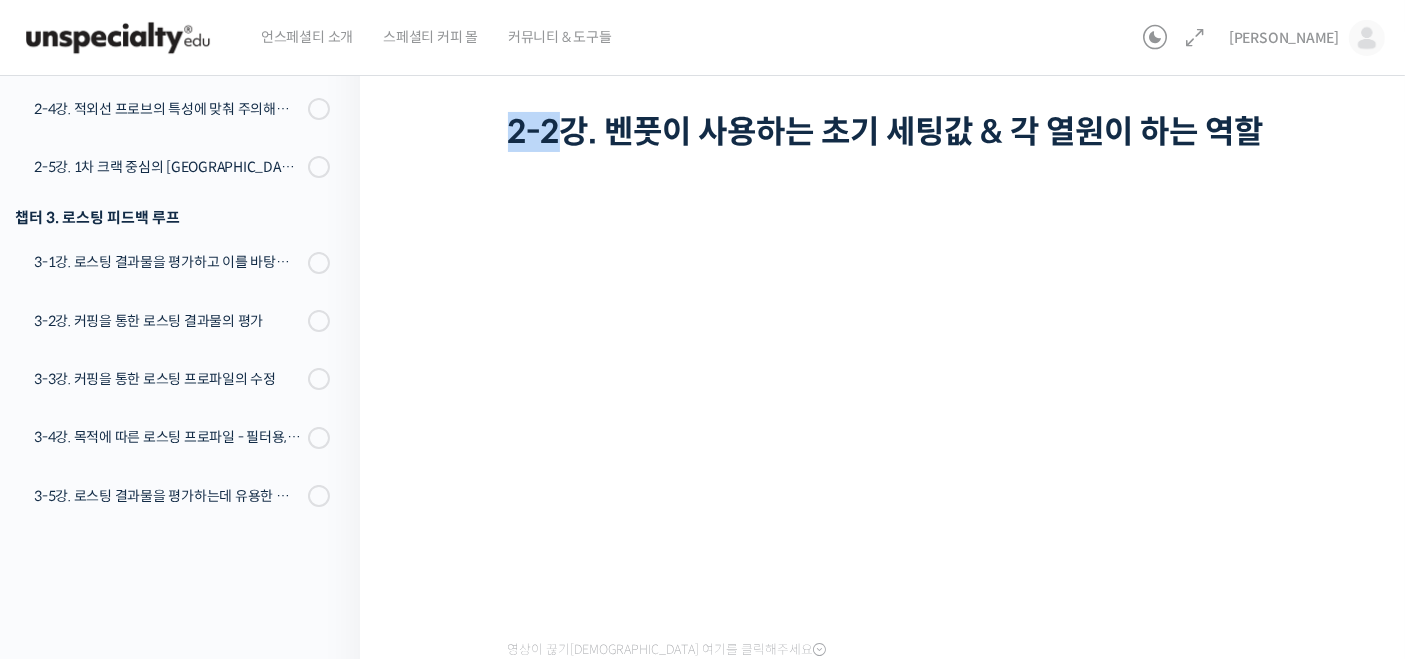 drag, startPoint x: 498, startPoint y: 130, endPoint x: 635, endPoint y: 133, distance: 137.03284 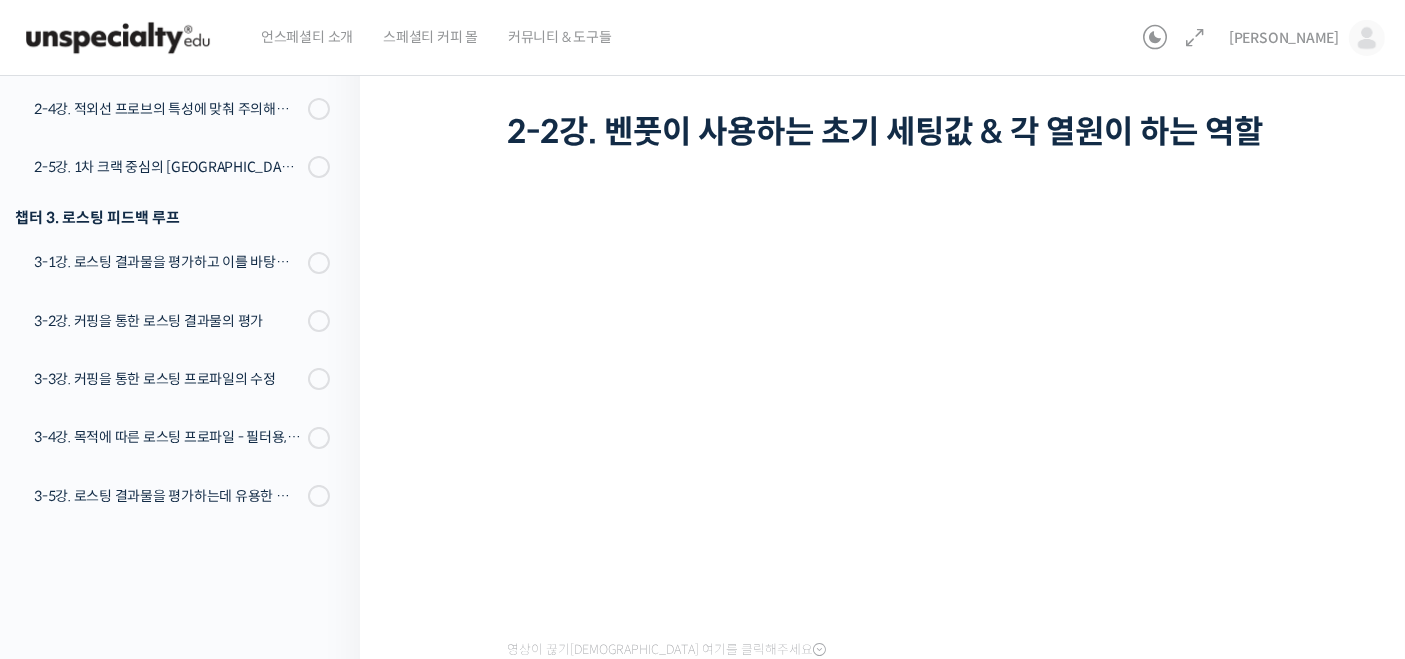 click on "2-2강. 벤풋이 사용하는 초기 세팅값 & 각 열원이 하는 역할" at bounding box center [888, 132] 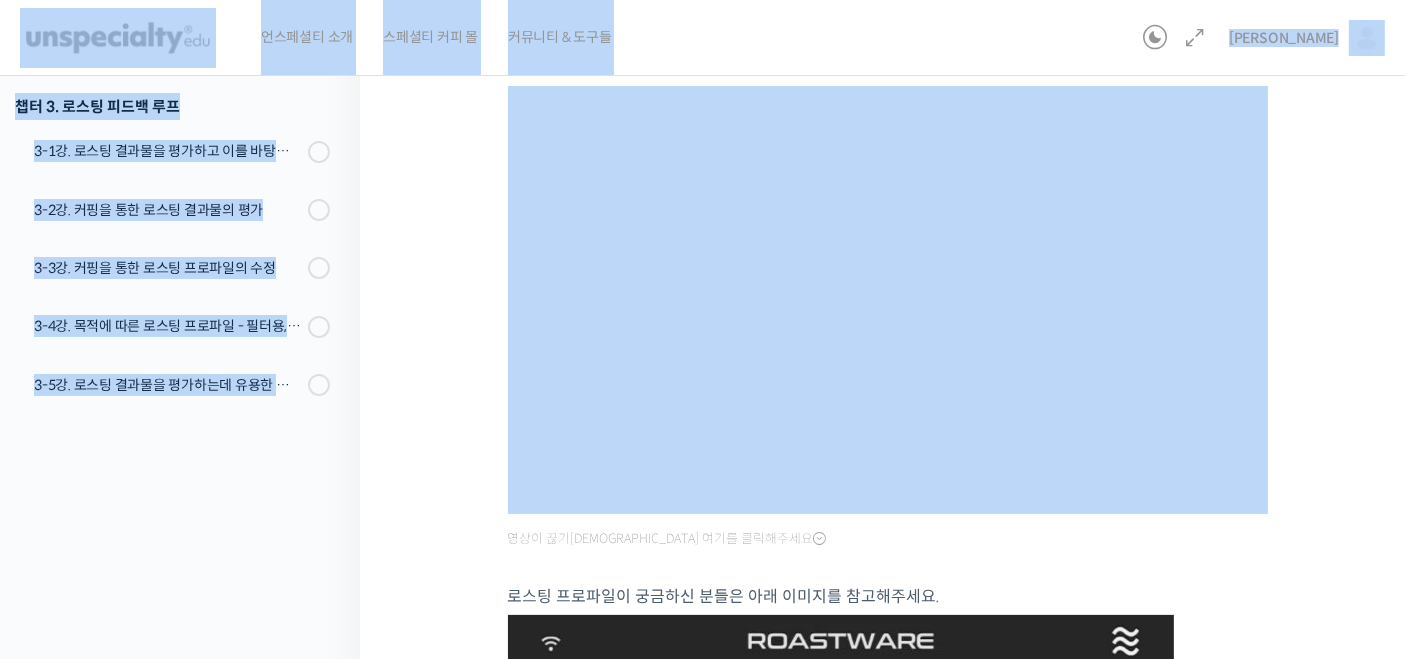 scroll, scrollTop: 591, scrollLeft: 0, axis: vertical 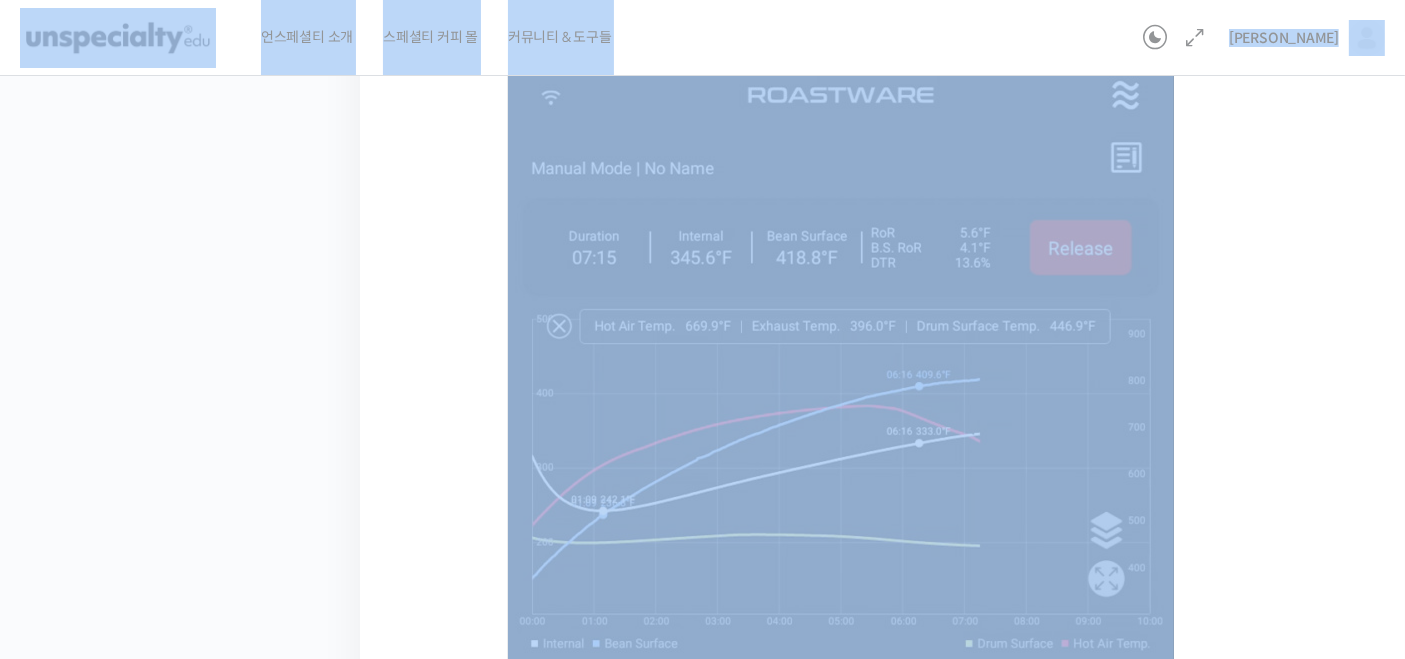 drag, startPoint x: 0, startPoint y: 26, endPoint x: 1310, endPoint y: 215, distance: 1323.5637 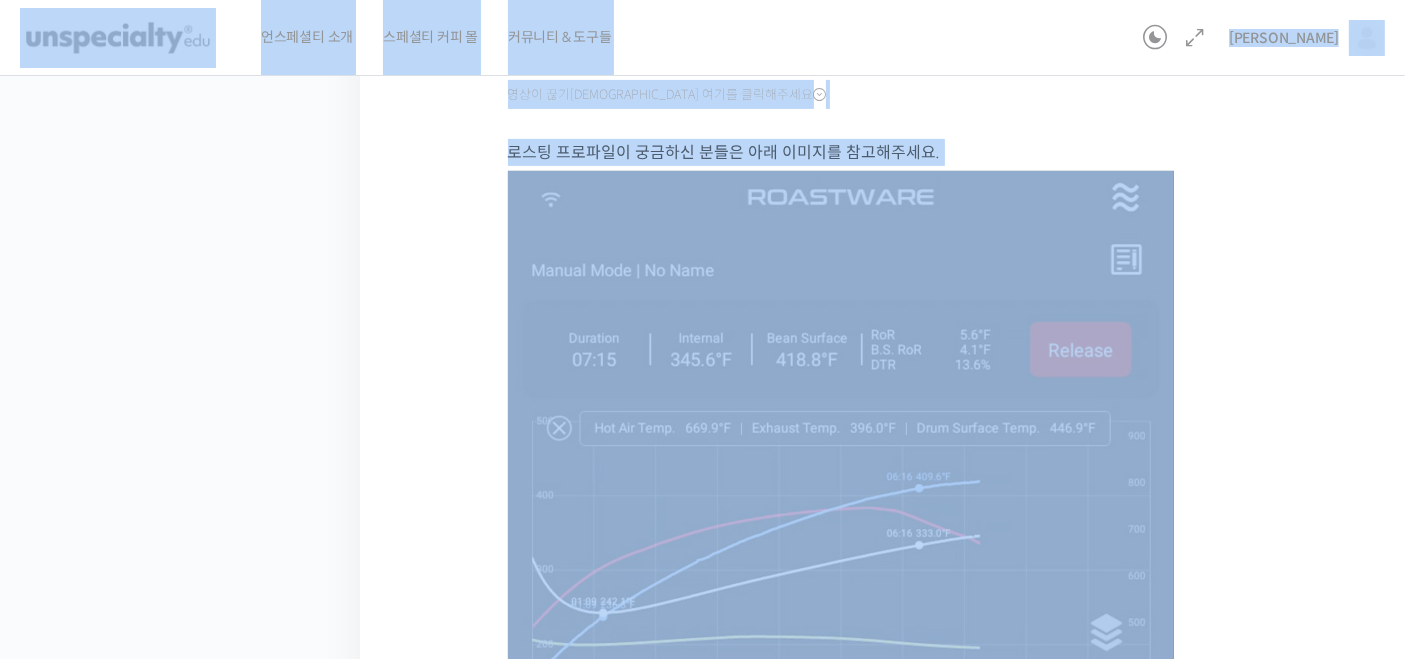 click on "스트롱홀드 로스팅 올인원 클래스: 탑티어 로스터가 알려주는 스트롱홀드 A to Z 가이드
2-2강. 벤풋이 사용하는 초기 세팅값 & 각 열원이 하는 역할
진행 중
수업 7  / 30
진행 중
[DATE] 8:18 오후
←  이전
2-2강. 벤풋이 사용하는 초기 세팅값 & 각 열원이 하는 역할
영상이 끊기[DEMOGRAPHIC_DATA]를 클릭해주세요" at bounding box center (887, 392) 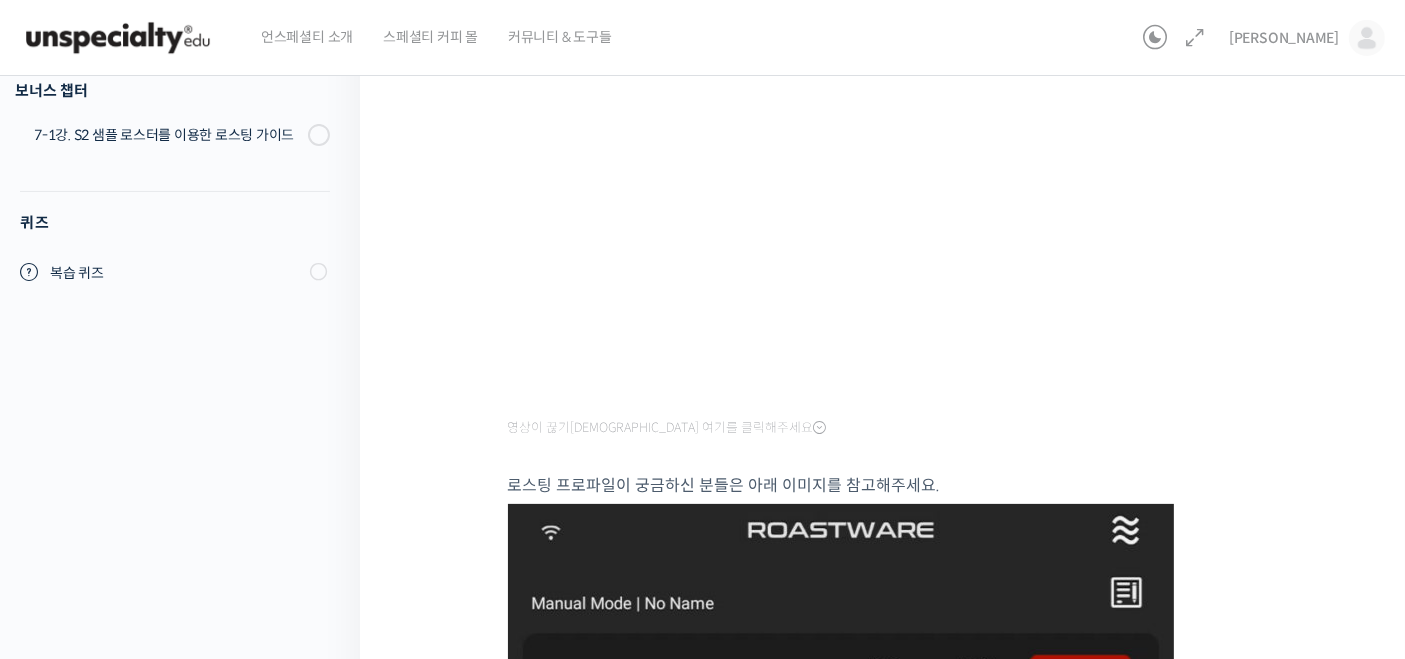 scroll, scrollTop: 0, scrollLeft: 0, axis: both 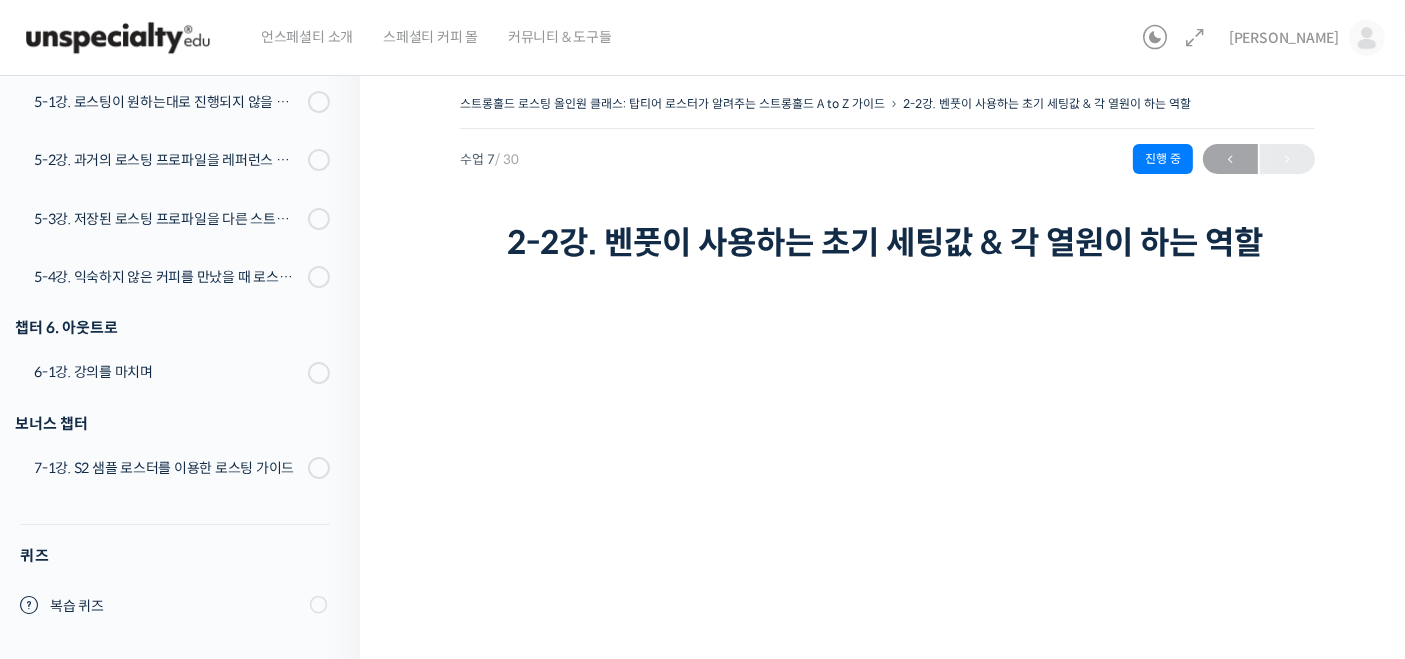 drag, startPoint x: 714, startPoint y: 240, endPoint x: 685, endPoint y: 235, distance: 29.427877 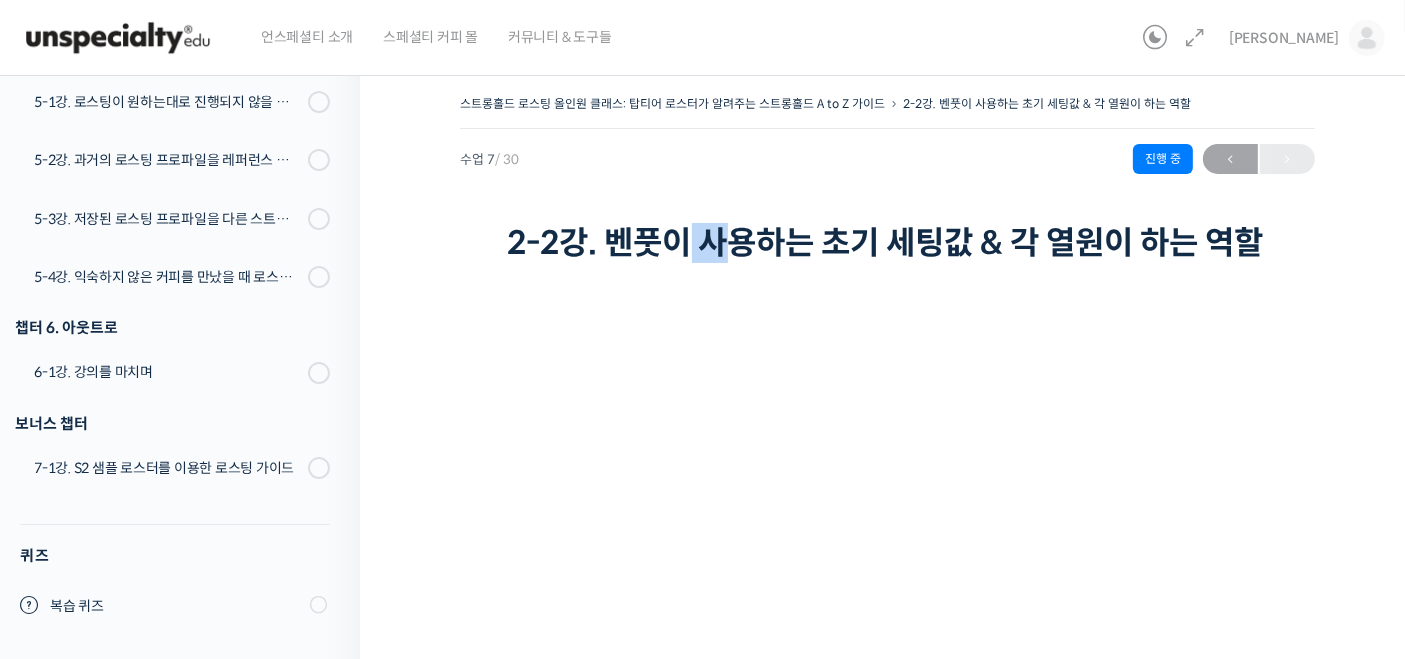 drag, startPoint x: 696, startPoint y: 178, endPoint x: 780, endPoint y: 280, distance: 132.13629 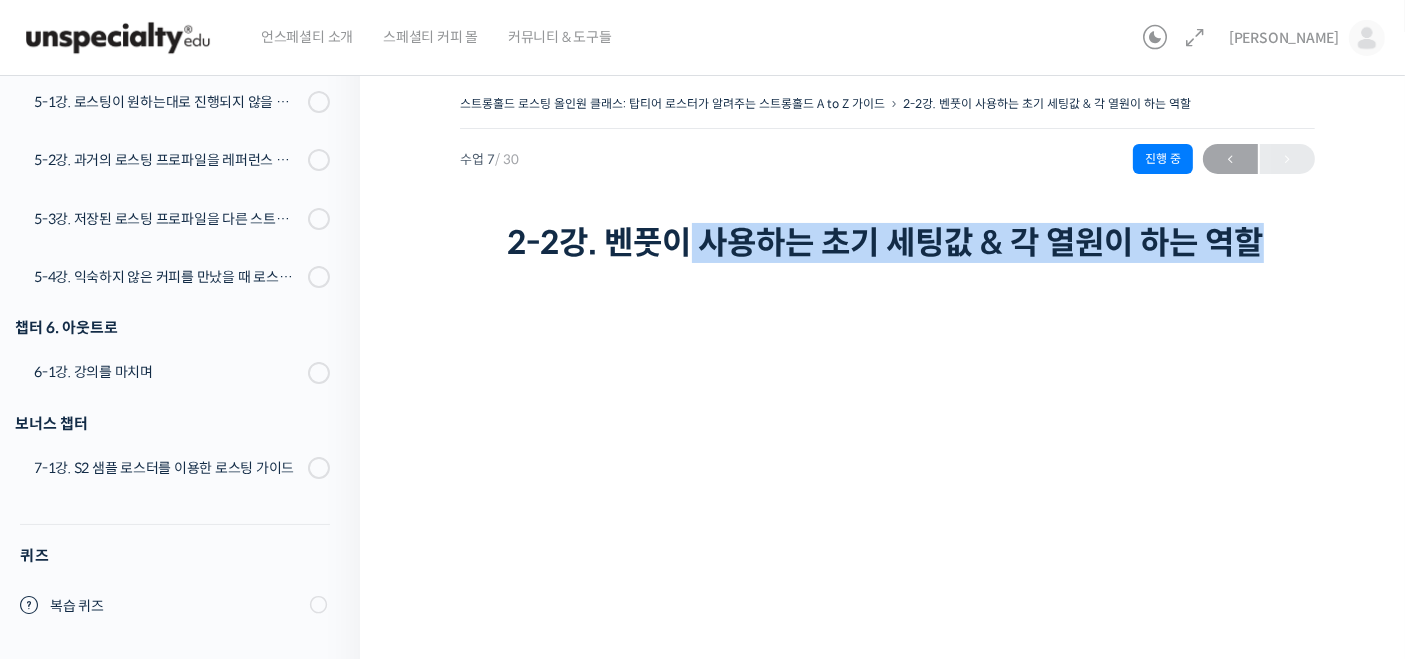 click on "2-2강. 벤풋이 사용하는 초기 세팅값 & 각 열원이 하는 역할" at bounding box center [888, 243] 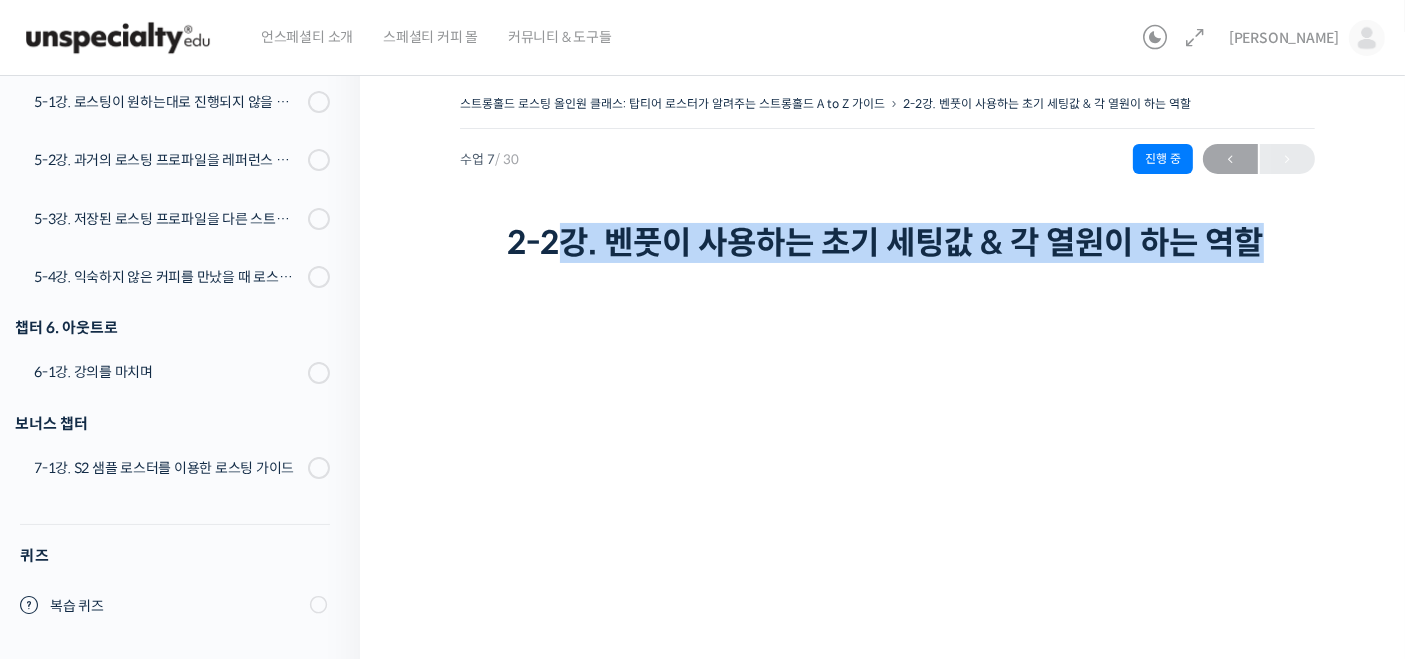 drag, startPoint x: 640, startPoint y: 231, endPoint x: 897, endPoint y: 290, distance: 263.68542 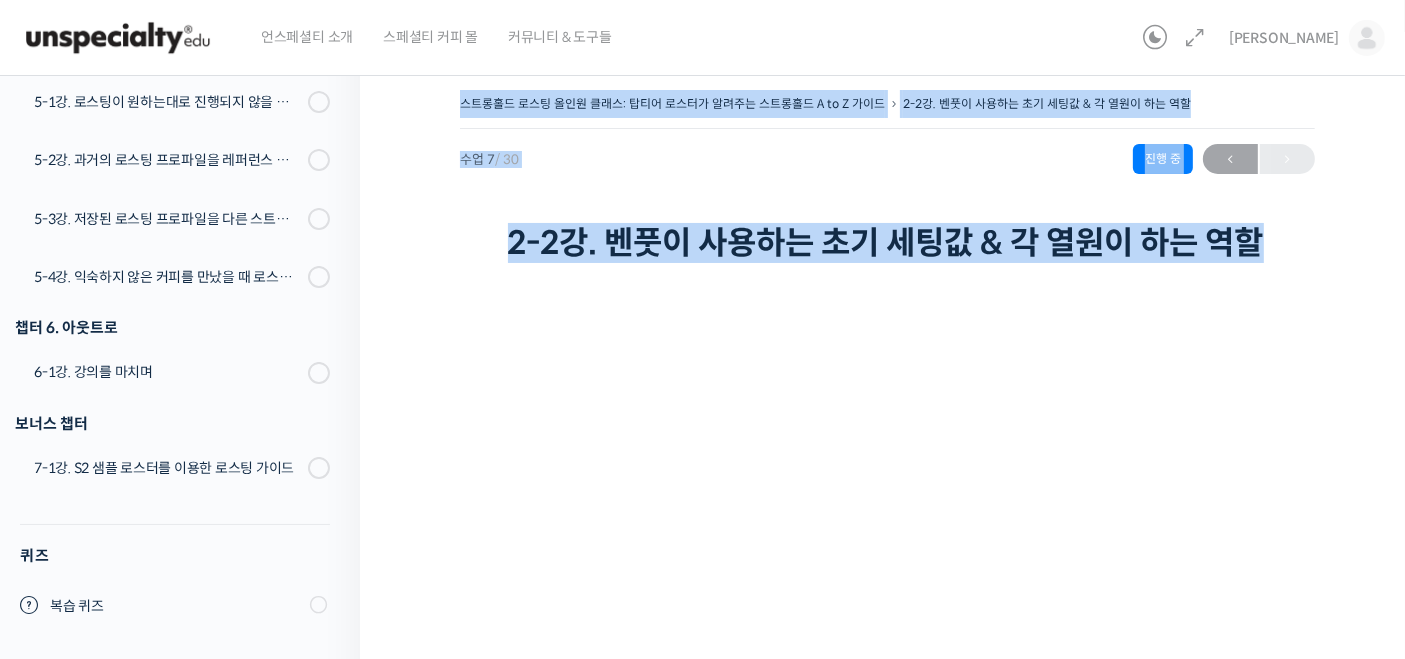 drag, startPoint x: 451, startPoint y: 110, endPoint x: 716, endPoint y: 271, distance: 310.0742 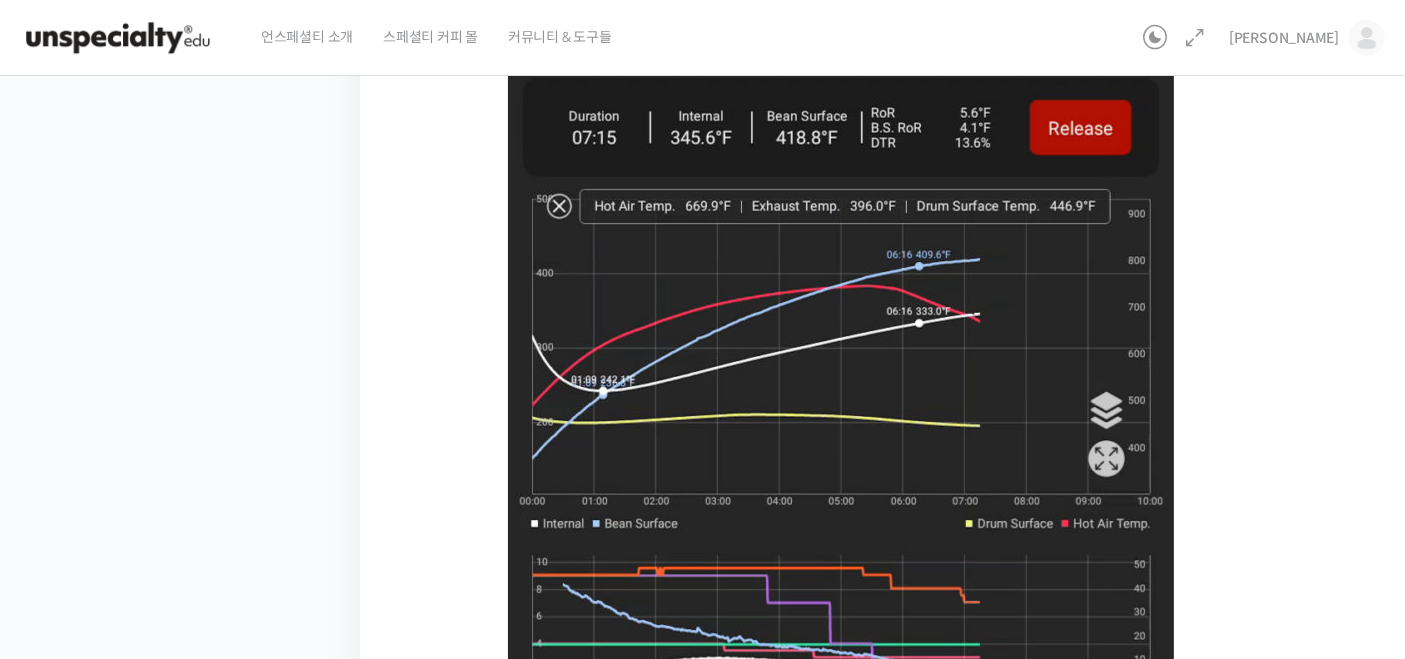 click on "스트롱홀드 로스팅 올인원 클래스: 탑티어 로스터가 알려주는 스트롱홀드 A to Z 가이드
2-2강. 벤풋이 사용하는 초기 세팅값 & 각 열원이 하는 역할
진행 중
수업 7  / 30
진행 중
[DATE] 8:18 오후
←  이전
2-2강. 벤풋이 사용하는 초기 세팅값 & 각 열원이 하는 역할
영상이 끊기[DEMOGRAPHIC_DATA]를 클릭해주세요" at bounding box center (887, 170) 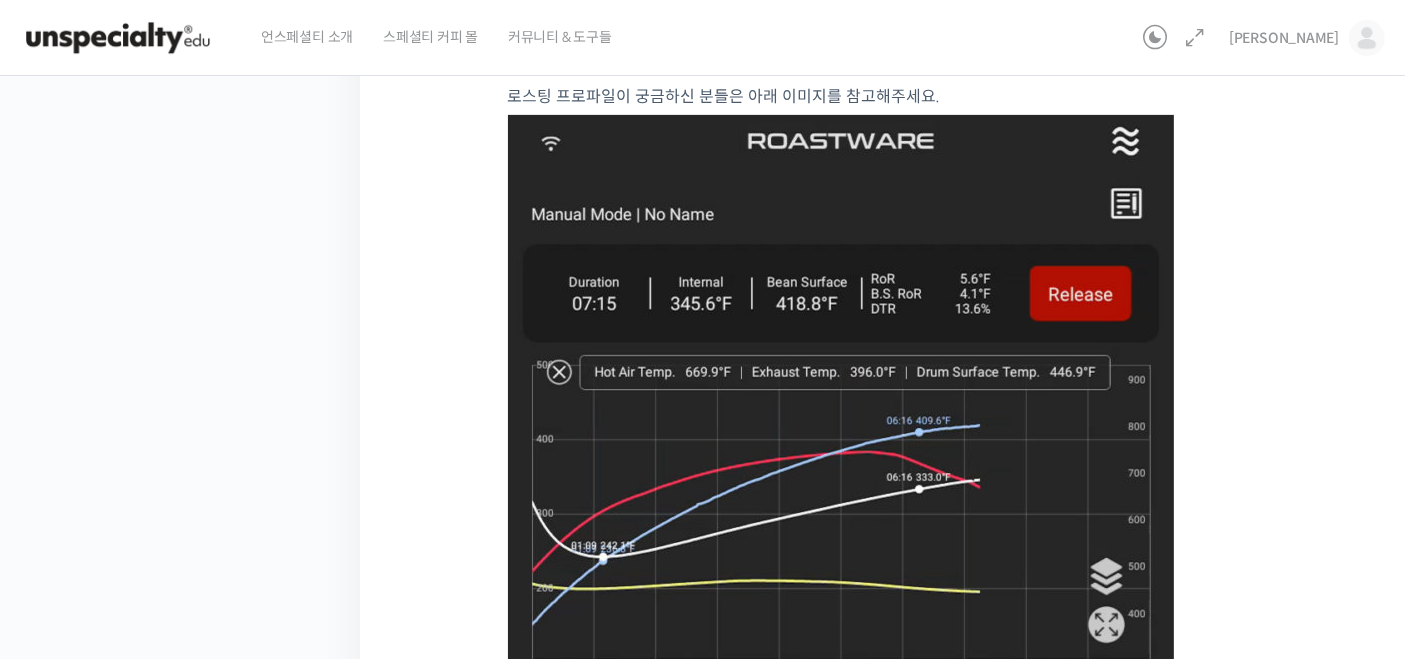 scroll, scrollTop: 444, scrollLeft: 0, axis: vertical 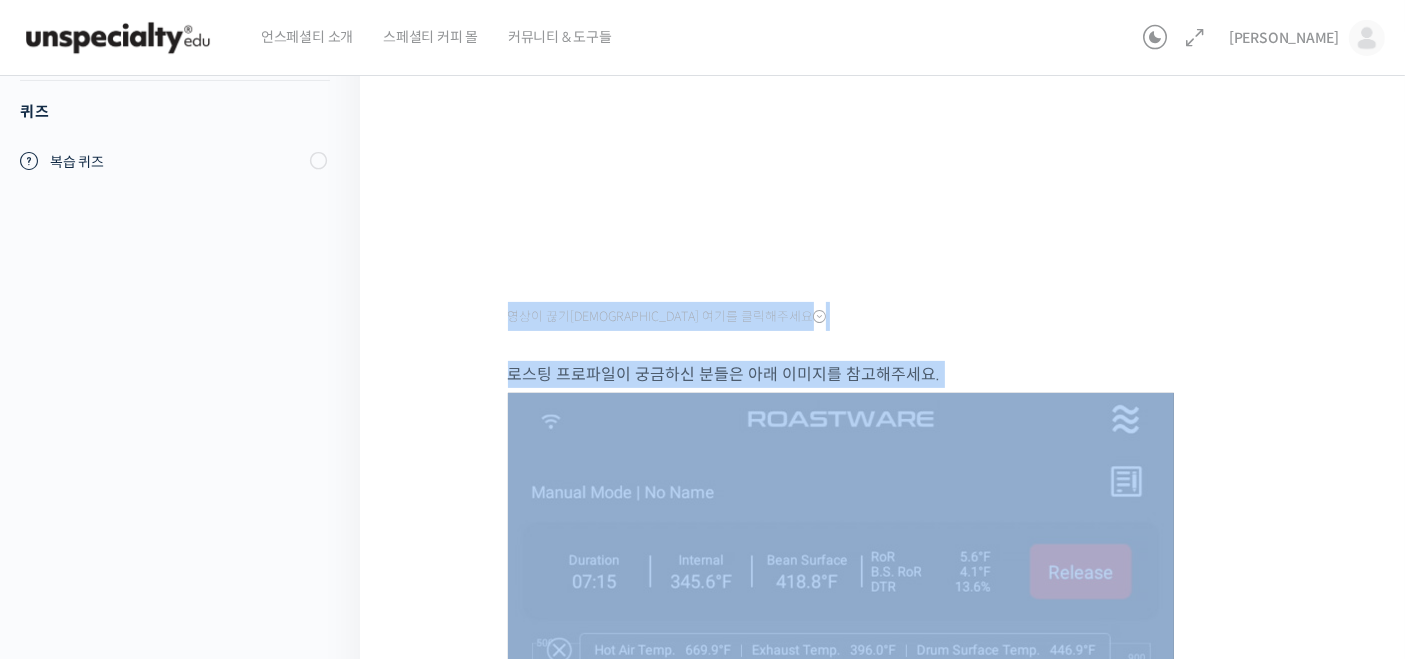 drag, startPoint x: 1297, startPoint y: 452, endPoint x: 408, endPoint y: 346, distance: 895.2972 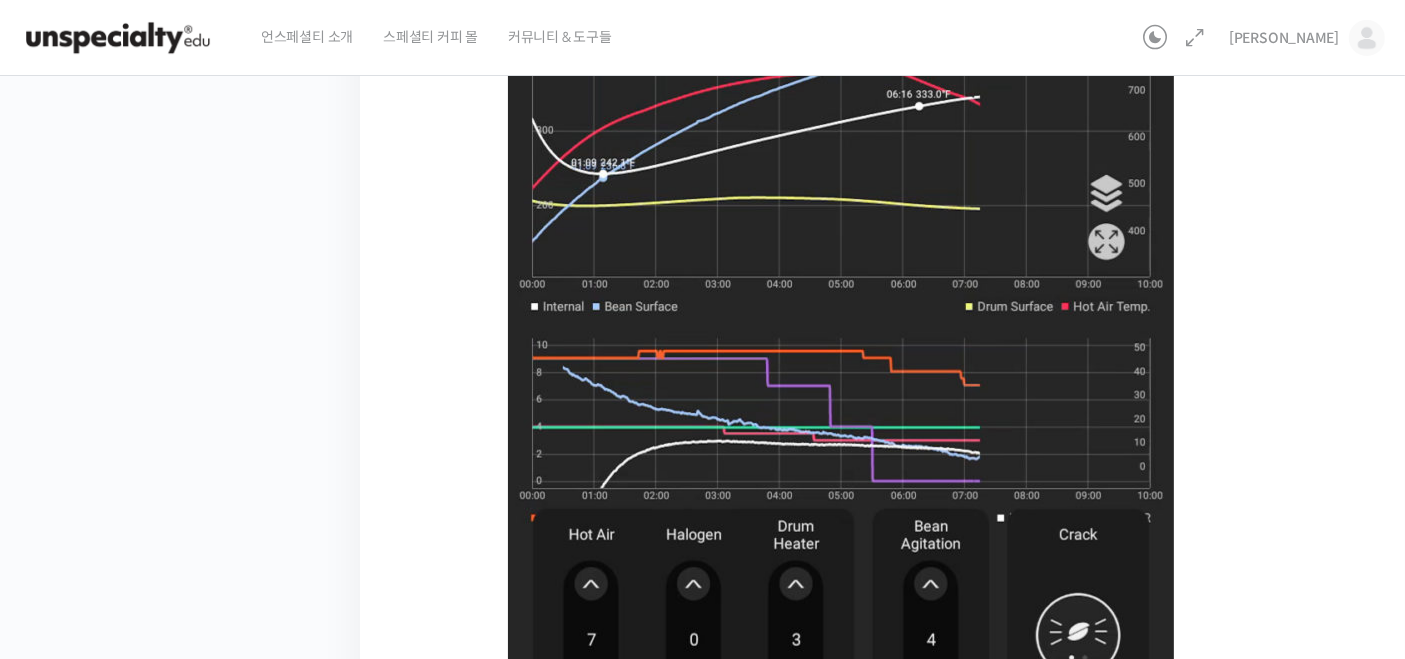 scroll, scrollTop: 1442, scrollLeft: 0, axis: vertical 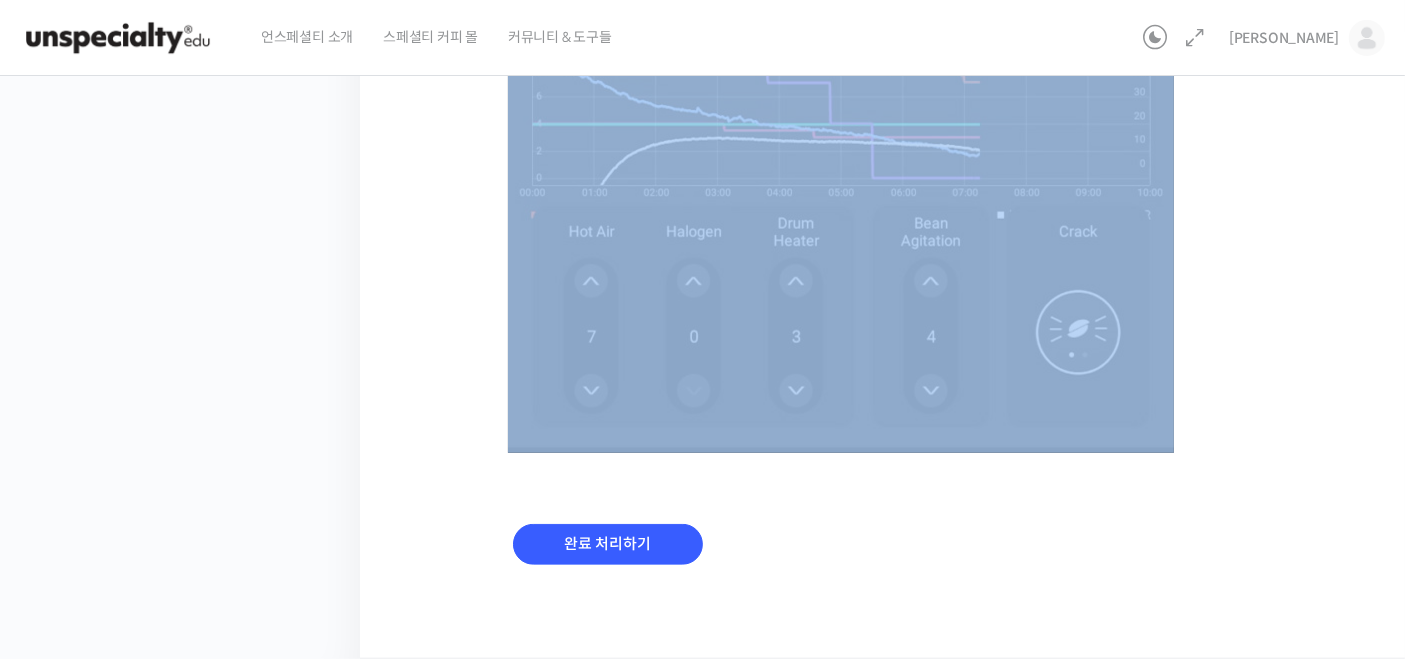 drag, startPoint x: 1077, startPoint y: 537, endPoint x: 465, endPoint y: 475, distance: 615.1325 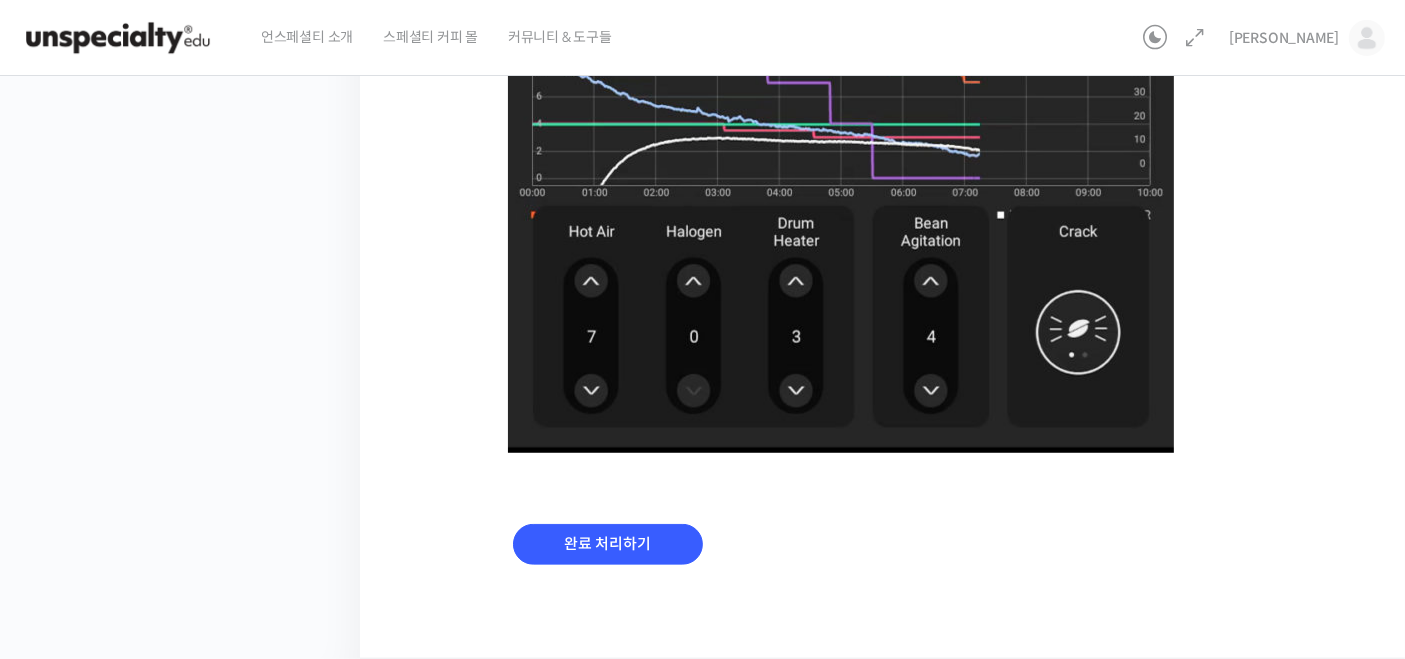 drag, startPoint x: 1208, startPoint y: 563, endPoint x: 544, endPoint y: 396, distance: 684.6788 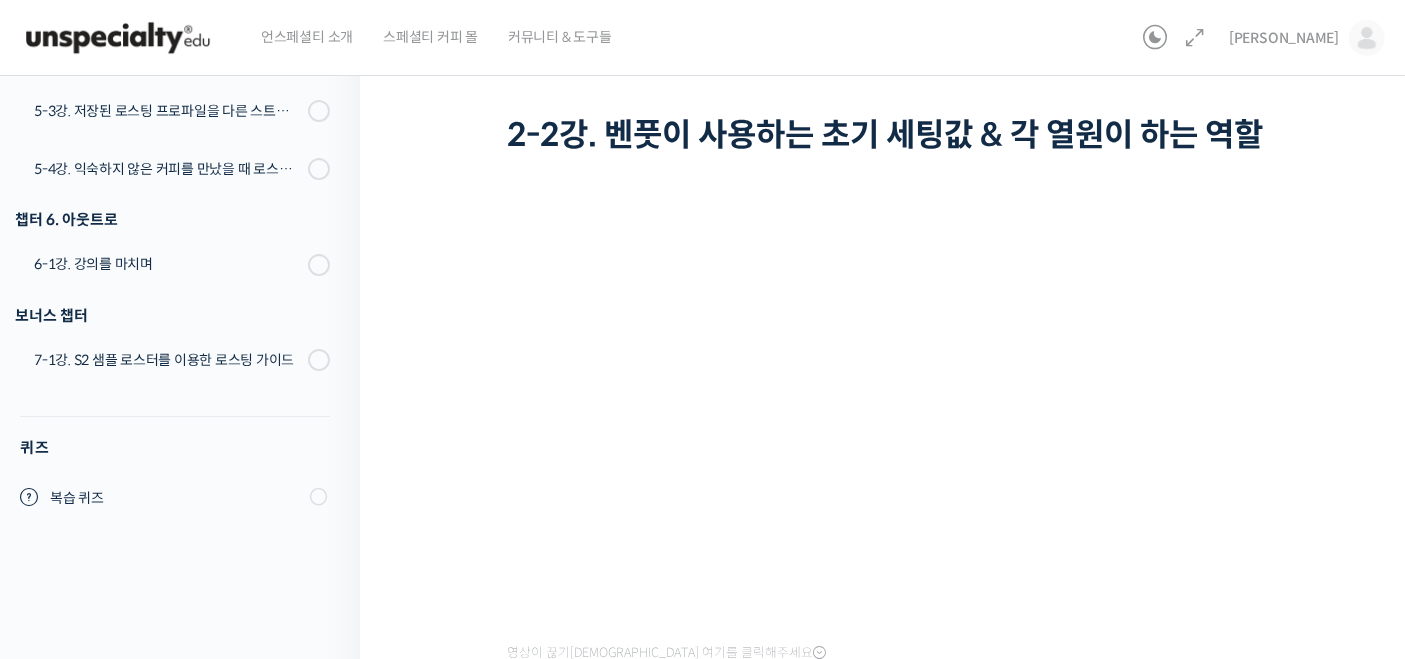 scroll, scrollTop: 0, scrollLeft: 0, axis: both 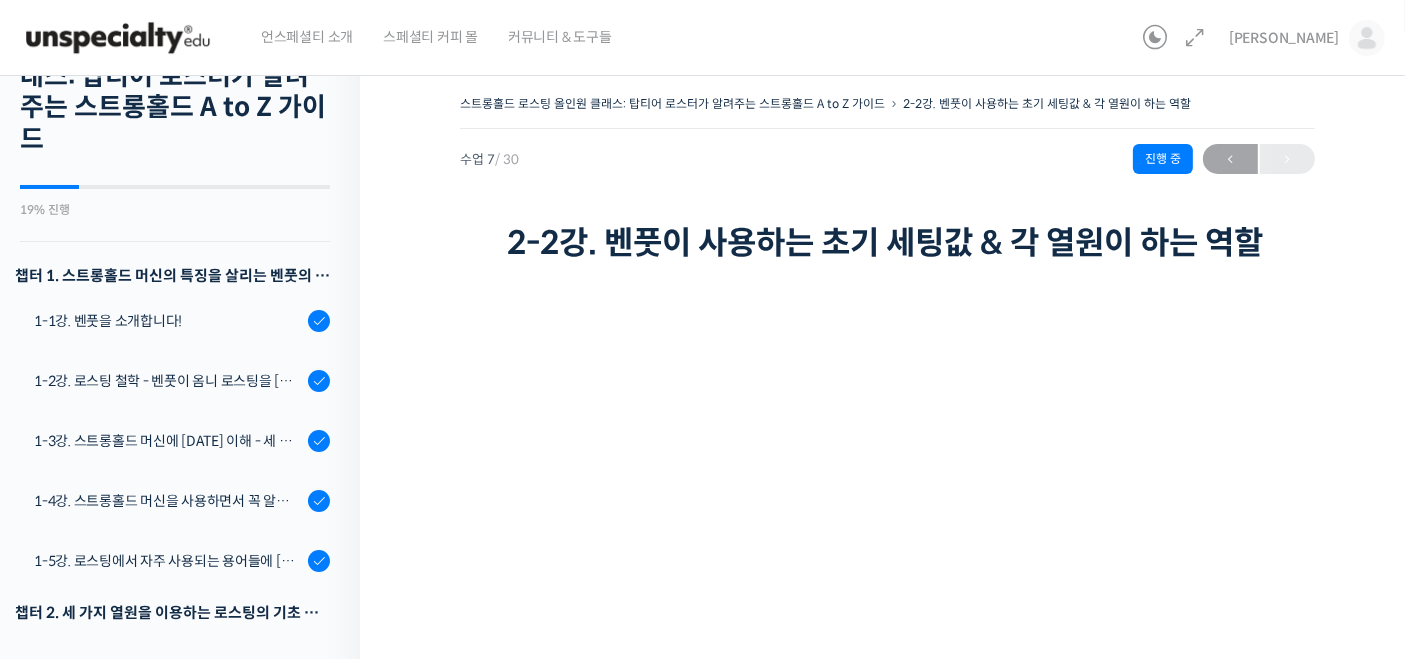click on "스트롱홀드 로스팅 올인원 클래스: 탑티어 로스터가 알려주는 스트롱홀드 A to Z 가이드
2-2강. 벤풋이 사용하는 초기 세팅값 & 각 열원이 하는 역할
진행 중
수업 7  / 30
진행 중
[DATE] 8:18 오후
←  이전
2-2강. 벤풋이 사용하는 초기 세팅값 & 각 열원이 하는 역할" at bounding box center (887, 179) 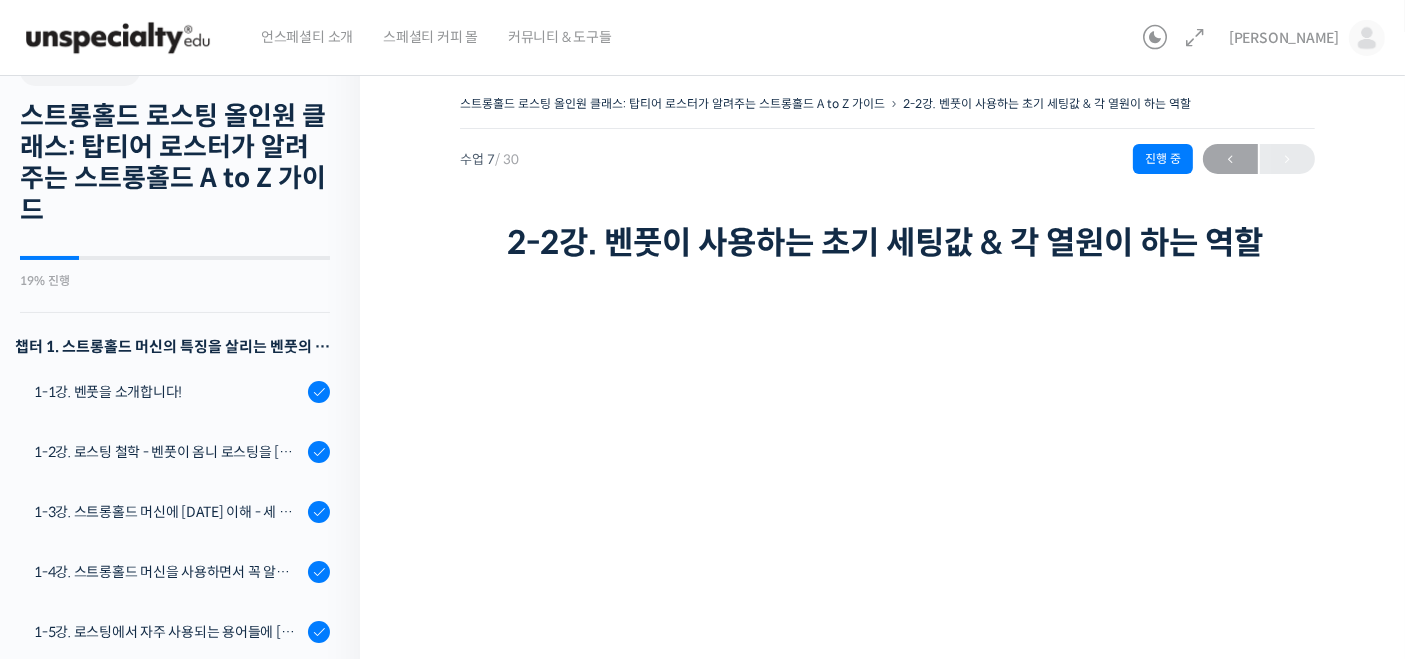 scroll, scrollTop: 0, scrollLeft: 0, axis: both 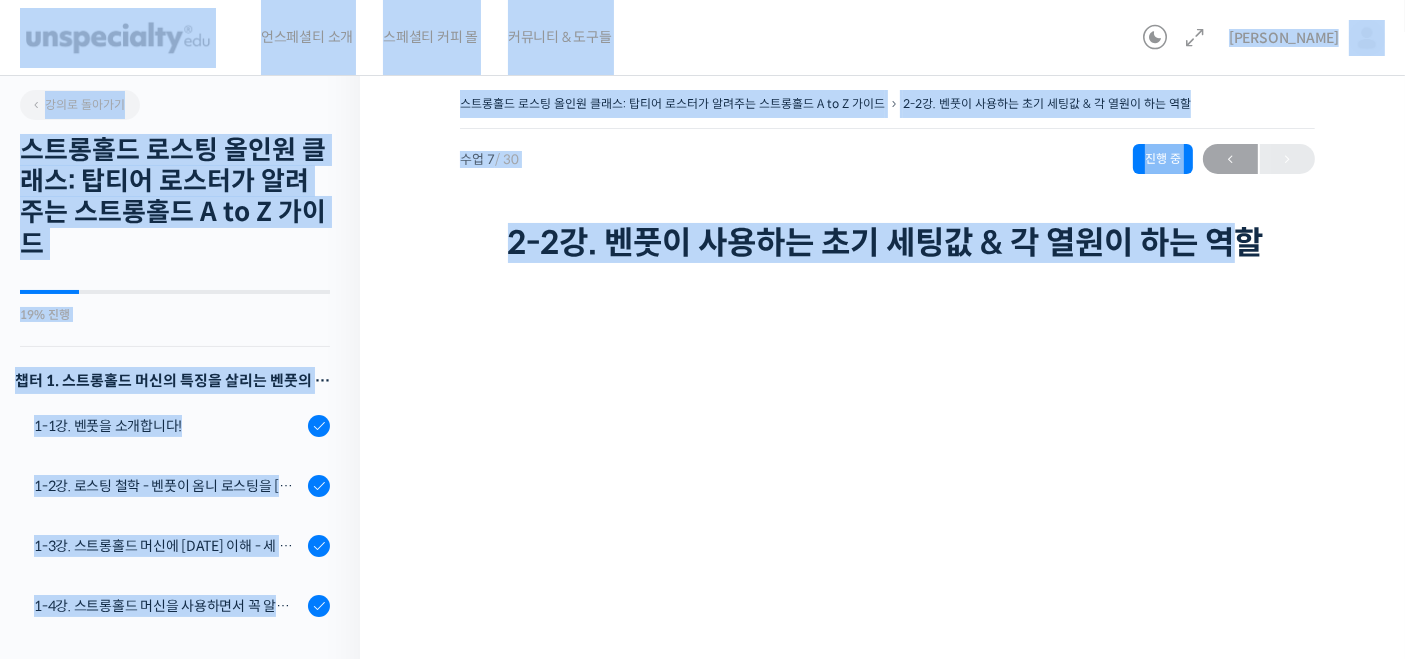 drag, startPoint x: 0, startPoint y: 20, endPoint x: 1326, endPoint y: 265, distance: 1348.444 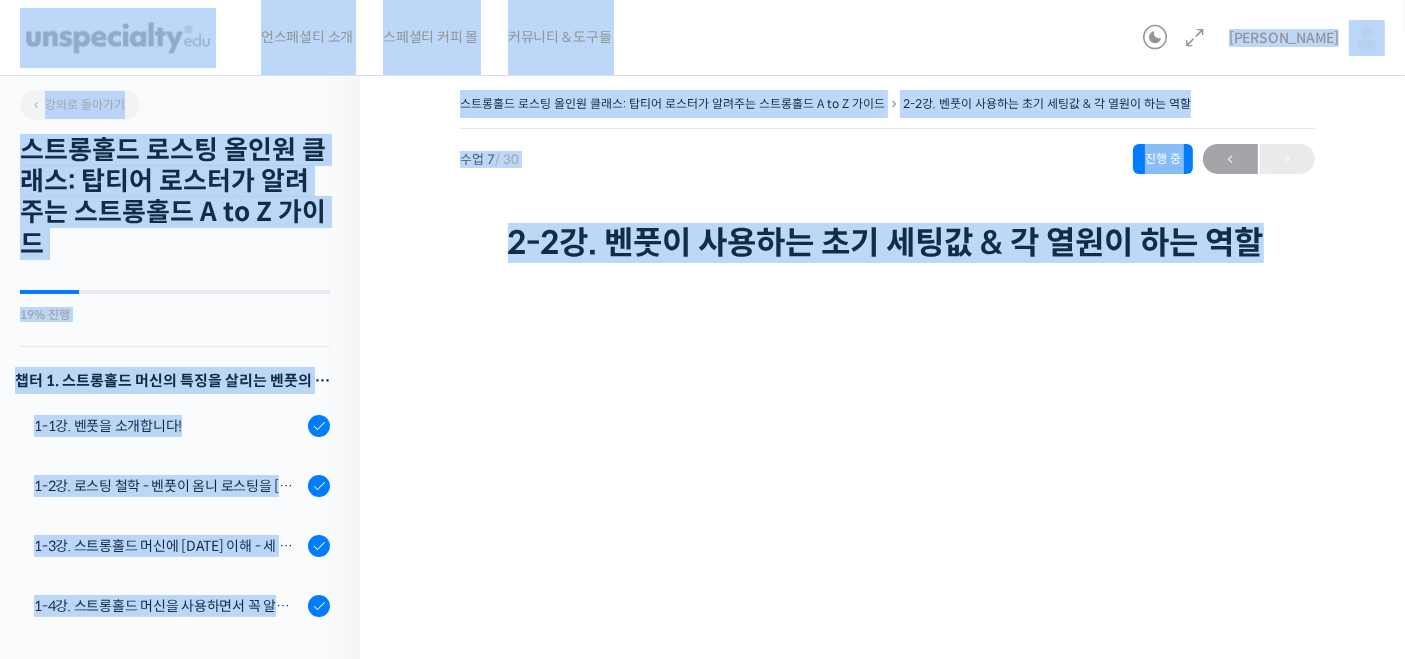 click on "스트롱홀드 로스팅 올인원 클래스: 탑티어 로스터가 알려주는 스트롱홀드 A to Z 가이드
2-2강. 벤풋이 사용하는 초기 세팅값 & 각 열원이 하는 역할
진행 중
수업 7  / 30
진행 중
[DATE] 8:18 오후
←  이전
2-2강. 벤풋이 사용하는 초기 세팅값 & 각 열원이 하는 역할" at bounding box center [887, 179] 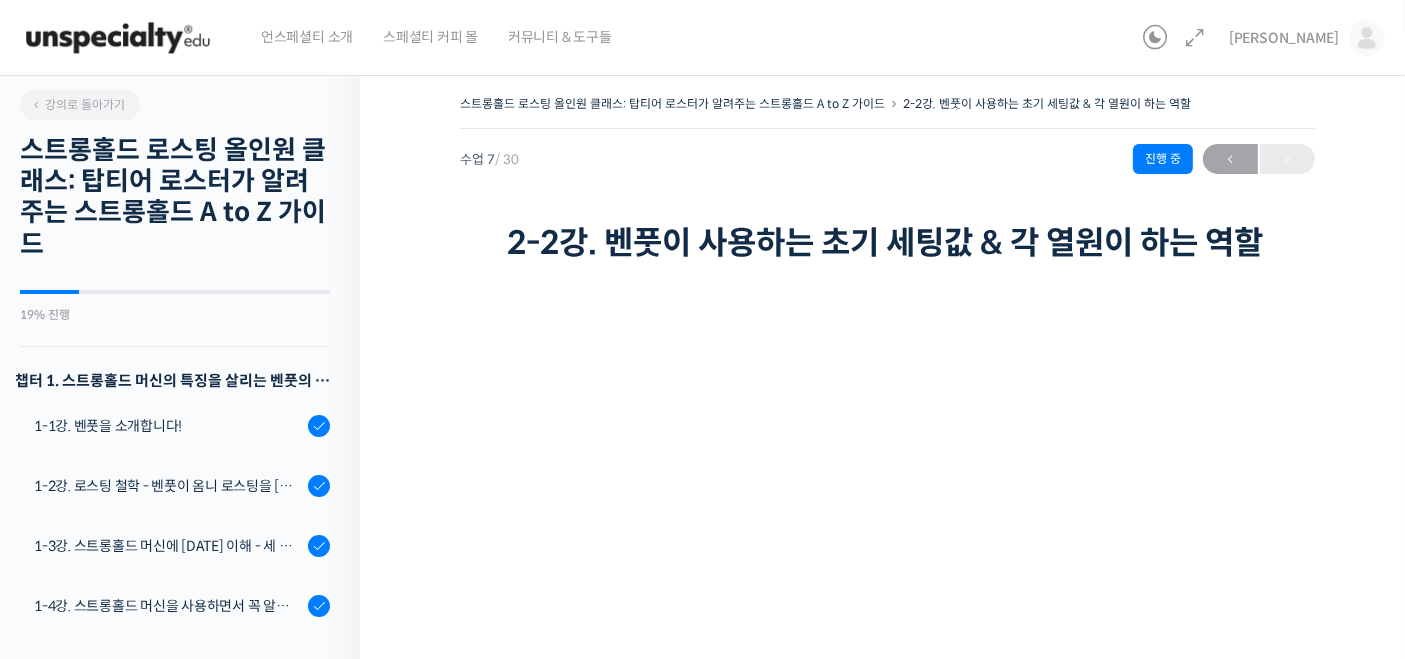 drag, startPoint x: 695, startPoint y: 198, endPoint x: 673, endPoint y: 198, distance: 22 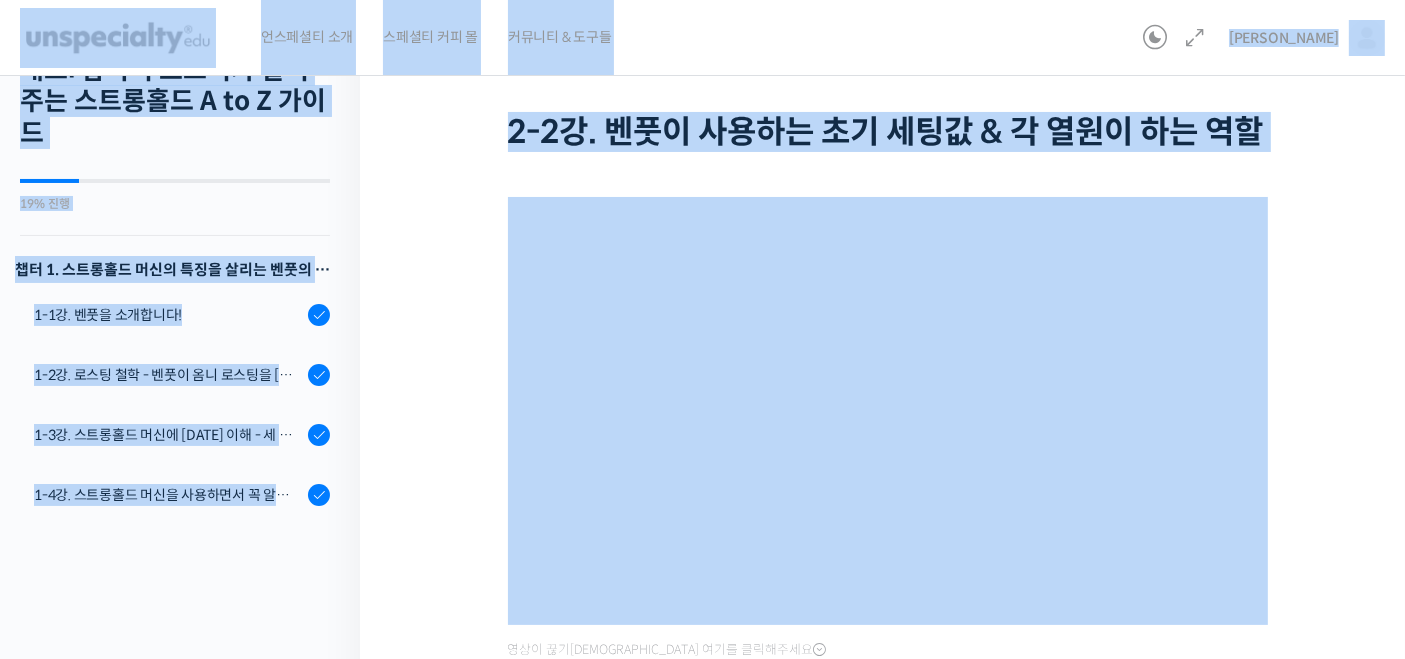 scroll, scrollTop: 321, scrollLeft: 0, axis: vertical 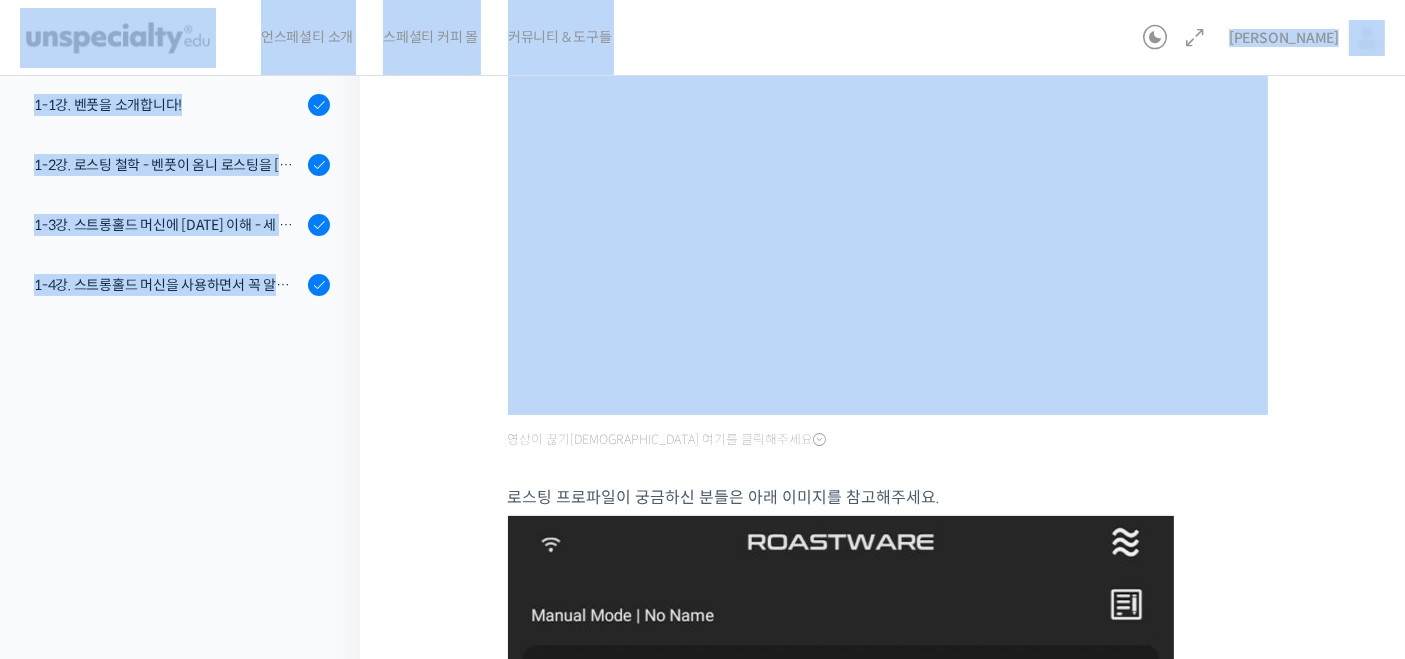 drag, startPoint x: 10, startPoint y: 39, endPoint x: 726, endPoint y: 379, distance: 792.62604 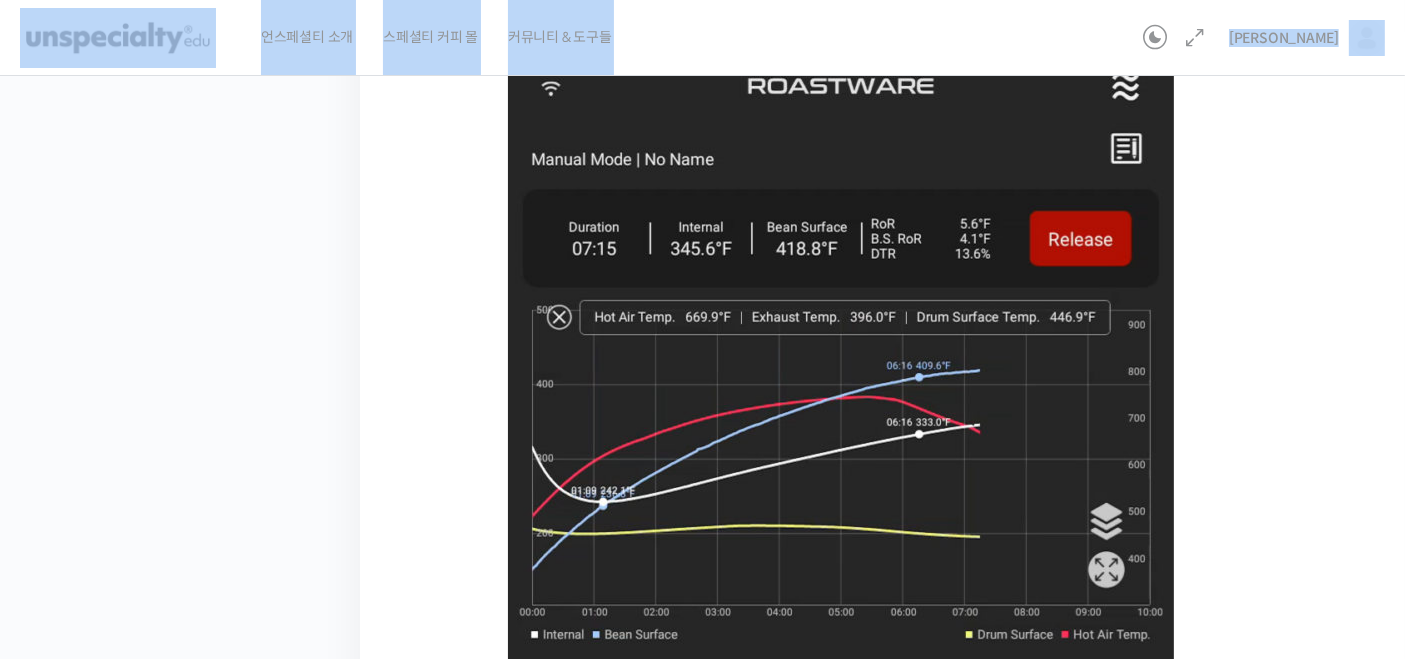 click at bounding box center [841, 572] 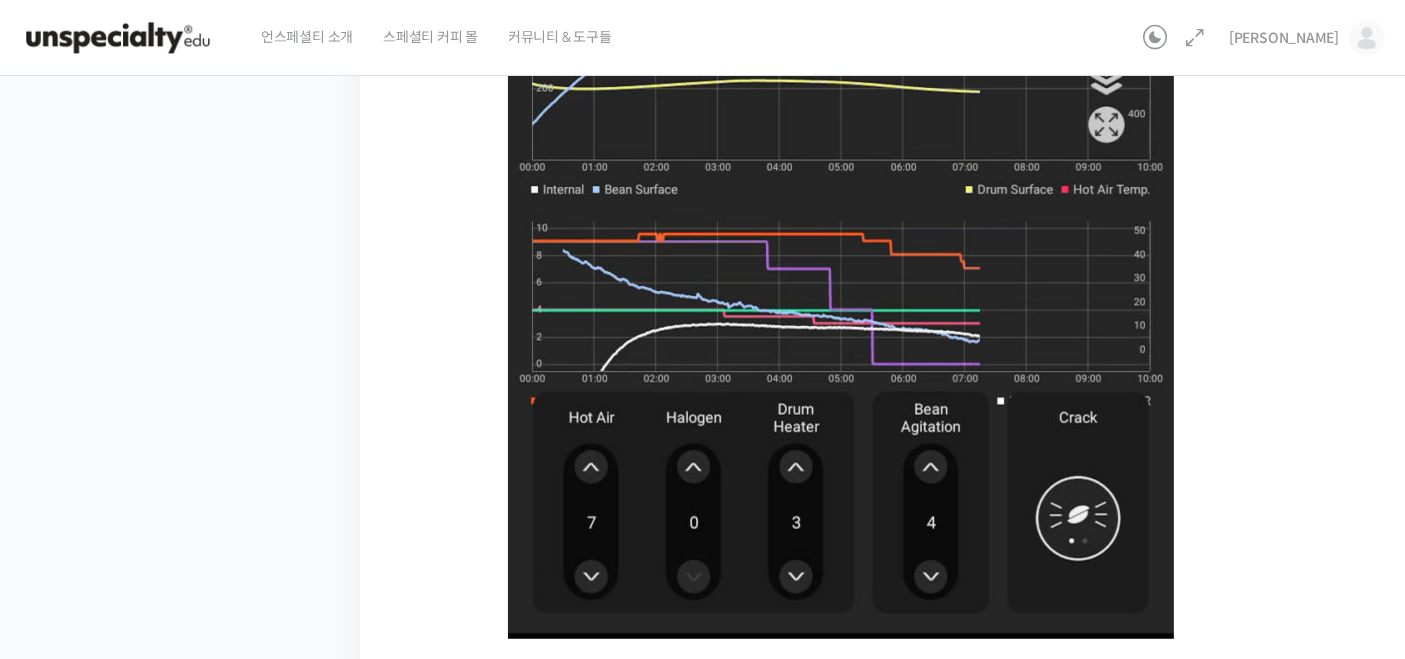 click at bounding box center [888, 127] 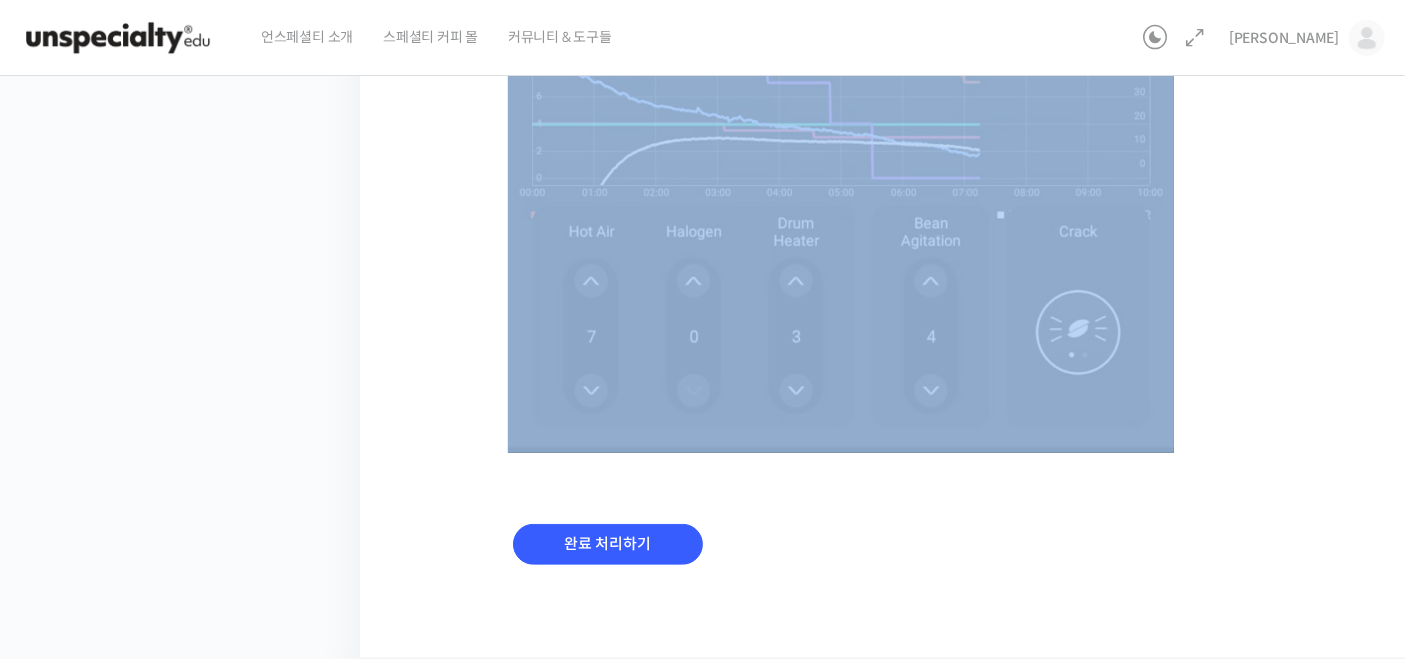 drag, startPoint x: 1267, startPoint y: 568, endPoint x: 125, endPoint y: 355, distance: 1161.694 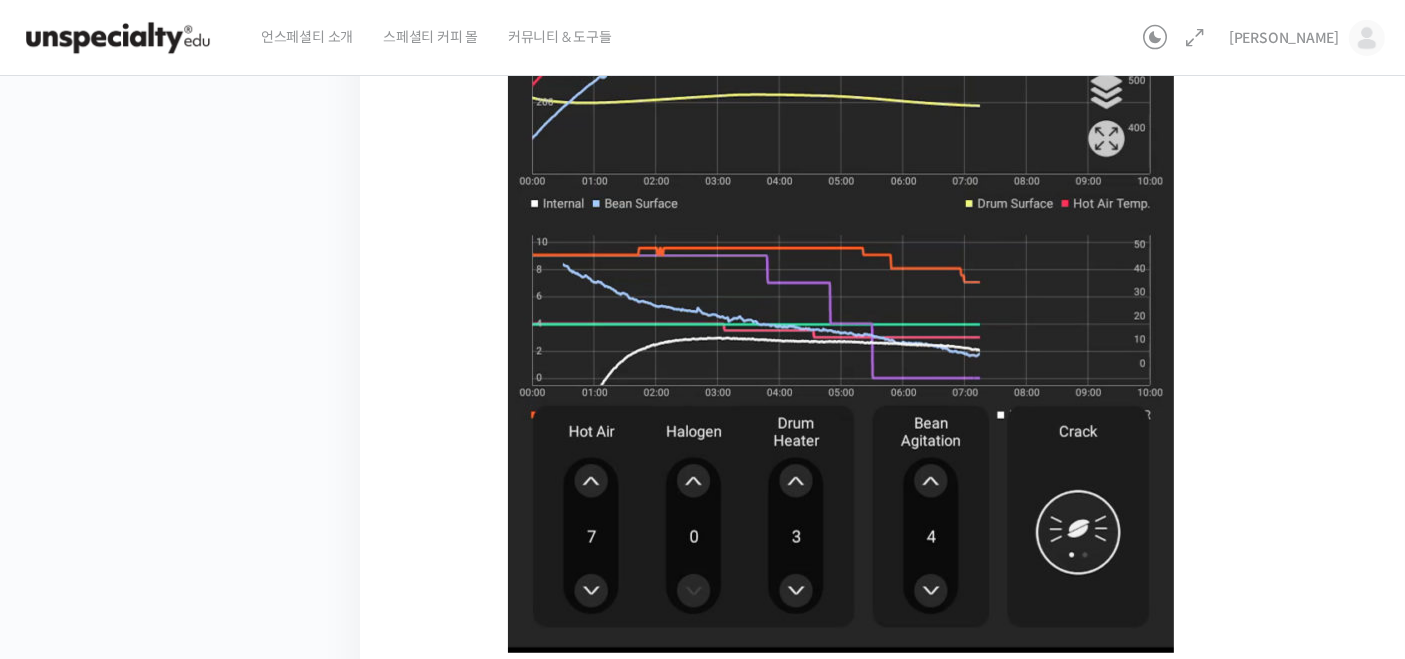 drag, startPoint x: 723, startPoint y: 598, endPoint x: 275, endPoint y: 422, distance: 481.33148 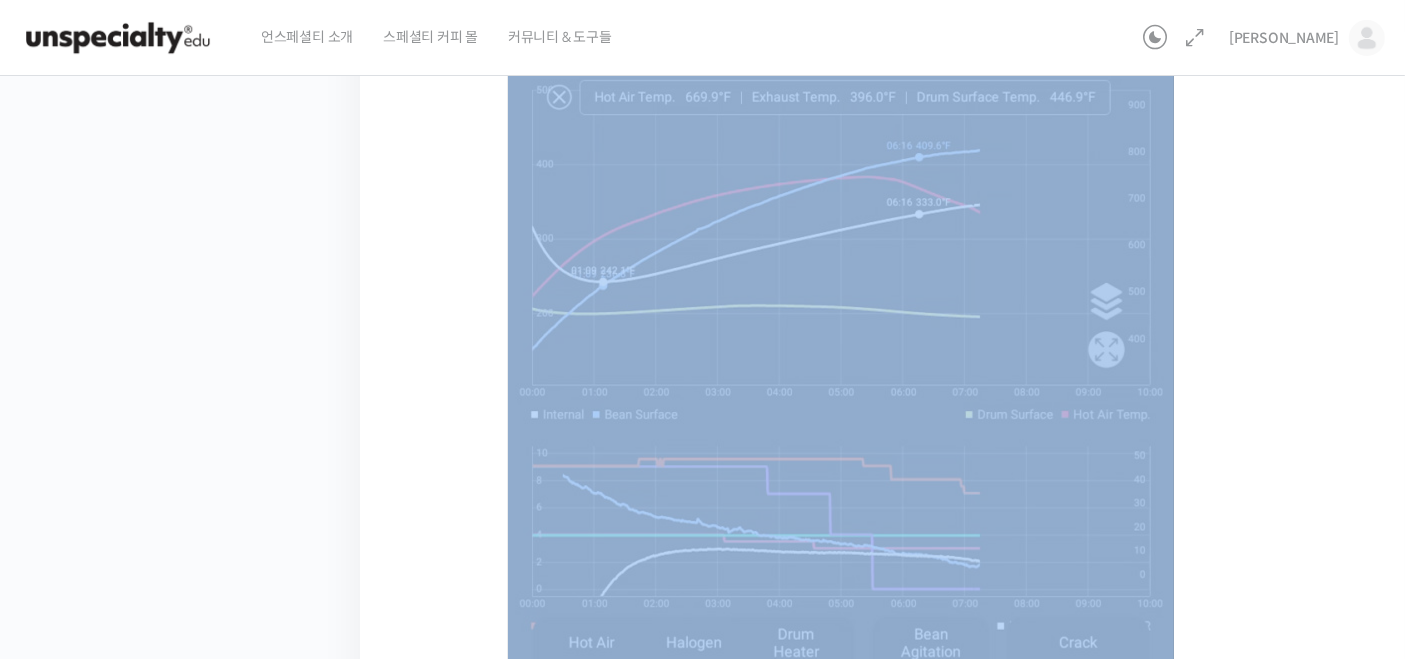 drag, startPoint x: 465, startPoint y: 578, endPoint x: 293, endPoint y: 405, distance: 243.95287 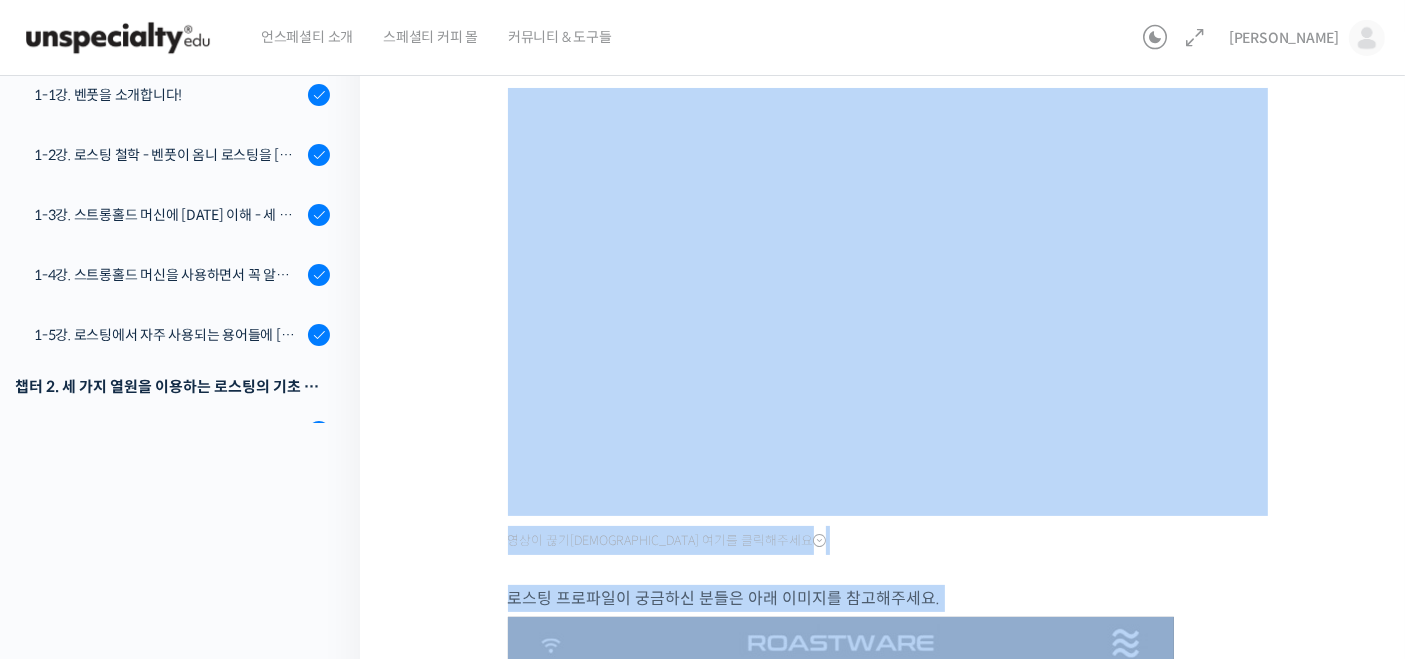 scroll, scrollTop: 0, scrollLeft: 0, axis: both 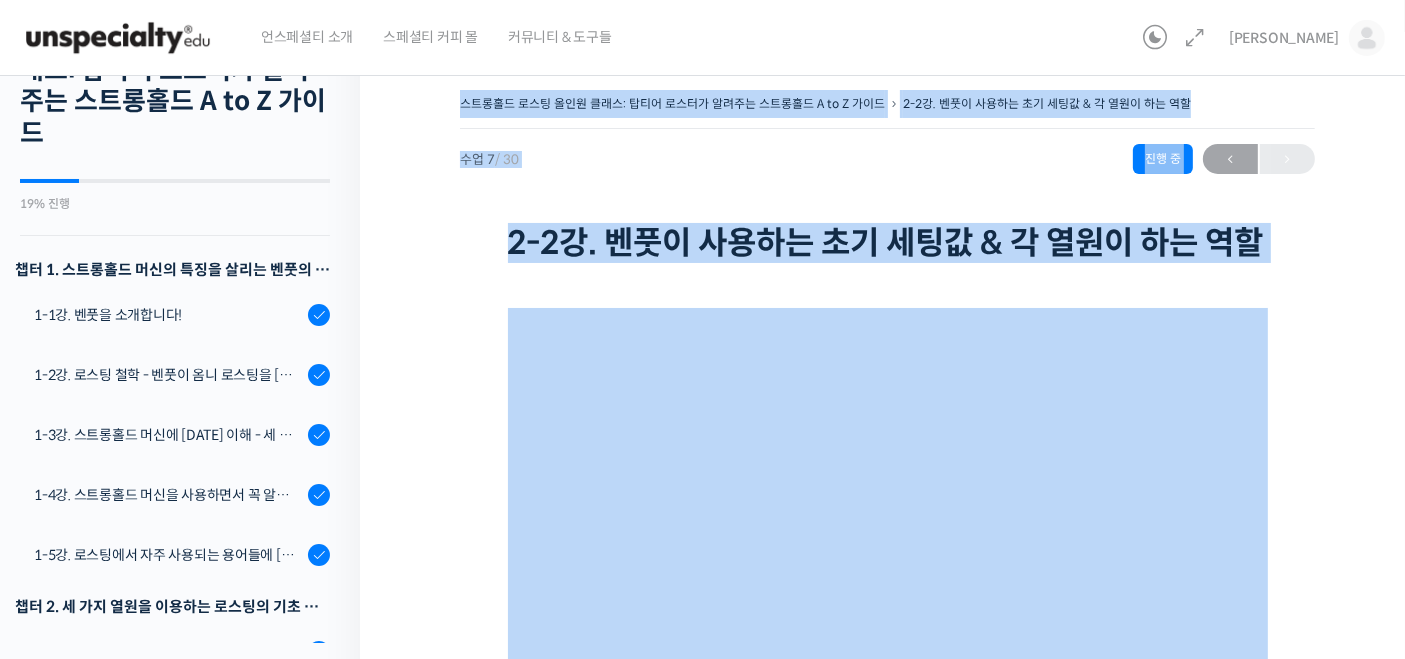 click on "스트롱홀드 로스팅 올인원 클래스: 탑티어 로스터가 알려주는 스트롱홀드 A to Z 가이드
2-2강. 벤풋이 사용하는 초기 세팅값 & 각 열원이 하는 역할
진행 중
수업 7  / 30
진행 중
[DATE] 8:18 오후
←  이전
2-2강. 벤풋이 사용하는 초기 세팅값 & 각 열원이 하는 역할" at bounding box center [887, 179] 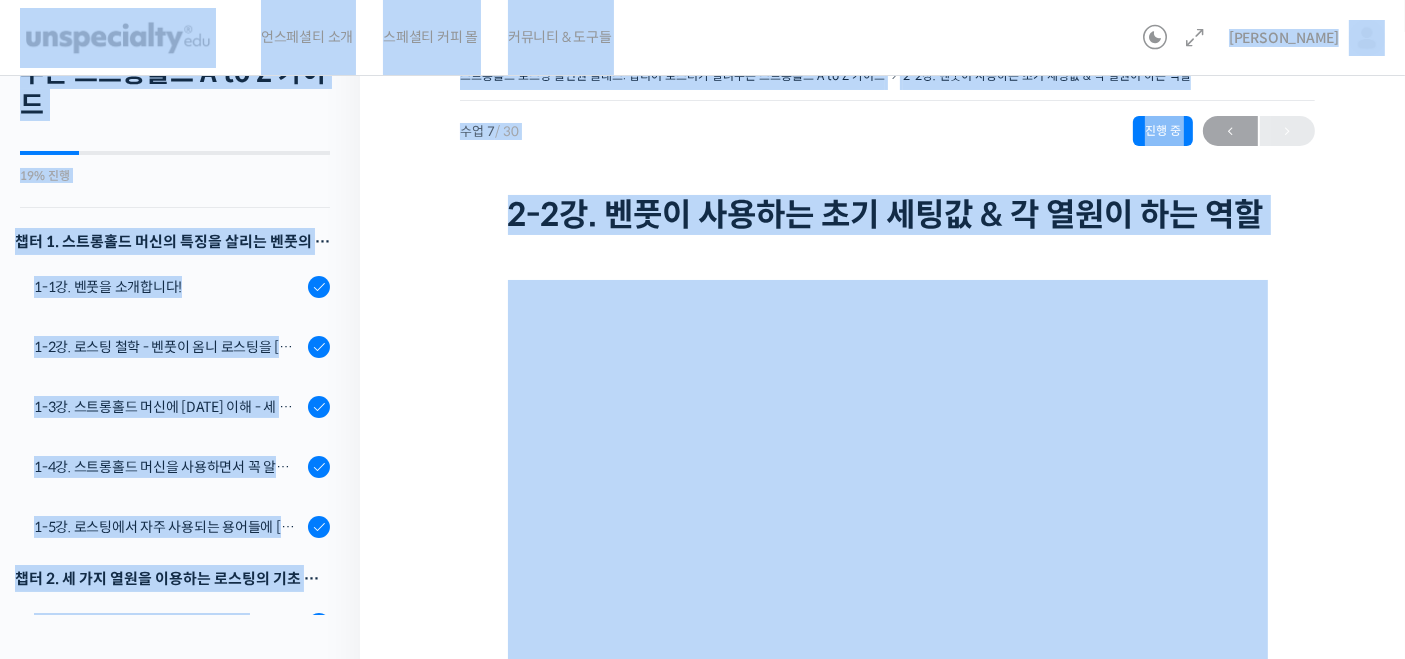 scroll, scrollTop: 111, scrollLeft: 0, axis: vertical 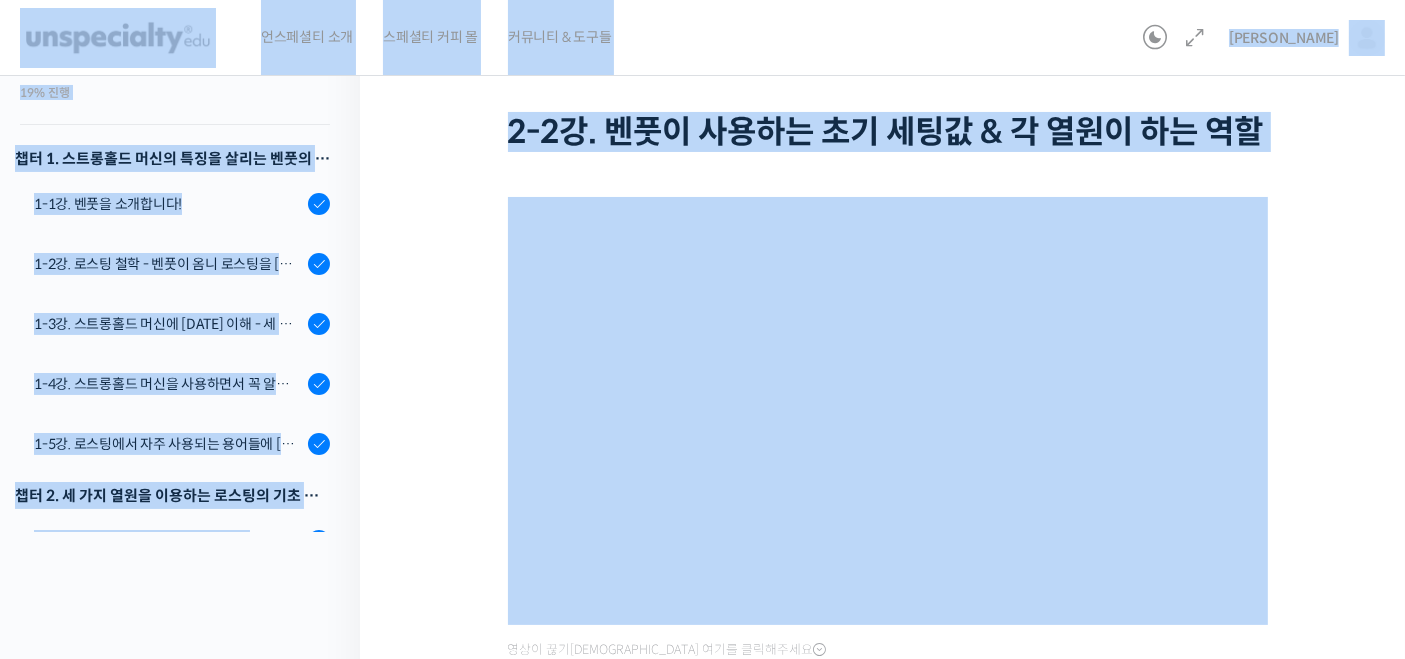 drag, startPoint x: 0, startPoint y: 15, endPoint x: 1266, endPoint y: 365, distance: 1313.49 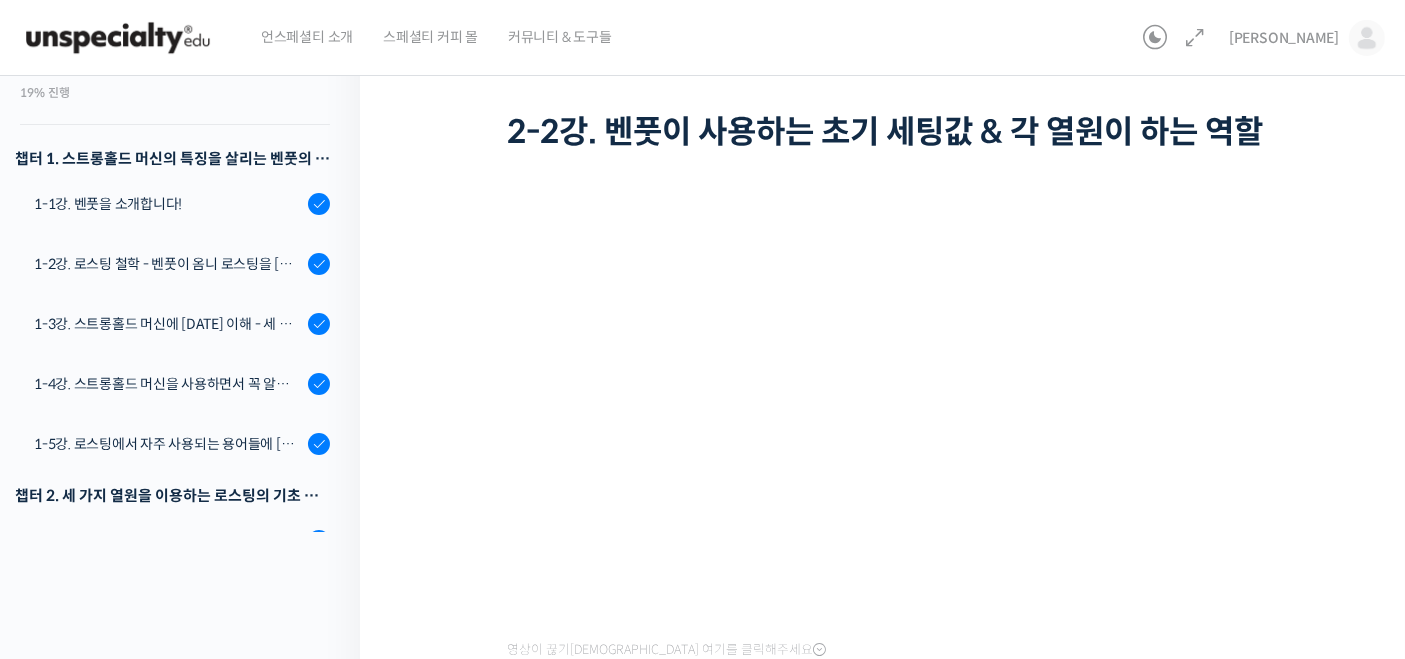 click on "2-2강. 벤풋이 사용하는 초기 세팅값 & 각 열원이 하는 역할" at bounding box center (888, 132) 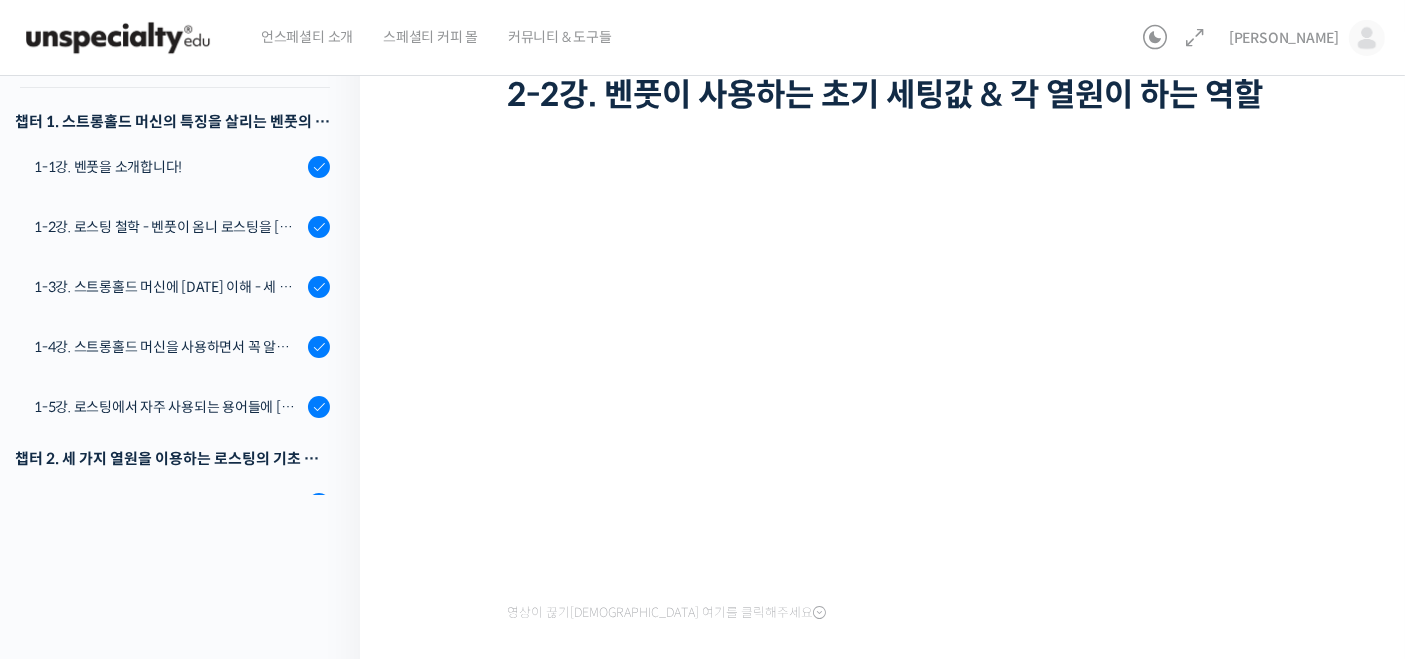 scroll, scrollTop: 666, scrollLeft: 0, axis: vertical 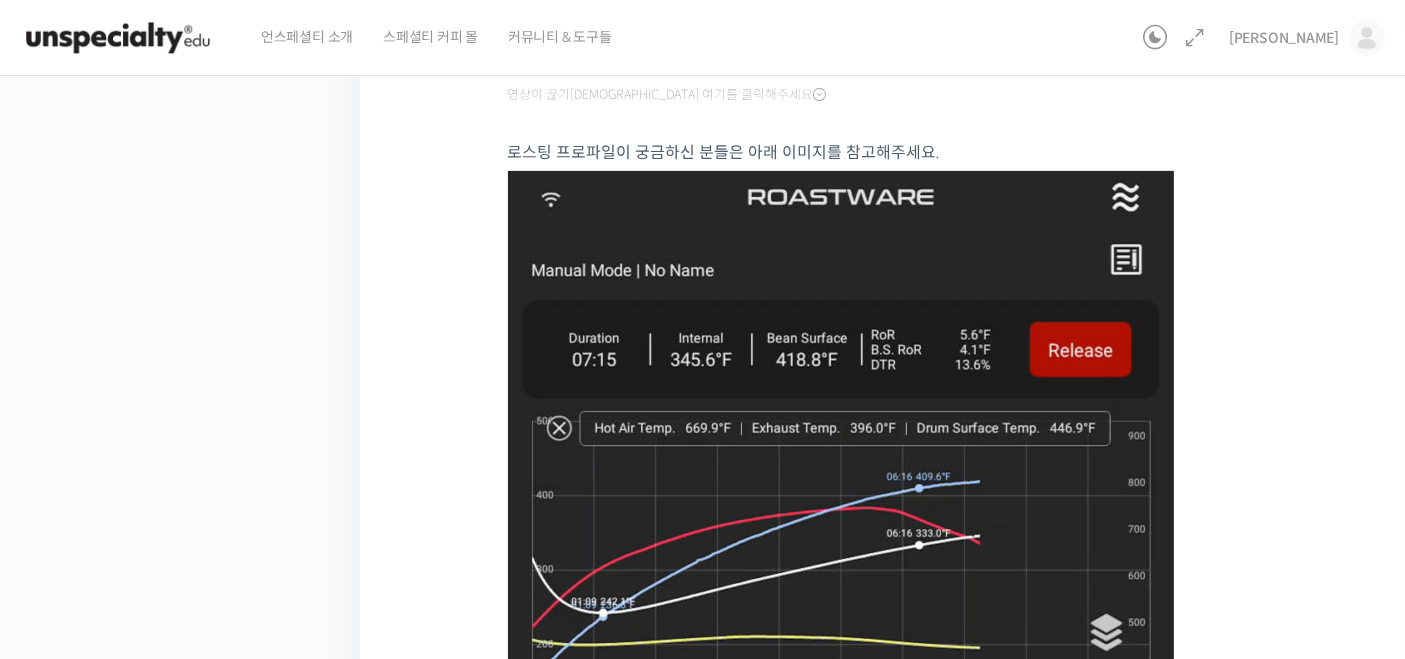 drag, startPoint x: 728, startPoint y: 179, endPoint x: 694, endPoint y: 161, distance: 38.470768 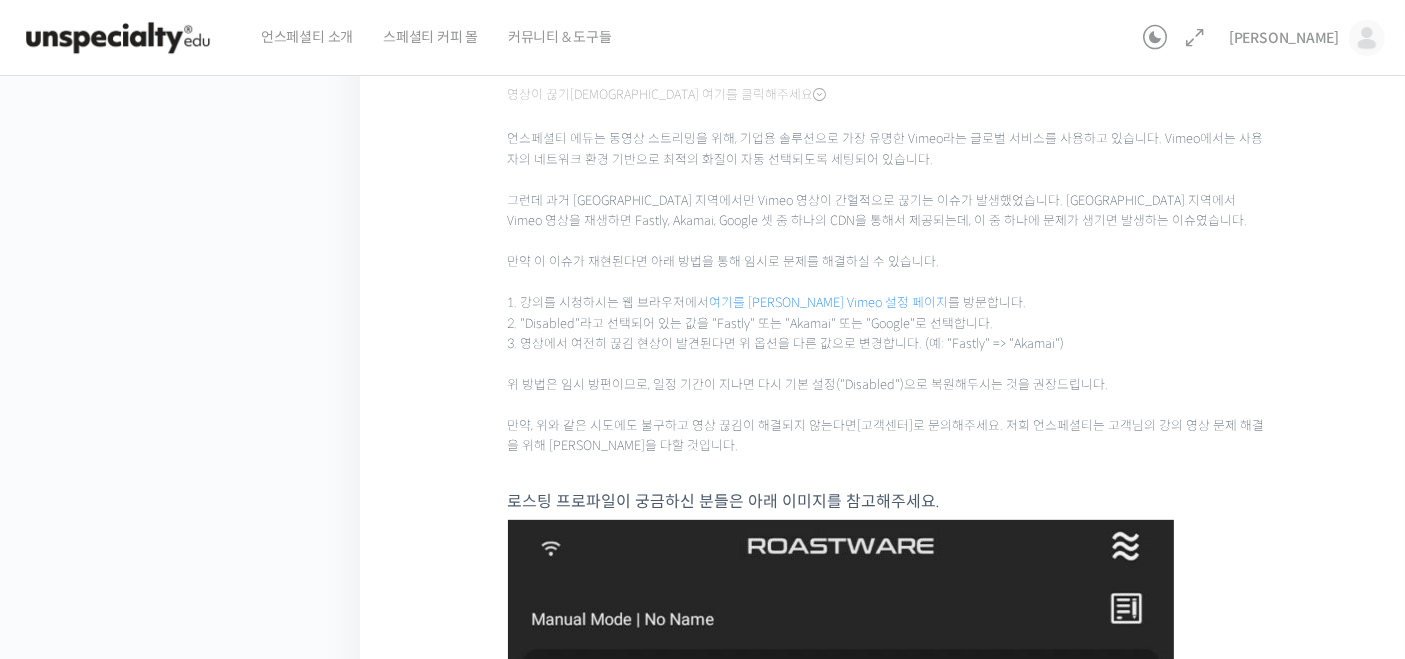 click at bounding box center (820, 95) 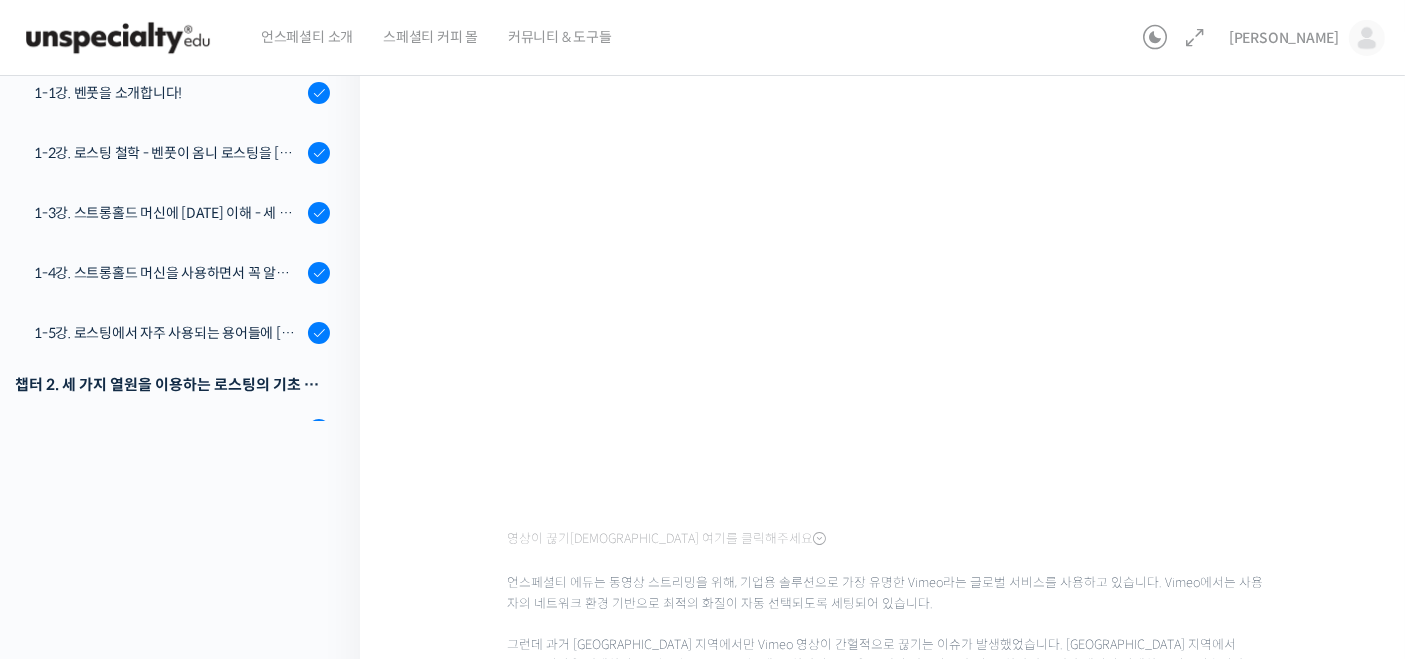 scroll, scrollTop: 0, scrollLeft: 0, axis: both 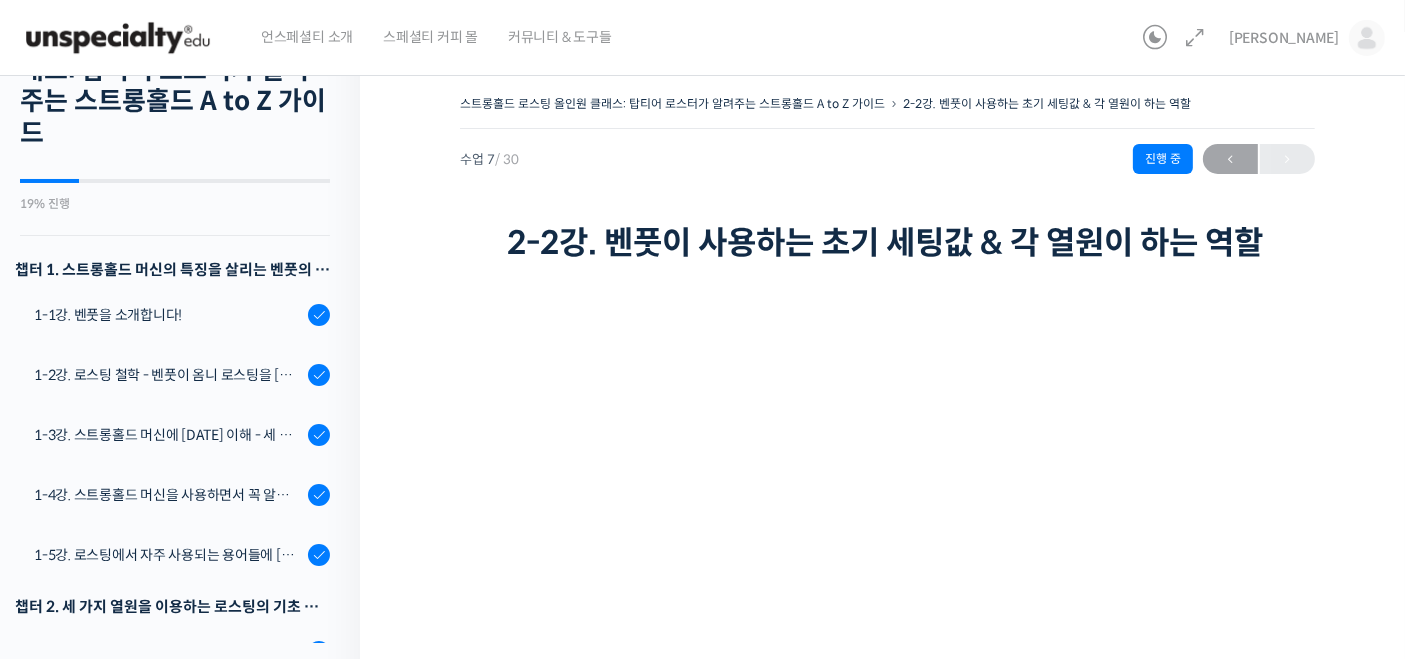 drag, startPoint x: 750, startPoint y: 159, endPoint x: 716, endPoint y: 174, distance: 37.161808 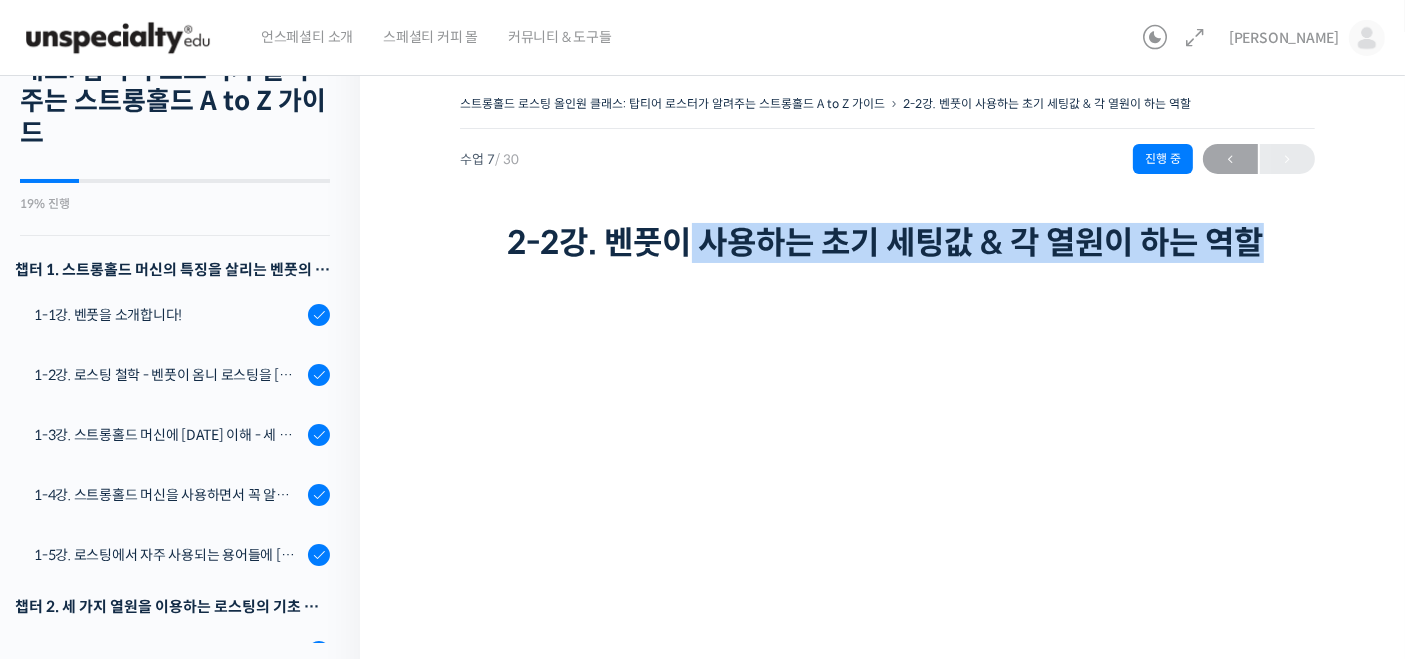 drag, startPoint x: 772, startPoint y: 218, endPoint x: 1045, endPoint y: 287, distance: 281.5848 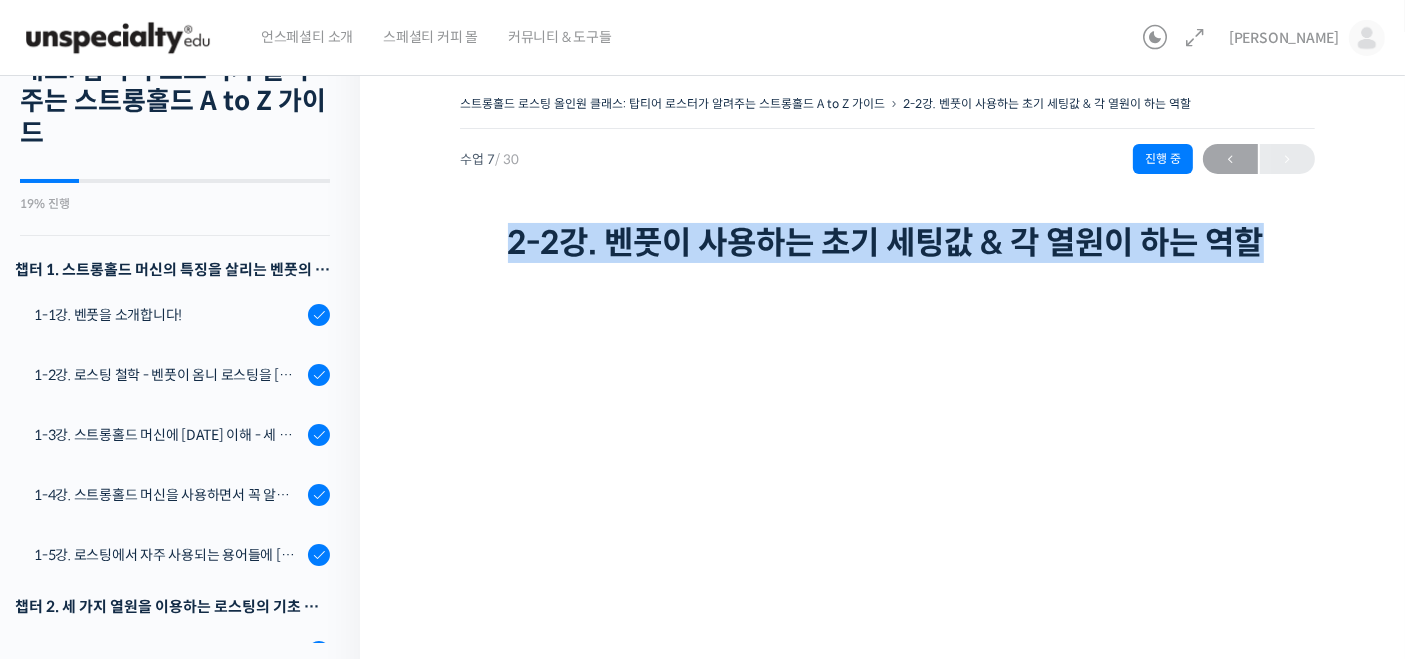 drag, startPoint x: 494, startPoint y: 196, endPoint x: 739, endPoint y: 291, distance: 262.77368 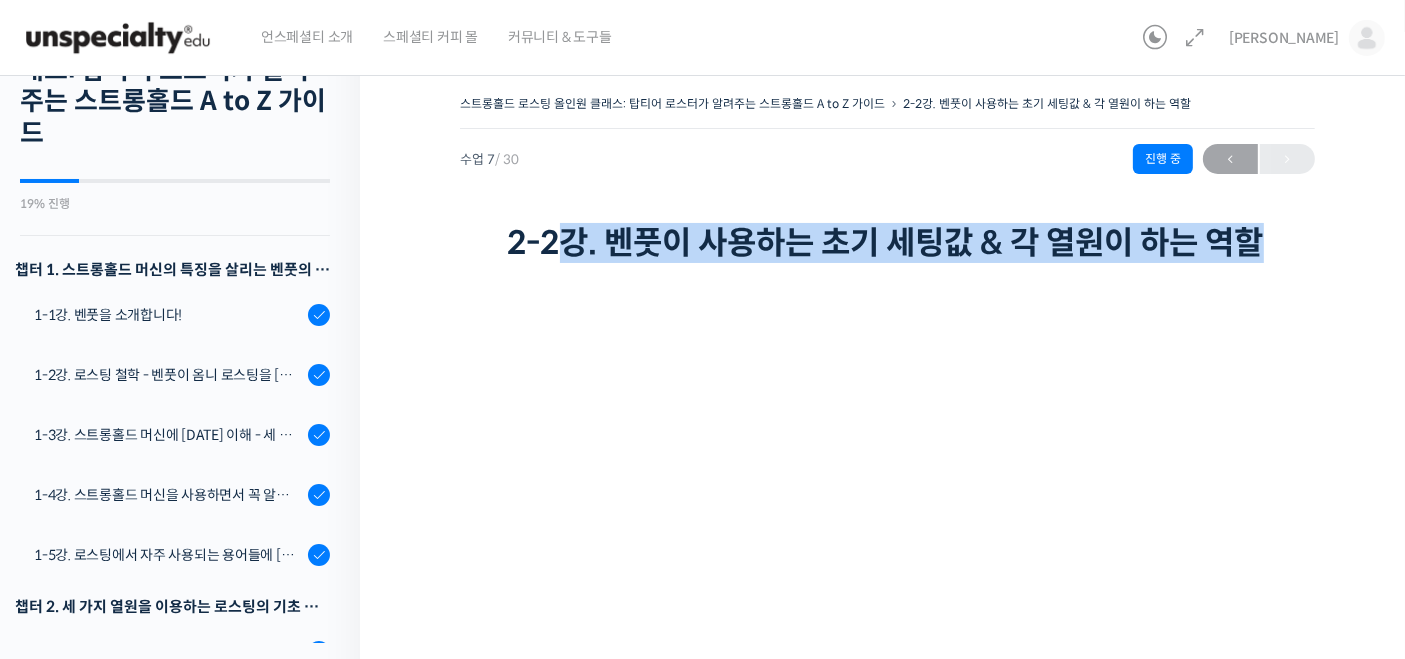 drag, startPoint x: 736, startPoint y: 286, endPoint x: 528, endPoint y: 230, distance: 215.40659 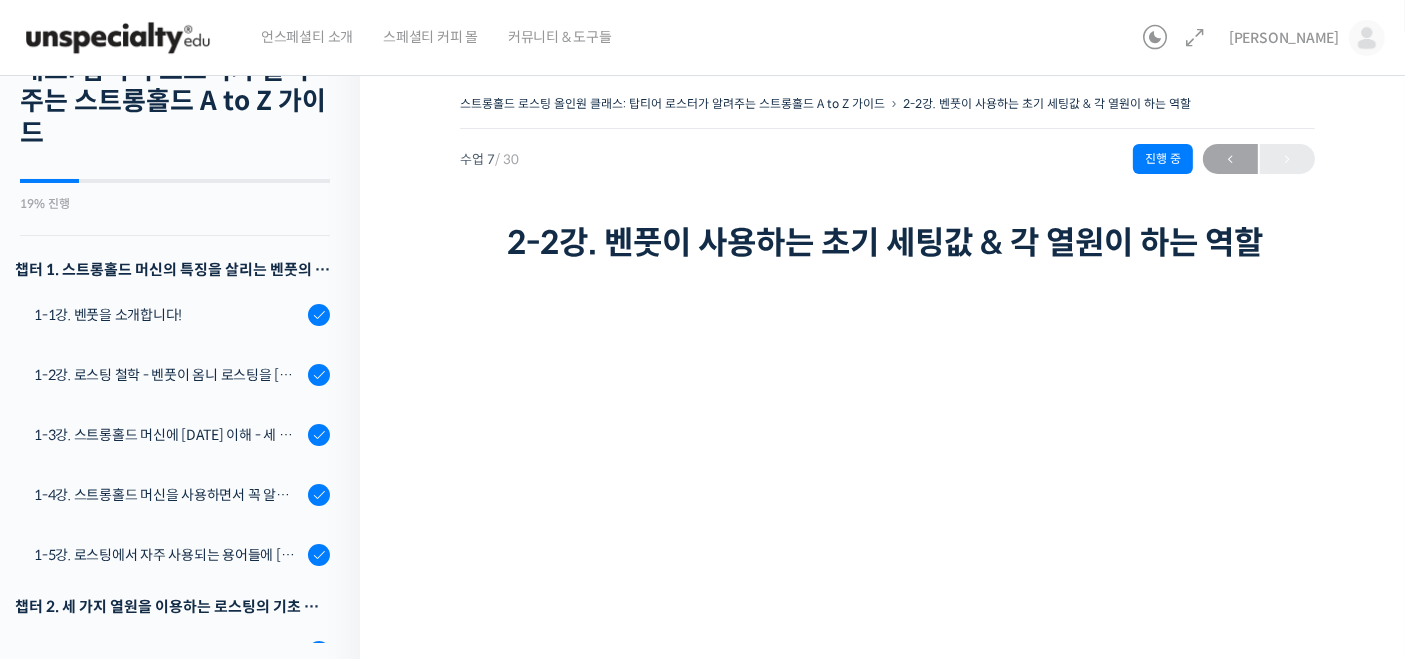 click on "스트롱홀드 로스팅 올인원 클래스: 탑티어 로스터가 알려주는 스트롱홀드 A to Z 가이드
2-2강. 벤풋이 사용하는 초기 세팅값 & 각 열원이 하는 역할
진행 중
수업 7  / 30
진행 중
[DATE] 8:18 오후
←  이전
2-2강. 벤풋이 사용하는 초기 세팅값 & 각 열원이 하는 역할
영상이 끊기[DEMOGRAPHIC_DATA]를 클릭해주세요  1. 강의를 시청하시는 웹 브라우저에서" at bounding box center [887, 1238] 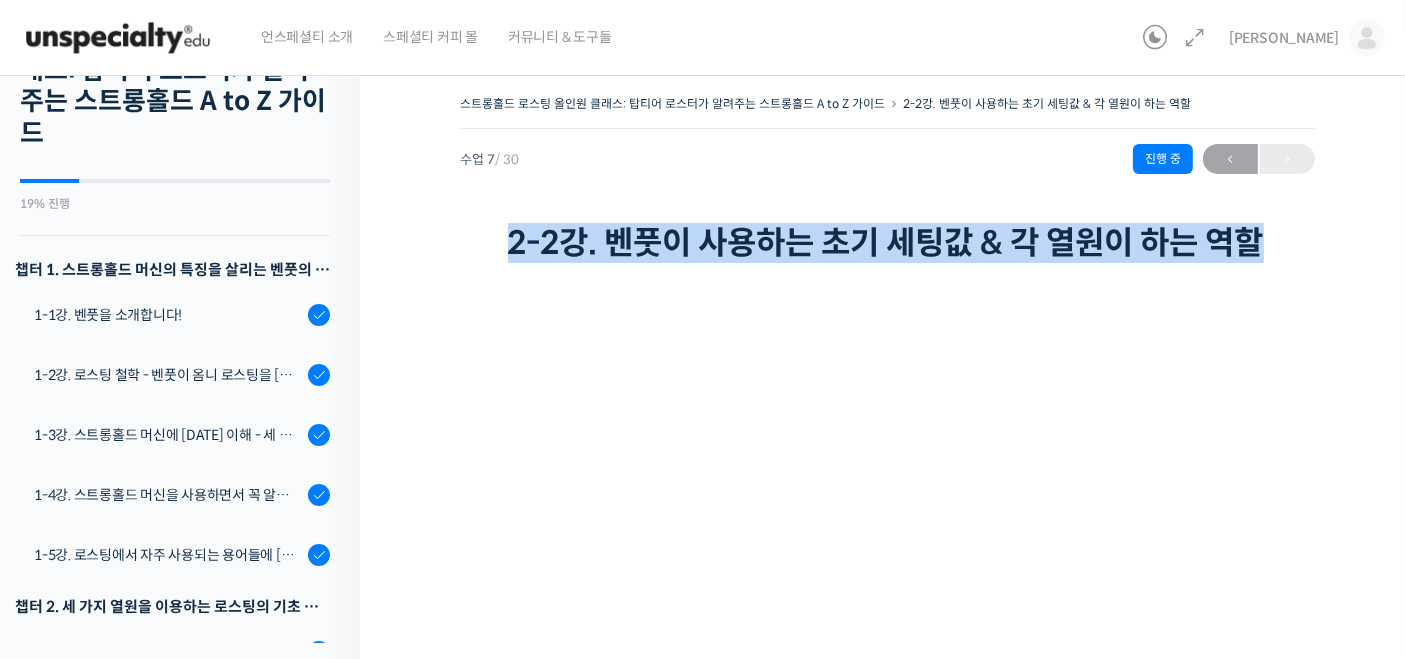 drag, startPoint x: 618, startPoint y: 263, endPoint x: 678, endPoint y: 276, distance: 61.39218 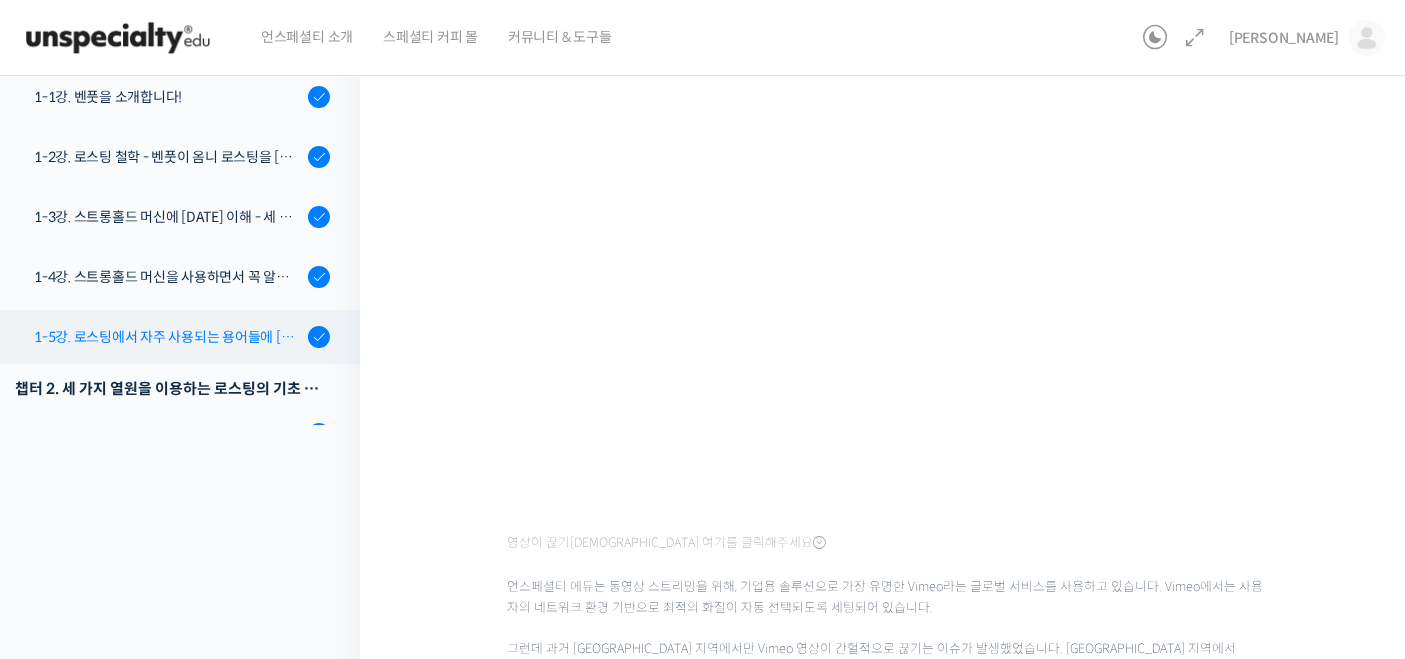 scroll, scrollTop: 222, scrollLeft: 0, axis: vertical 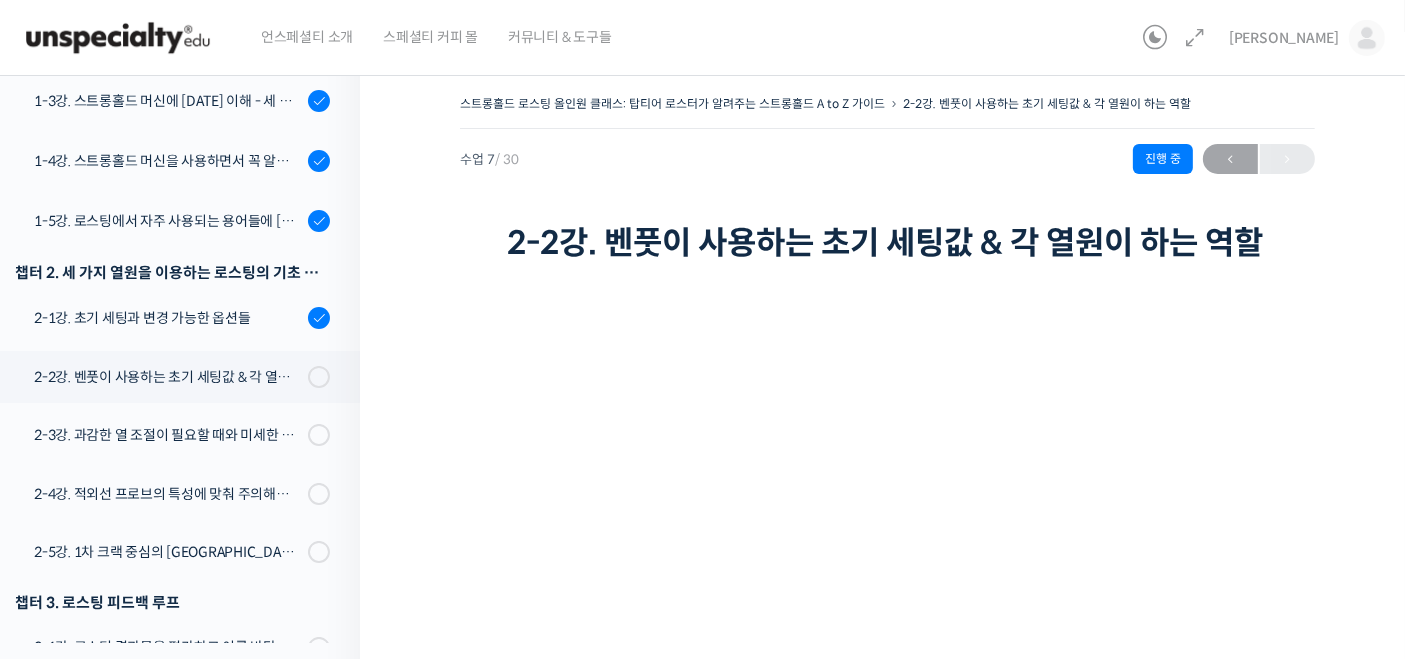 click on "2-2강. 벤풋이 사용하는 초기 세팅값 & 각 열원이 하는 역할" at bounding box center (888, 243) 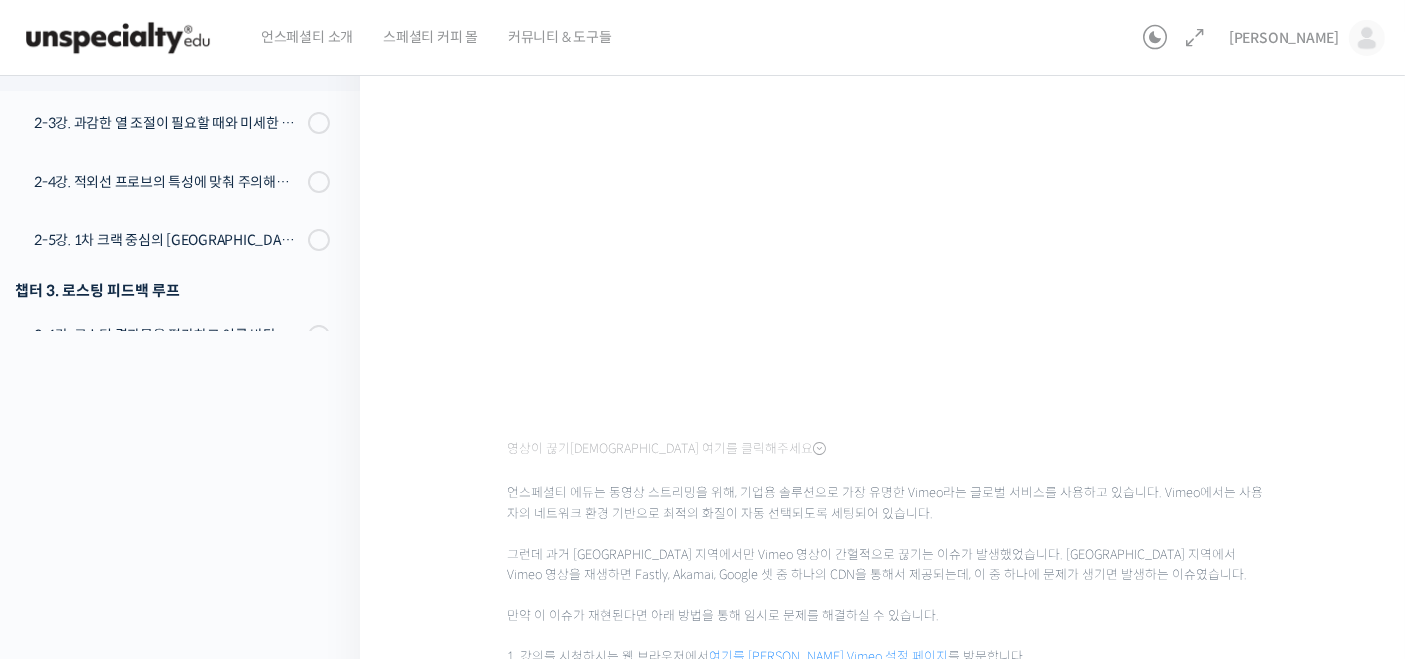 scroll, scrollTop: 333, scrollLeft: 0, axis: vertical 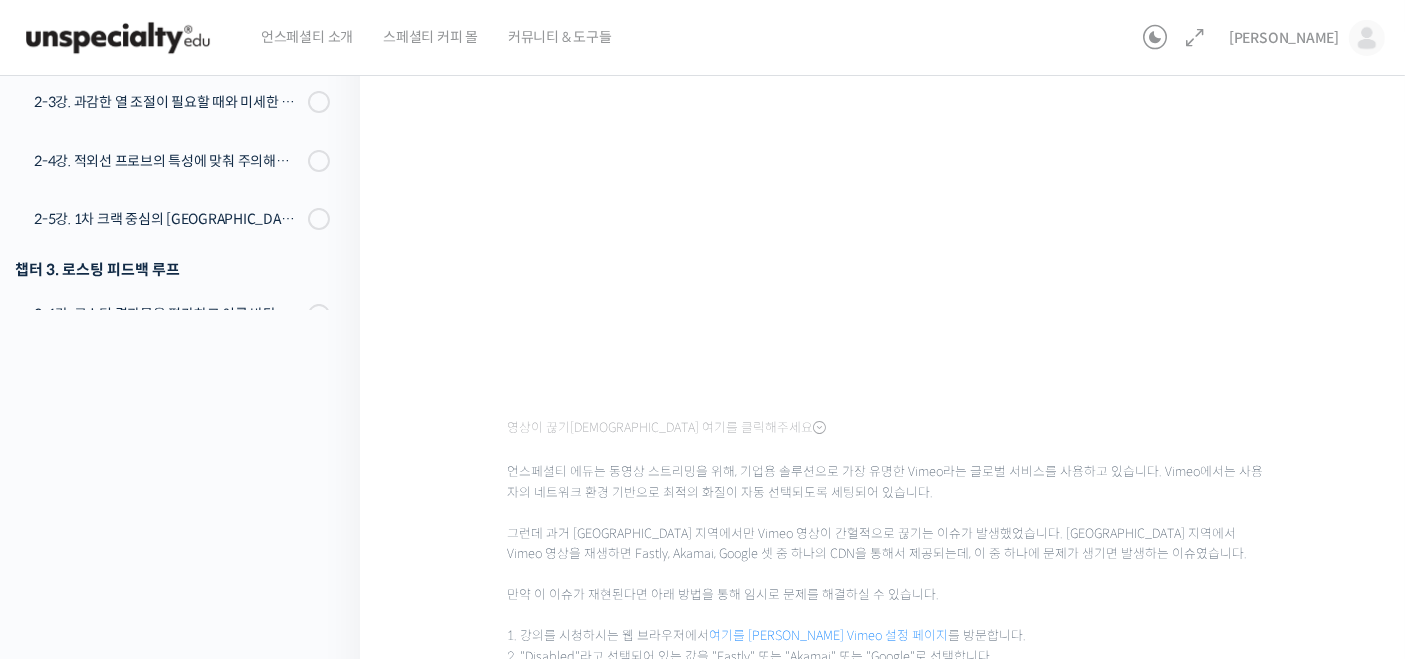 click on "언스페셜티 에듀는 동영상 스트리밍을 위해, 기업용 솔루션으로 가장 유명한 Vimeo라는 글로벌 서비스를 사용하고 있습니다. Vimeo에서는 사용자의 네트워크 환경 기반으로 최적의 화질이 자동 선택되도록 세팅되어 있습니다. 그런데 과거 [GEOGRAPHIC_DATA] 지역에서만 Vimeo 영상이 간헐적으로 끊기는 이슈가 발생했었습니다. [GEOGRAPHIC_DATA] 지역에서 Vimeo 영상을 재생하면 Fastly, Akamai, Google 셋 중 하나의 CDN을 통해서 제공되는데, 이 중 하나에 문제가 생기면 발생하는 이슈였습니다. 만약 이 이슈가 재현된다면 아래 방법을 통해 임시로 문제를 해결하실 수 있습니다. 1. 강의를 시청하시는 웹 브라우저에서  여기를 클릭하셔서 Vimeo 설정 페이지 를 방문합니다. 2. "Disabled"라고 선택되어 있는 값을 "Fastly" 또는 "Akamai" 또는 "Google"로 선택합니다. [고객센터]" at bounding box center (888, 616) 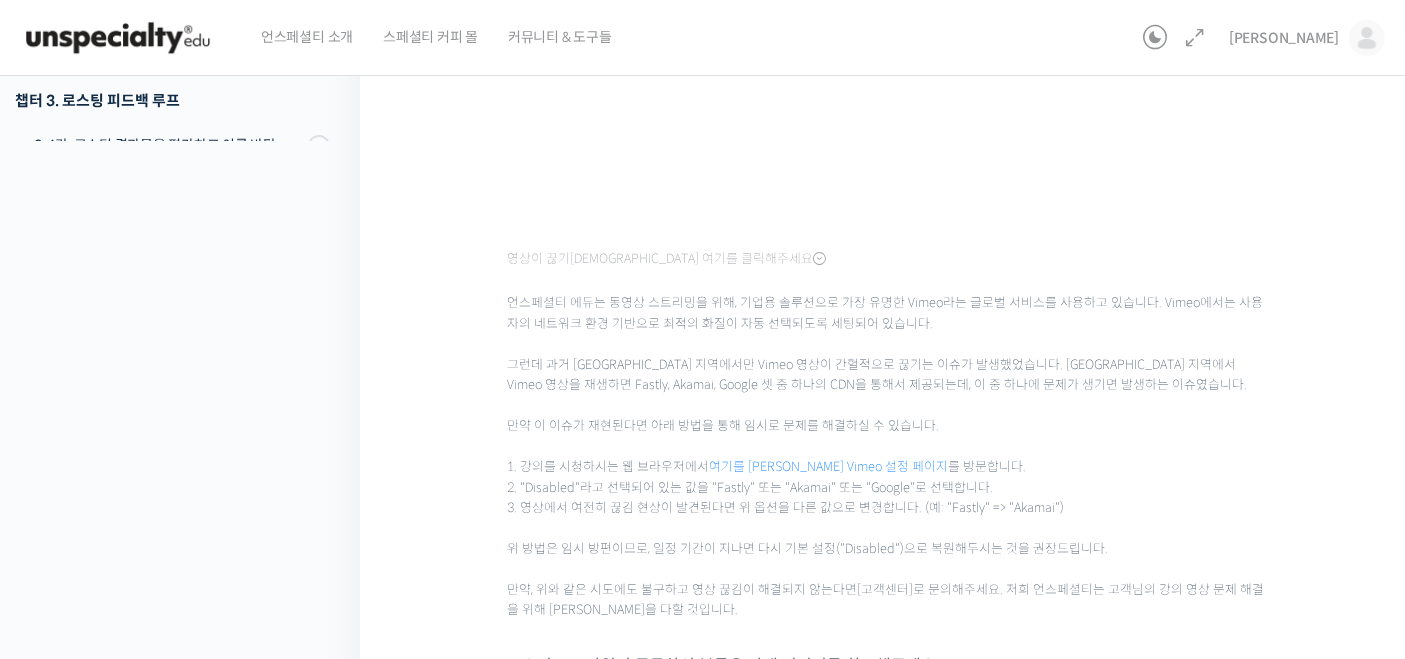 scroll, scrollTop: 555, scrollLeft: 0, axis: vertical 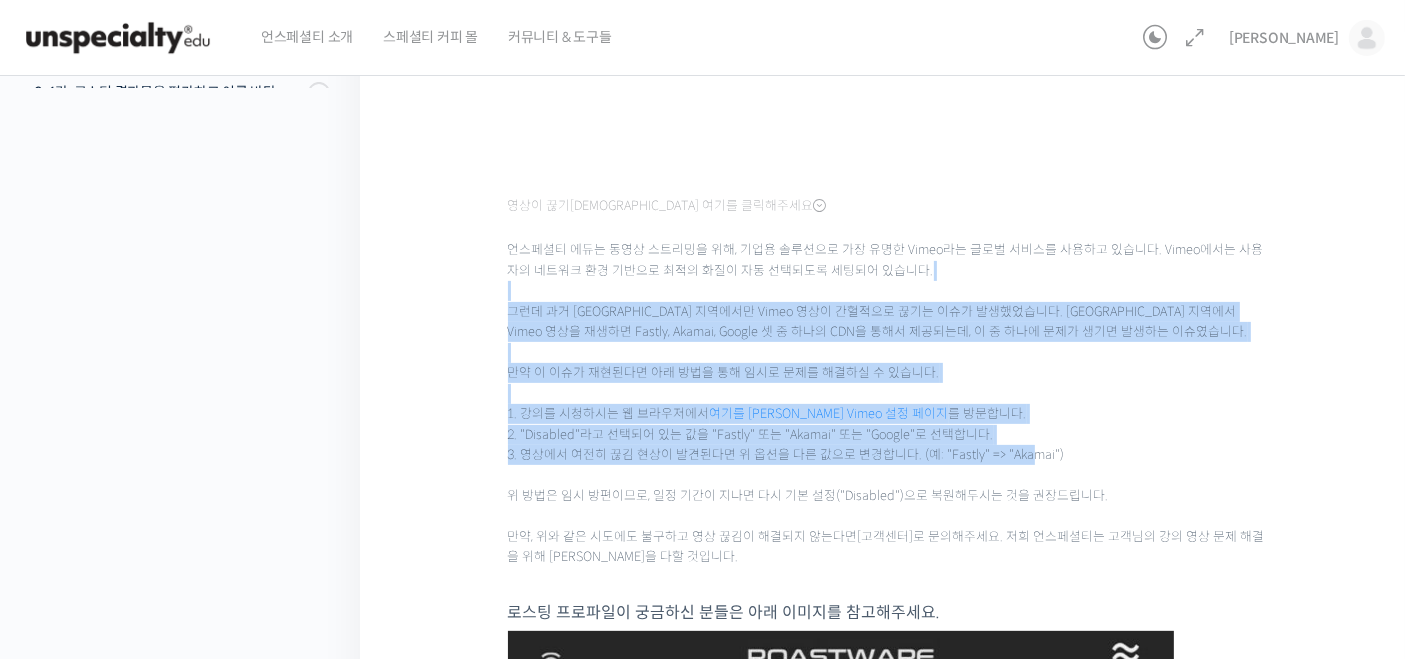 drag, startPoint x: 948, startPoint y: 444, endPoint x: 1161, endPoint y: 538, distance: 232.81967 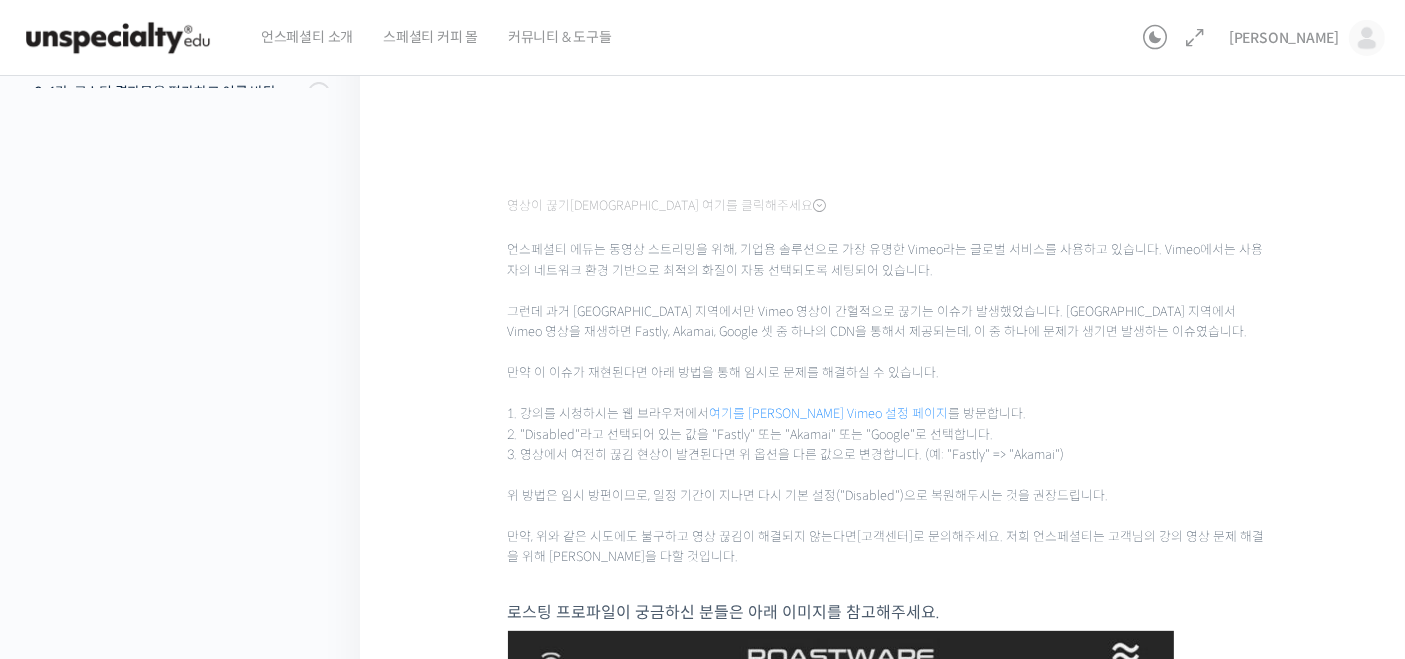 click on "언스페셜티 에듀는 동영상 스트리밍을 위해, 기업용 솔루션으로 가장 유명한 Vimeo라는 글로벌 서비스를 사용하고 있습니다. Vimeo에서는 사용자의 네트워크 환경 기반으로 최적의 화질이 자동 선택되도록 세팅되어 있습니다. 그런데 과거 [GEOGRAPHIC_DATA] 지역에서만 Vimeo 영상이 간헐적으로 끊기는 이슈가 발생했었습니다. [GEOGRAPHIC_DATA] 지역에서 Vimeo 영상을 재생하면 Fastly, Akamai, Google 셋 중 하나의 CDN을 통해서 제공되는데, 이 중 하나에 문제가 생기면 발생하는 이슈였습니다. 만약 이 이슈가 재현된다면 아래 방법을 통해 임시로 문제를 해결하실 수 있습니다. 1. 강의를 시청하시는 웹 브라우저에서  여기를 클릭하셔서 Vimeo 설정 페이지 를 방문합니다. 2. "Disabled"라고 선택되어 있는 값을 "Fastly" 또는 "Akamai" 또는 "Google"로 선택합니다. [고객센터]" at bounding box center [888, 394] 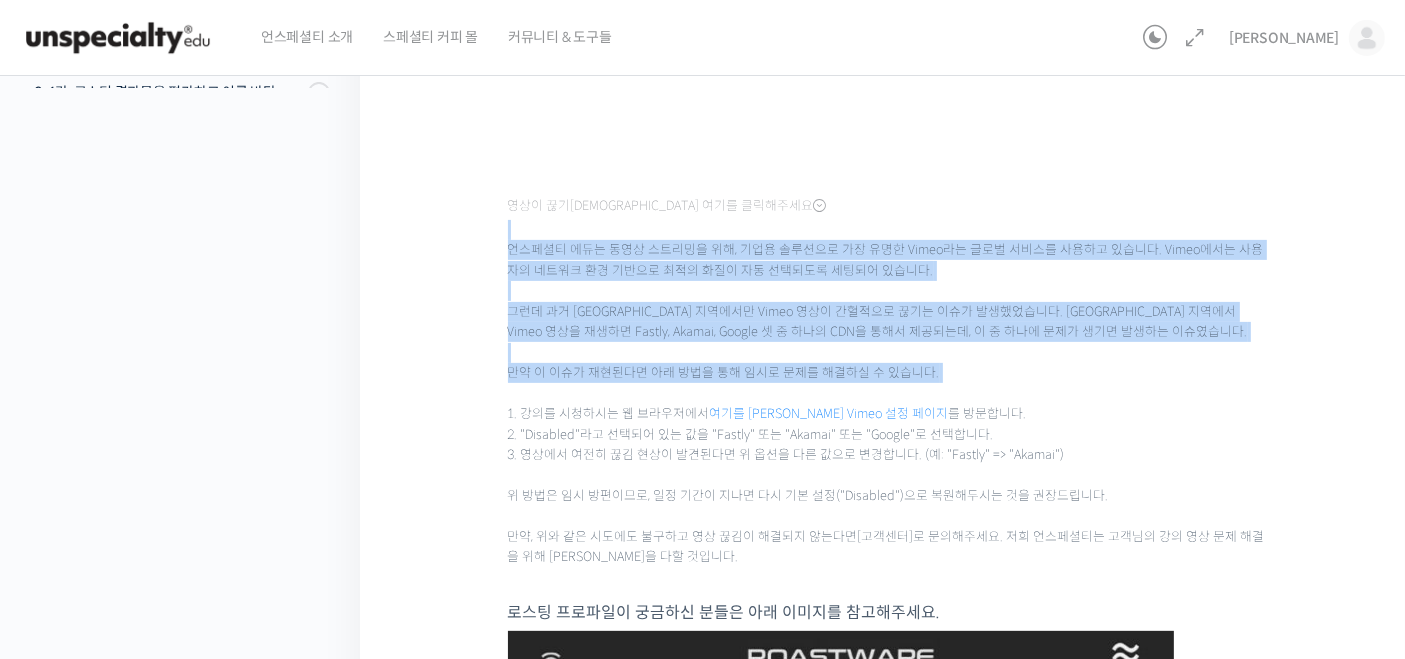 drag, startPoint x: 379, startPoint y: 312, endPoint x: 788, endPoint y: 461, distance: 435.2953 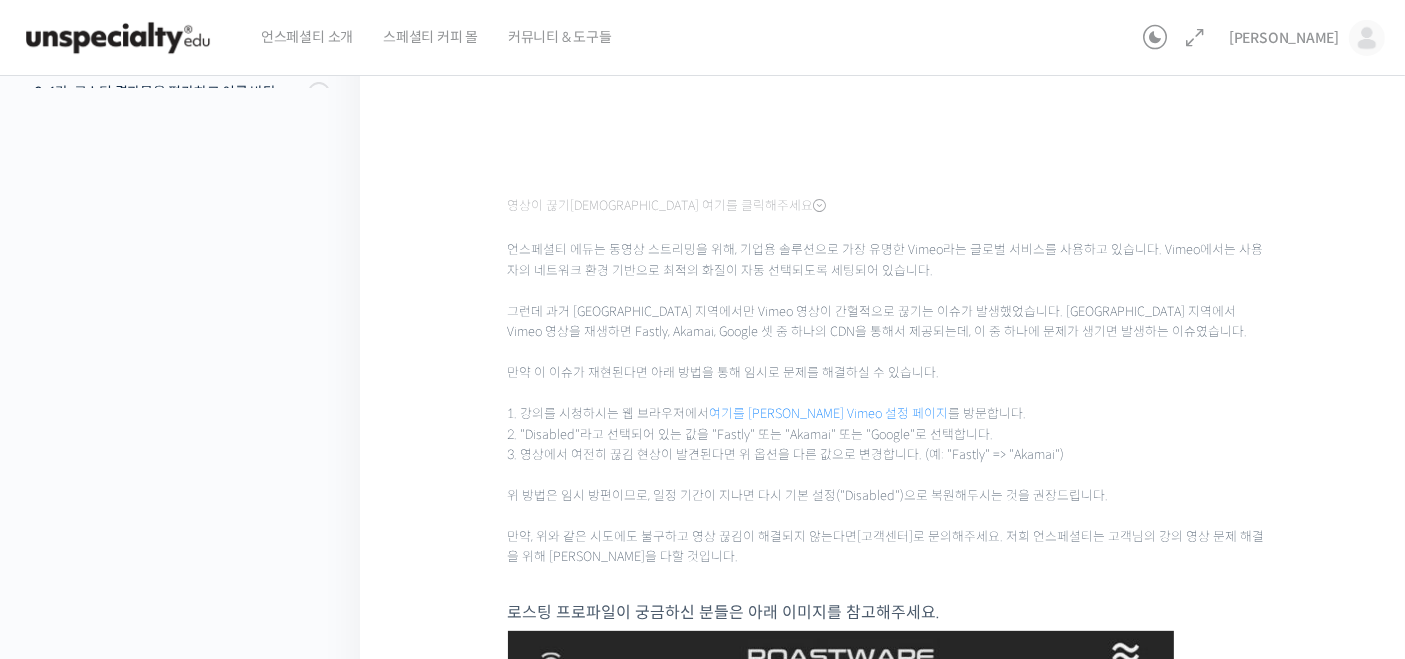 click on "언스페셜티 에듀는 동영상 스트리밍을 위해, 기업용 솔루션으로 가장 유명한 Vimeo라는 글로벌 서비스를 사용하고 있습니다. Vimeo에서는 사용자의 네트워크 환경 기반으로 최적의 화질이 자동 선택되도록 세팅되어 있습니다. 그런데 과거 [GEOGRAPHIC_DATA] 지역에서만 Vimeo 영상이 간헐적으로 끊기는 이슈가 발생했었습니다. [GEOGRAPHIC_DATA] 지역에서 Vimeo 영상을 재생하면 Fastly, Akamai, Google 셋 중 하나의 CDN을 통해서 제공되는데, 이 중 하나에 문제가 생기면 발생하는 이슈였습니다. 만약 이 이슈가 재현된다면 아래 방법을 통해 임시로 문제를 해결하실 수 있습니다. 1. 강의를 시청하시는 웹 브라우저에서  여기를 클릭하셔서 Vimeo 설정 페이지 를 방문합니다. 2. "Disabled"라고 선택되어 있는 값을 "Fastly" 또는 "Akamai" 또는 "Google"로 선택합니다. [고객센터]" at bounding box center [888, 394] 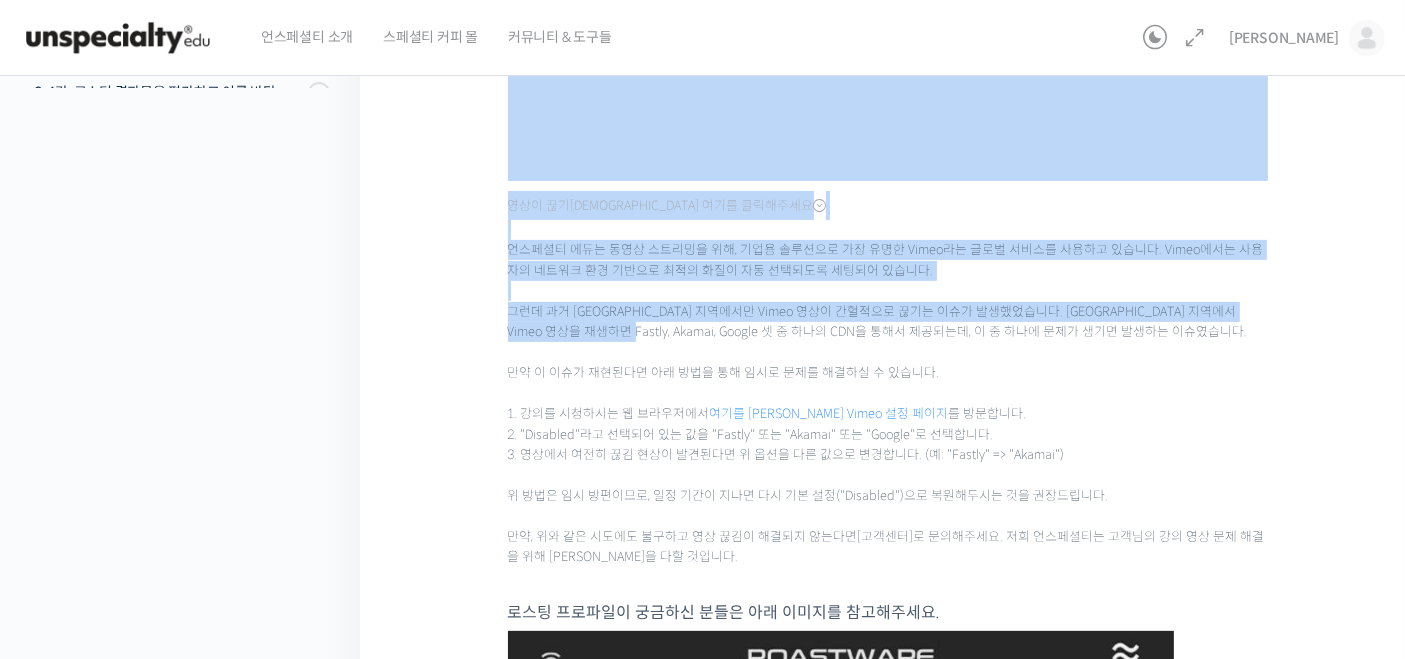 drag, startPoint x: 471, startPoint y: 215, endPoint x: 907, endPoint y: 489, distance: 514.94855 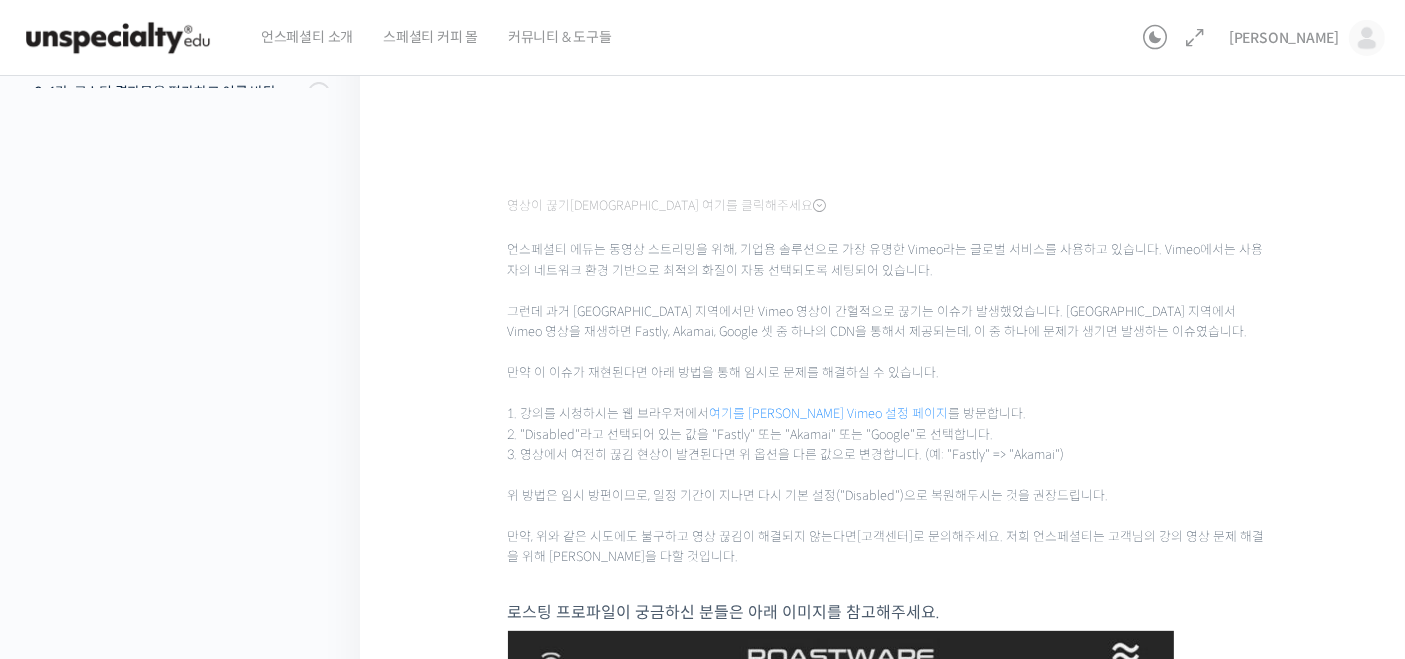click on "언스페셜티 에듀는 동영상 스트리밍을 위해, 기업용 솔루션으로 가장 유명한 Vimeo라는 글로벌 서비스를 사용하고 있습니다. Vimeo에서는 사용자의 네트워크 환경 기반으로 최적의 화질이 자동 선택되도록 세팅되어 있습니다. 그런데 과거 [GEOGRAPHIC_DATA] 지역에서만 Vimeo 영상이 간헐적으로 끊기는 이슈가 발생했었습니다. [GEOGRAPHIC_DATA] 지역에서 Vimeo 영상을 재생하면 Fastly, Akamai, Google 셋 중 하나의 CDN을 통해서 제공되는데, 이 중 하나에 문제가 생기면 발생하는 이슈였습니다. 만약 이 이슈가 재현된다면 아래 방법을 통해 임시로 문제를 해결하실 수 있습니다. 1. 강의를 시청하시는 웹 브라우저에서  여기를 클릭하셔서 Vimeo 설정 페이지 를 방문합니다. 2. "Disabled"라고 선택되어 있는 값을 "Fastly" 또는 "Akamai" 또는 "Google"로 선택합니다. [고객센터]" at bounding box center [888, 394] 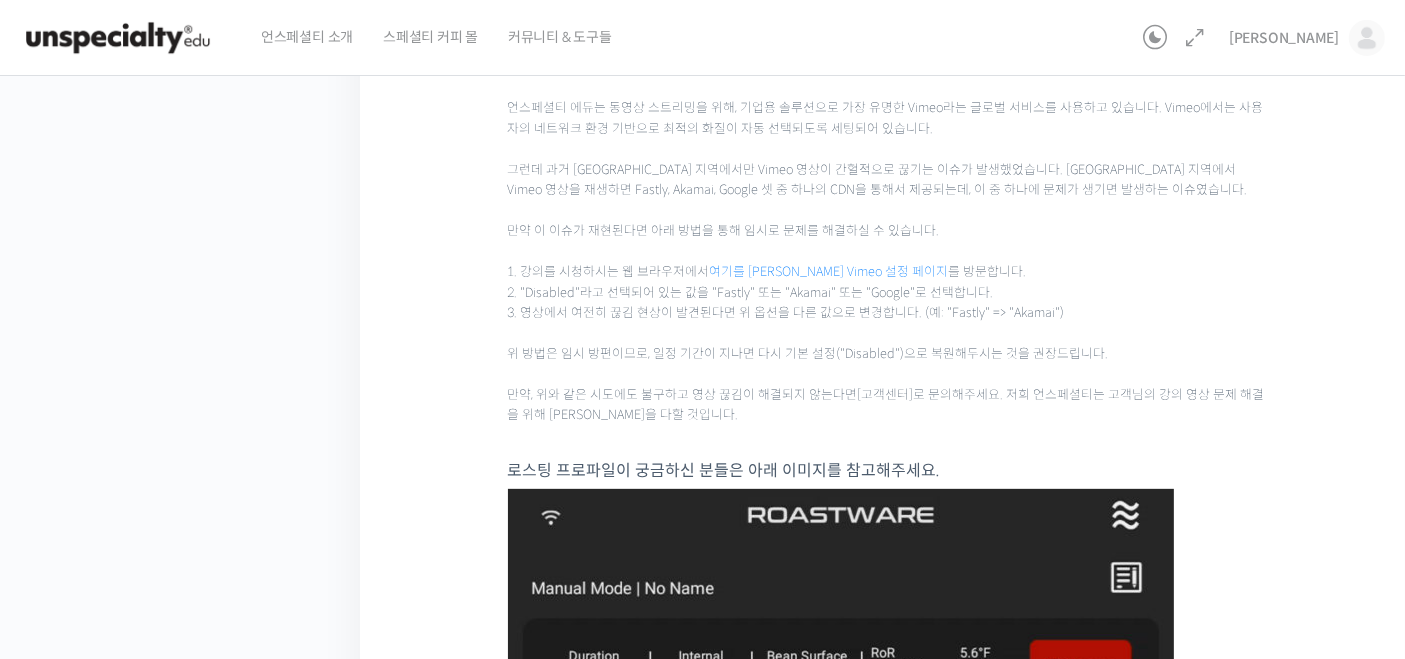 scroll, scrollTop: 777, scrollLeft: 0, axis: vertical 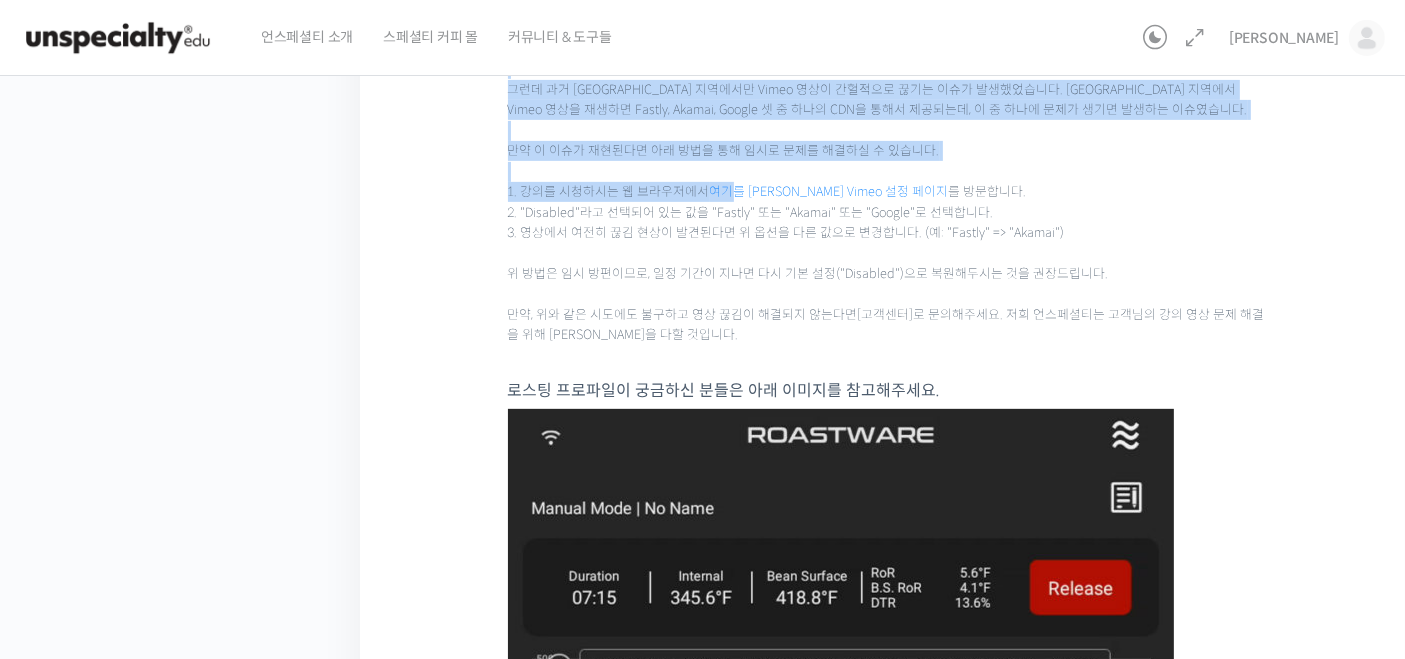 drag, startPoint x: 477, startPoint y: 184, endPoint x: 922, endPoint y: 245, distance: 449.16144 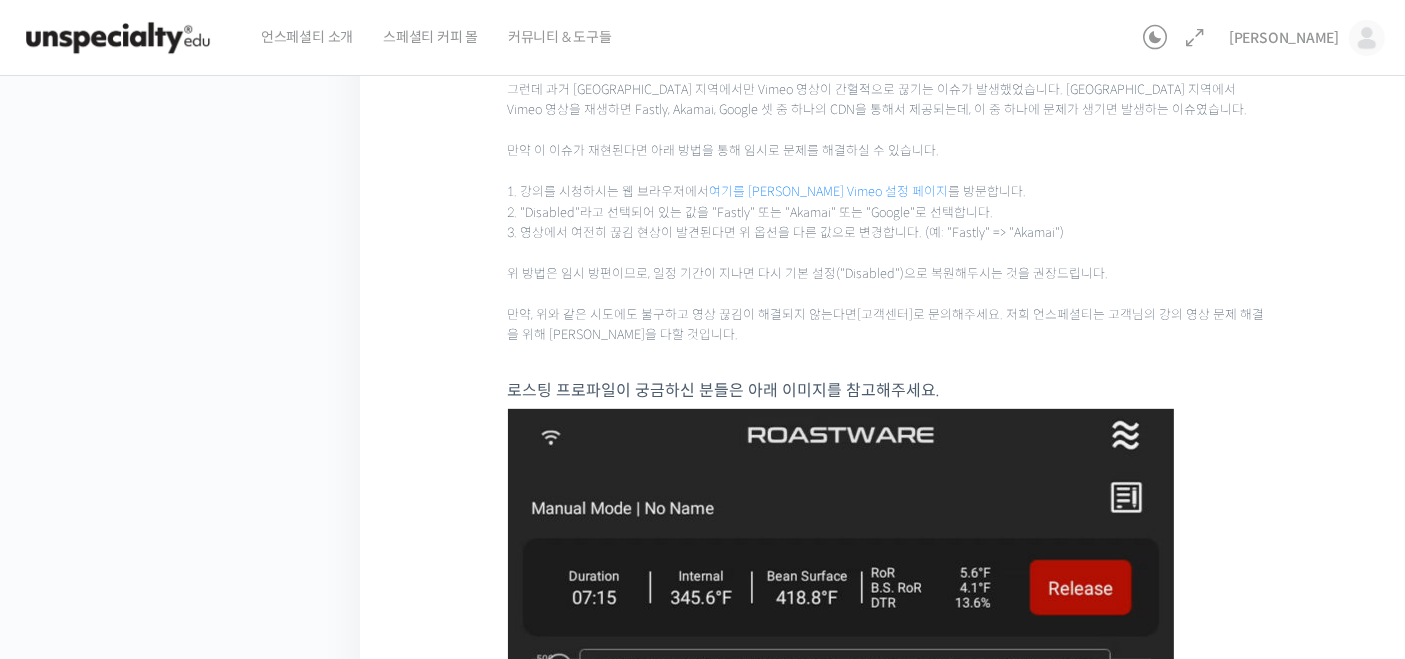 click on "언스페셜티 에듀는 동영상 스트리밍을 위해, 기업용 솔루션으로 가장 유명한 Vimeo라는 글로벌 서비스를 사용하고 있습니다. Vimeo에서는 사용자의 네트워크 환경 기반으로 최적의 화질이 자동 선택되도록 세팅되어 있습니다. 그런데 과거 [GEOGRAPHIC_DATA] 지역에서만 Vimeo 영상이 간헐적으로 끊기는 이슈가 발생했었습니다. [GEOGRAPHIC_DATA] 지역에서 Vimeo 영상을 재생하면 Fastly, Akamai, Google 셋 중 하나의 CDN을 통해서 제공되는데, 이 중 하나에 문제가 생기면 발생하는 이슈였습니다. 만약 이 이슈가 재현된다면 아래 방법을 통해 임시로 문제를 해결하실 수 있습니다. 1. 강의를 시청하시는 웹 브라우저에서  여기를 클릭하셔서 Vimeo 설정 페이지 를 방문합니다. 2. "Disabled"라고 선택되어 있는 값을 "Fastly" 또는 "Akamai" 또는 "Google"로 선택합니다. [고객센터]" at bounding box center [888, 172] 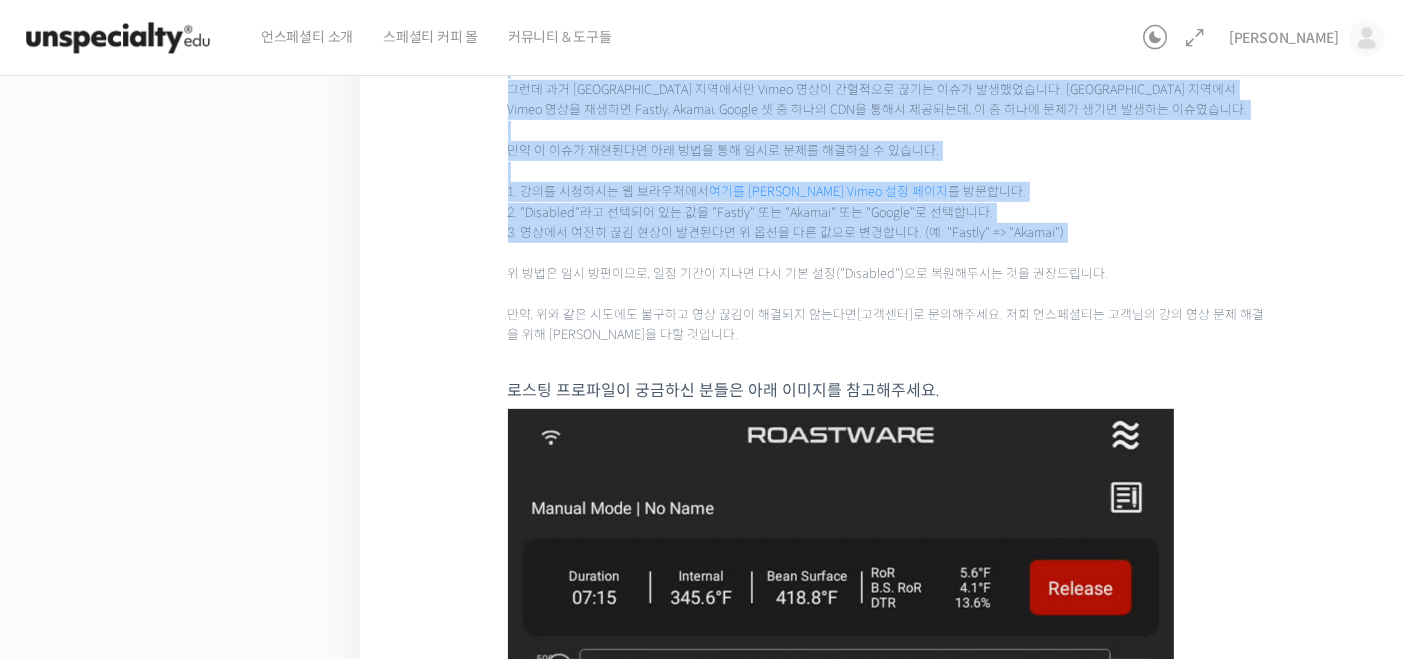 drag, startPoint x: 832, startPoint y: 192, endPoint x: 1088, endPoint y: 329, distance: 290.35324 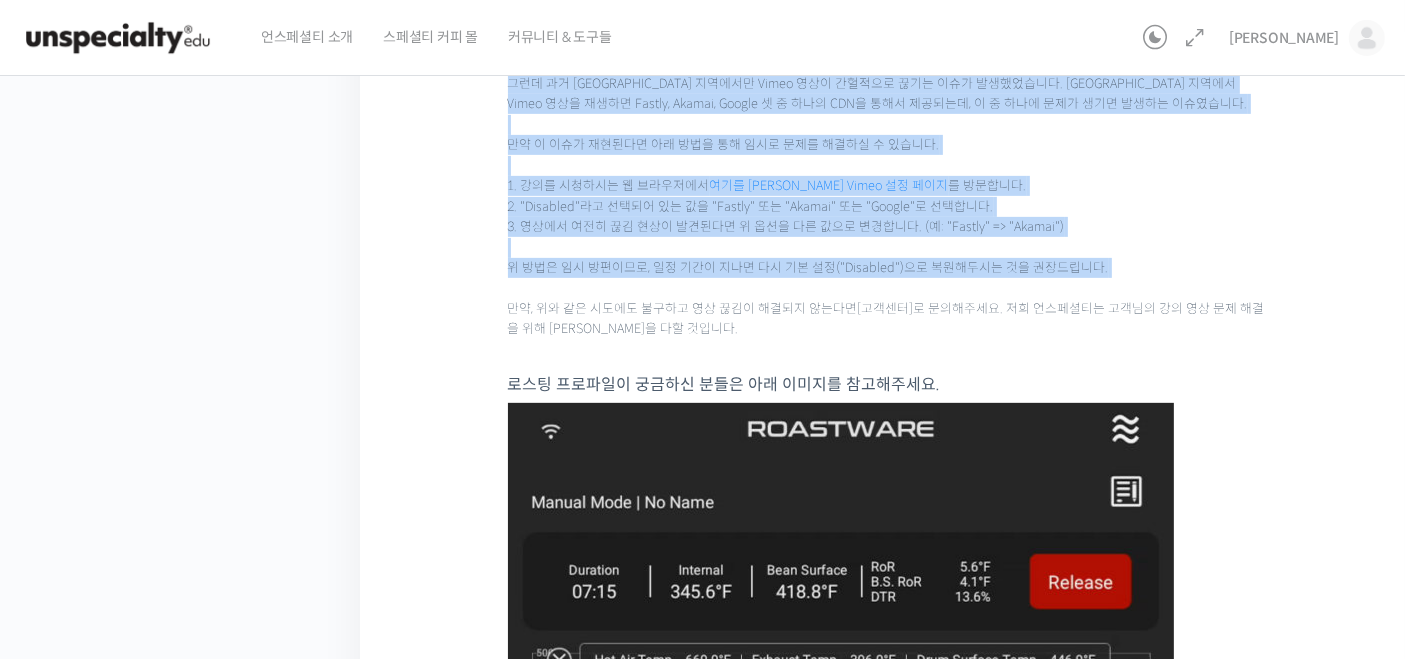 scroll, scrollTop: 777, scrollLeft: 0, axis: vertical 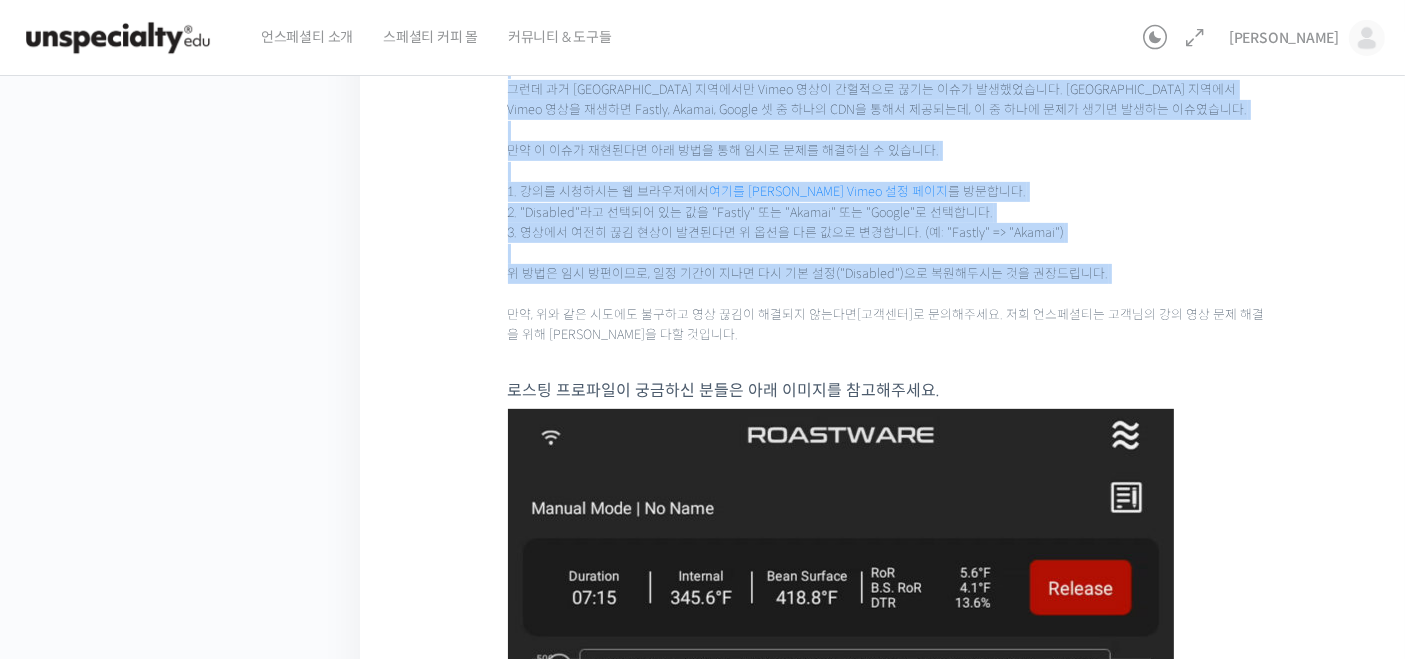 click on "언스페셜티 에듀는 동영상 스트리밍을 위해, 기업용 솔루션으로 가장 유명한 Vimeo라는 글로벌 서비스를 사용하고 있습니다. Vimeo에서는 사용자의 네트워크 환경 기반으로 최적의 화질이 자동 선택되도록 세팅되어 있습니다. 그런데 과거 [GEOGRAPHIC_DATA] 지역에서만 Vimeo 영상이 간헐적으로 끊기는 이슈가 발생했었습니다. [GEOGRAPHIC_DATA] 지역에서 Vimeo 영상을 재생하면 Fastly, Akamai, Google 셋 중 하나의 CDN을 통해서 제공되는데, 이 중 하나에 문제가 생기면 발생하는 이슈였습니다. 만약 이 이슈가 재현된다면 아래 방법을 통해 임시로 문제를 해결하실 수 있습니다. 1. 강의를 시청하시는 웹 브라우저에서  여기를 클릭하셔서 Vimeo 설정 페이지 를 방문합니다. 2. "Disabled"라고 선택되어 있는 값을 "Fastly" 또는 "Akamai" 또는 "Google"로 선택합니다. [고객센터]" at bounding box center [888, 172] 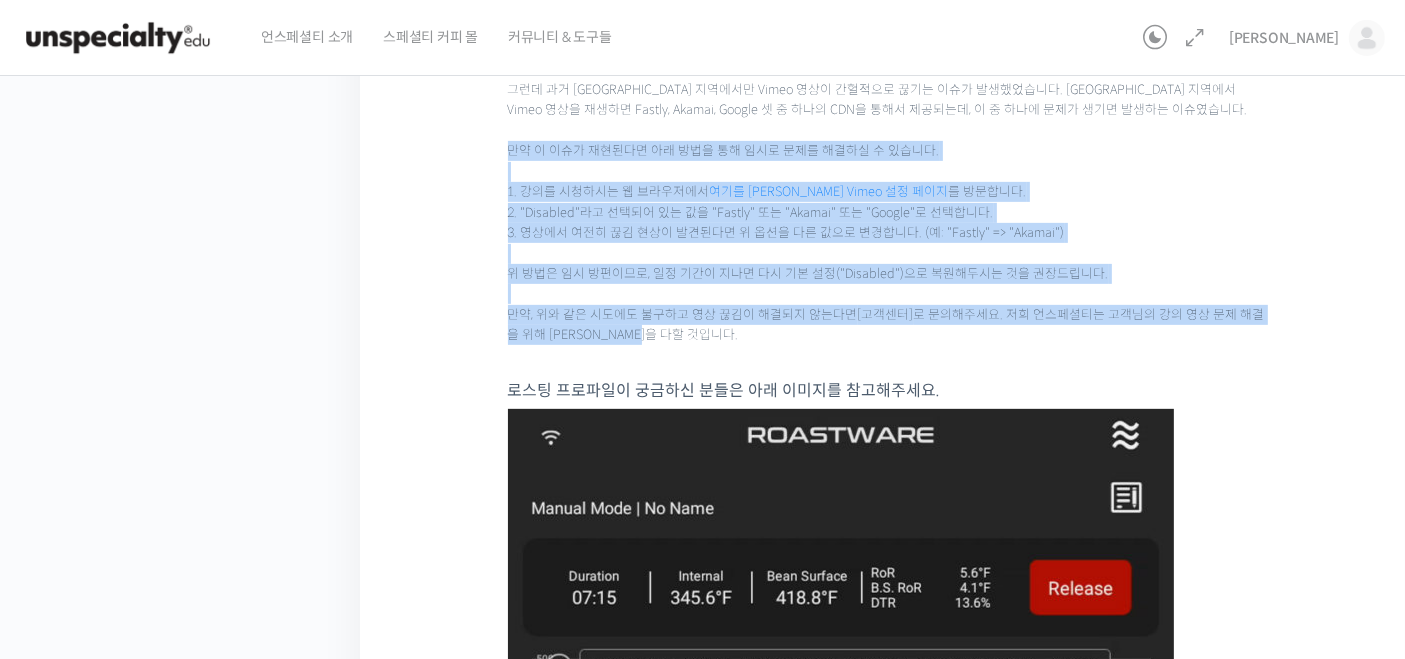 drag, startPoint x: 1237, startPoint y: 177, endPoint x: 1285, endPoint y: 345, distance: 174.72264 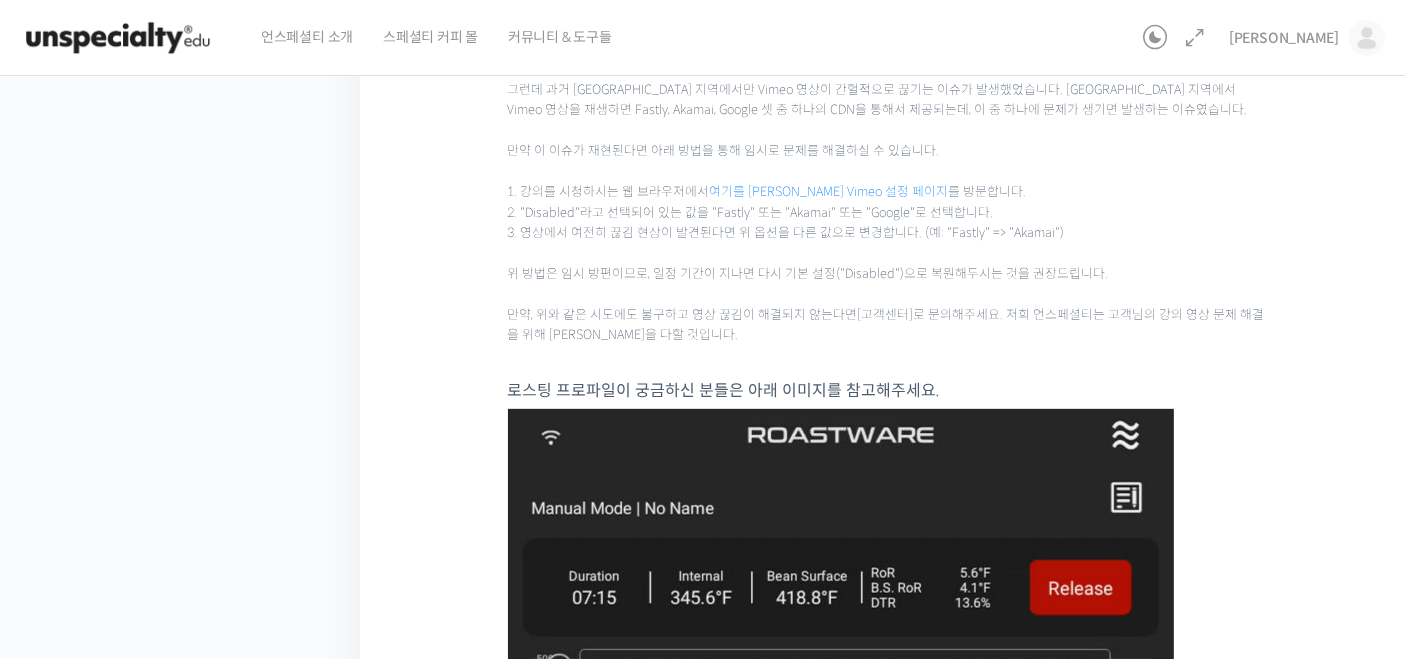 click on "스트롱홀드 로스팅 올인원 클래스: 탑티어 로스터가 알려주는 스트롱홀드 A to Z 가이드
2-2강. 벤풋이 사용하는 초기 세팅값 & 각 열원이 하는 역할
진행 중
수업 7  / 30
진행 중
[DATE] 8:18 오후
←  이전
2-2강. 벤풋이 사용하는 초기 세팅값 & 각 열원이 하는 역할
영상이 끊기[DEMOGRAPHIC_DATA] 여기를 클릭해주세요  1. 강의를 시청하시는 웹 브라우저에서  [고객센터]" at bounding box center [887, 455] 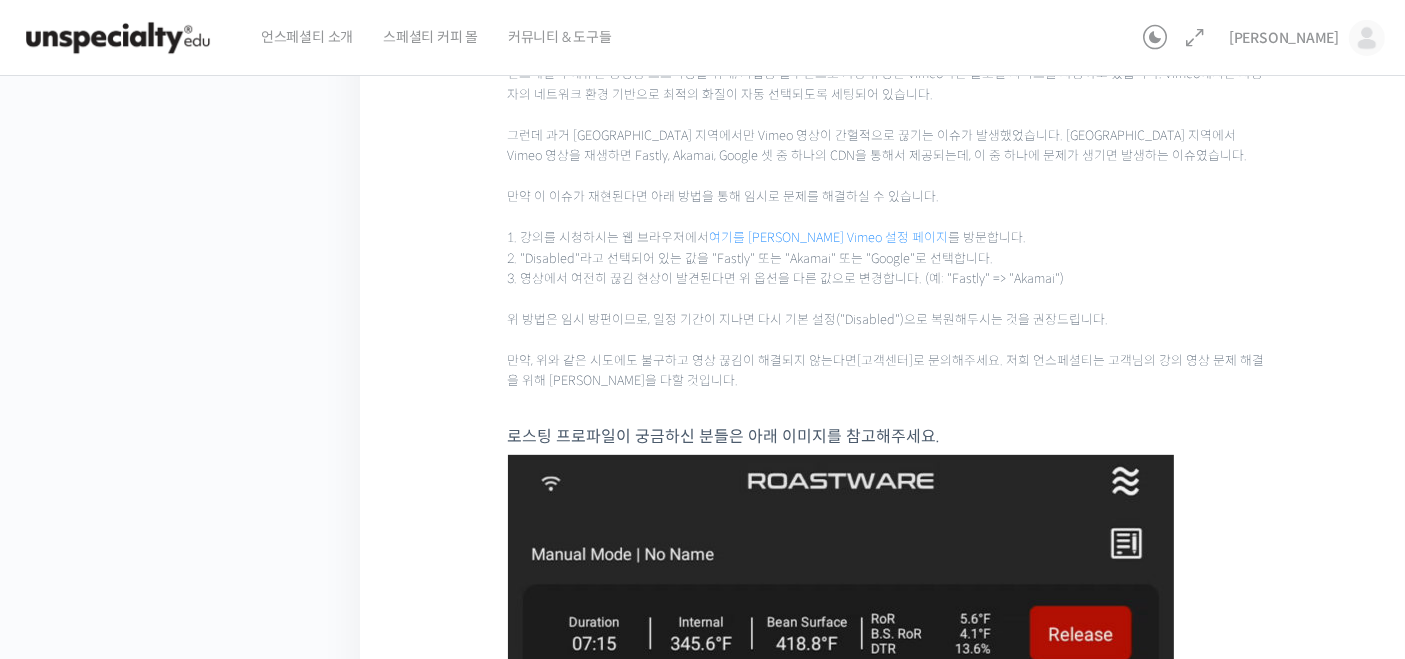 scroll, scrollTop: 666, scrollLeft: 0, axis: vertical 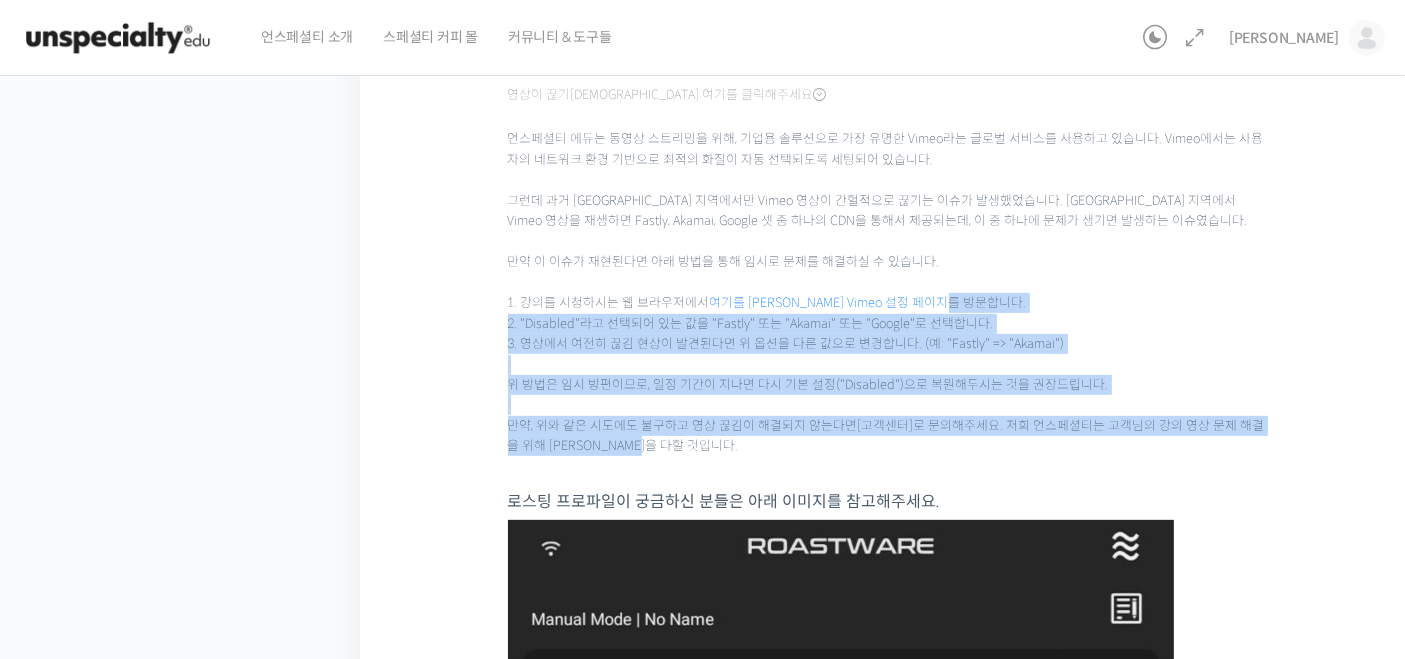 drag, startPoint x: 1351, startPoint y: 472, endPoint x: 1000, endPoint y: 348, distance: 372.2593 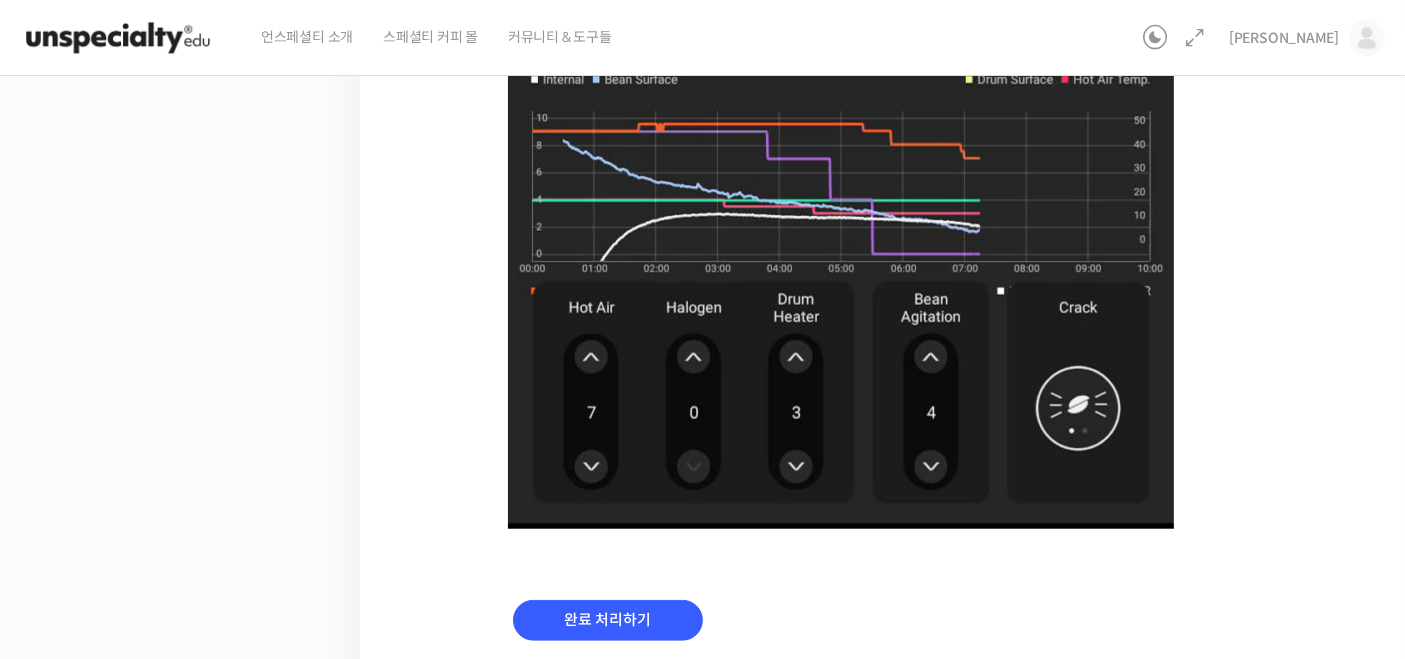 scroll, scrollTop: 1777, scrollLeft: 0, axis: vertical 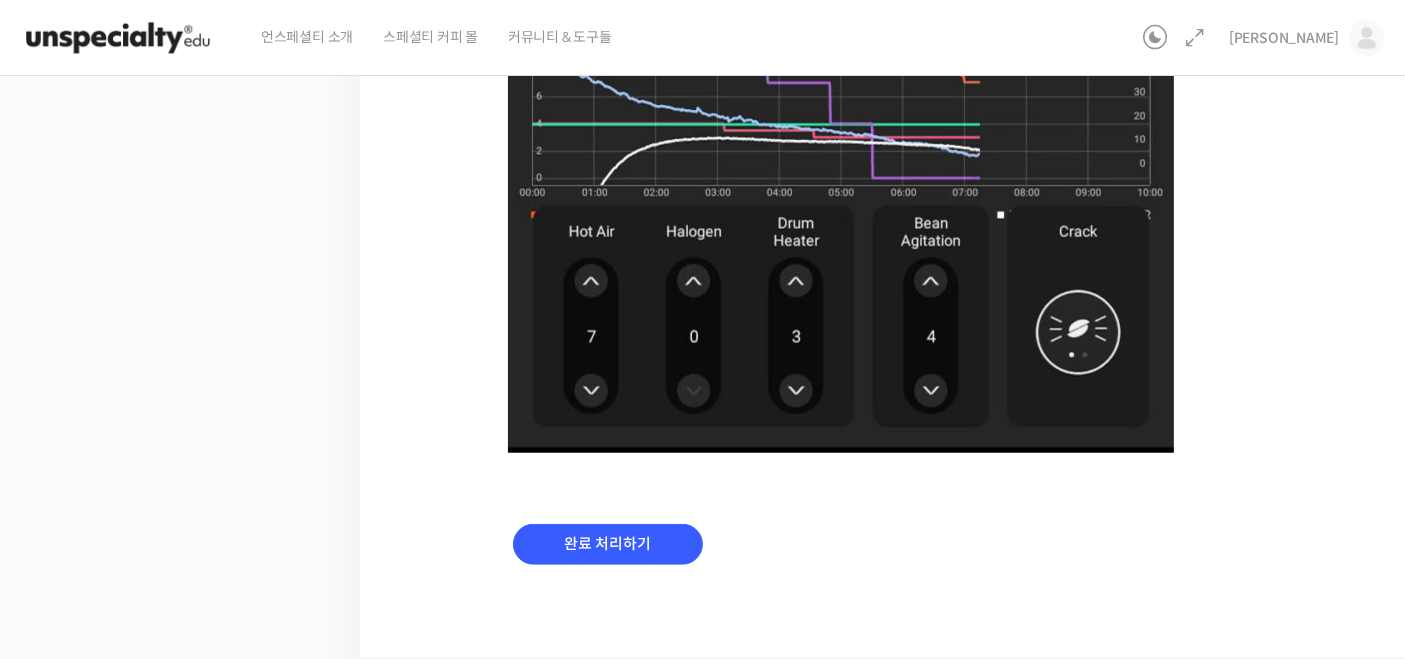 drag, startPoint x: 1302, startPoint y: 458, endPoint x: 1088, endPoint y: 552, distance: 233.7349 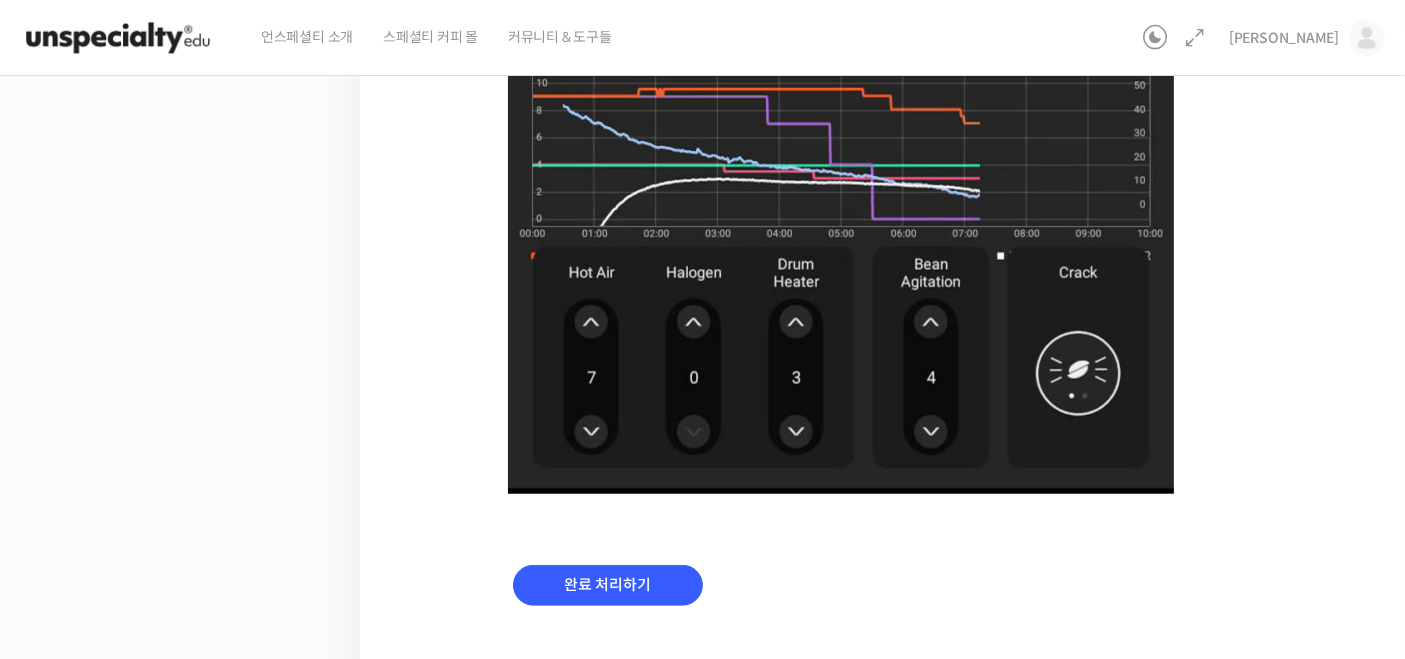 scroll, scrollTop: 1681, scrollLeft: 0, axis: vertical 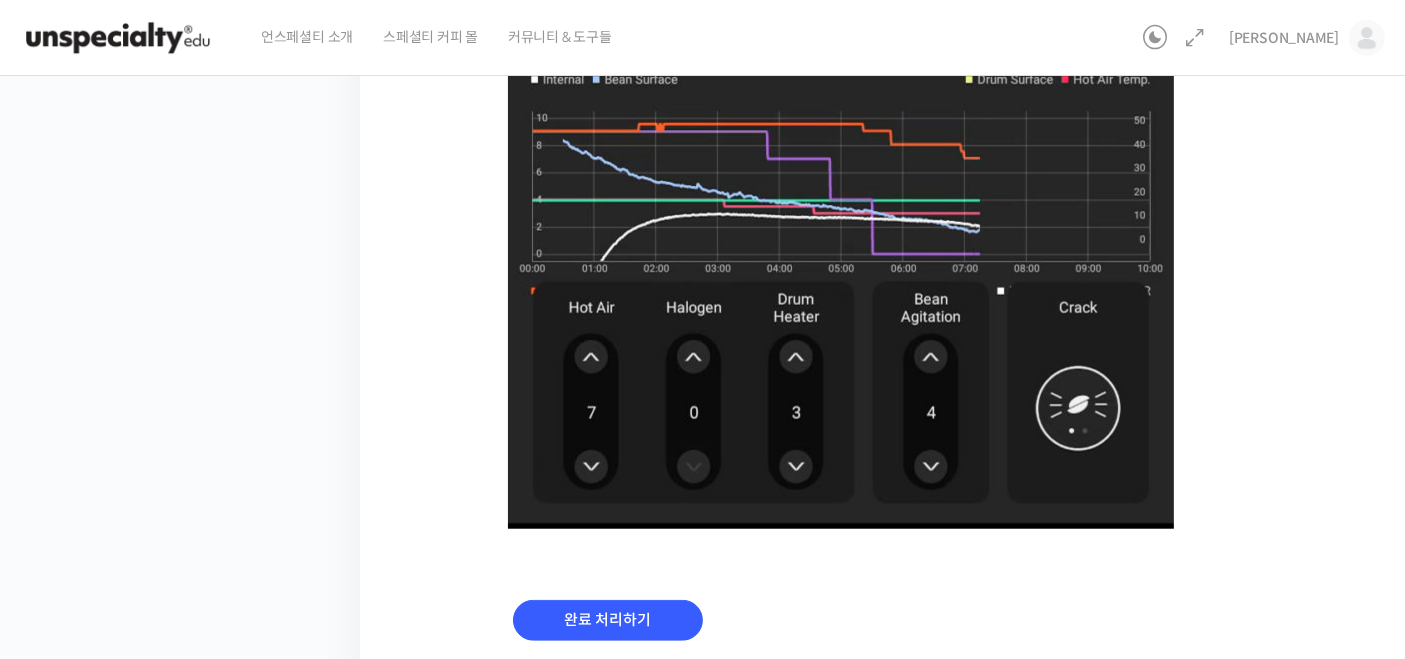 drag, startPoint x: 1154, startPoint y: 532, endPoint x: 480, endPoint y: 404, distance: 686.04663 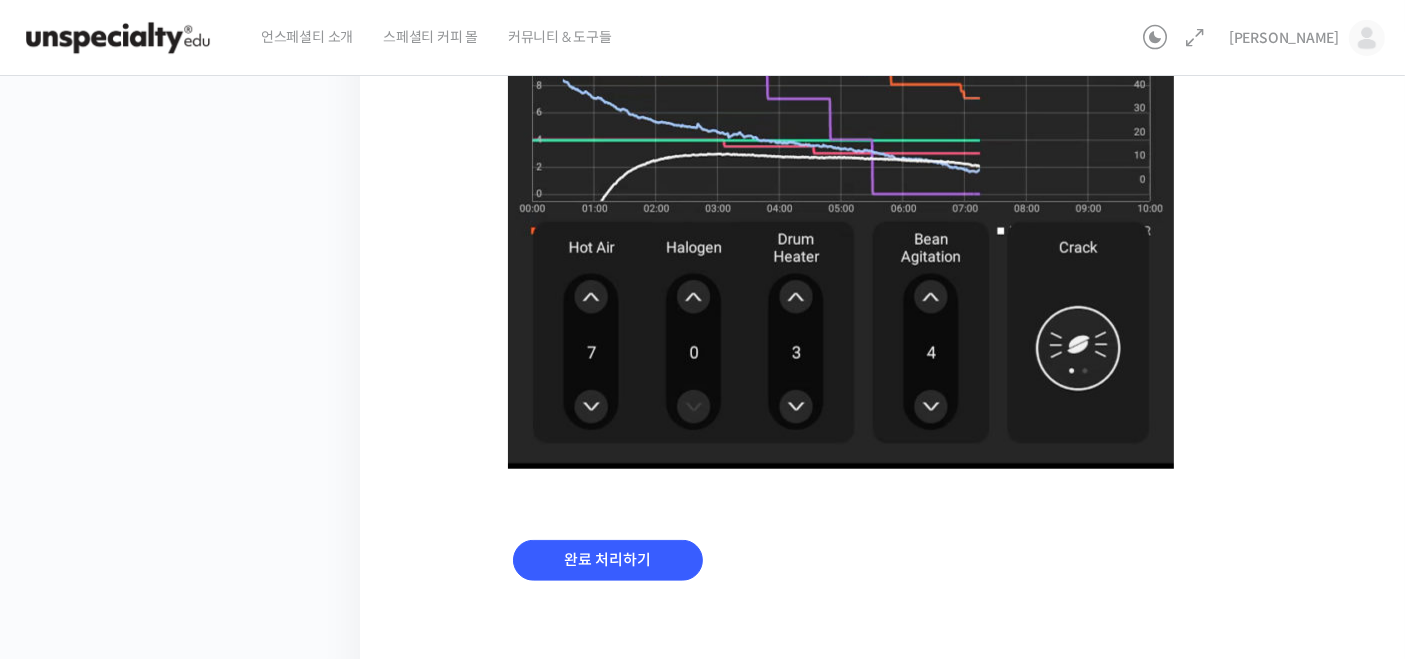 scroll, scrollTop: 1792, scrollLeft: 0, axis: vertical 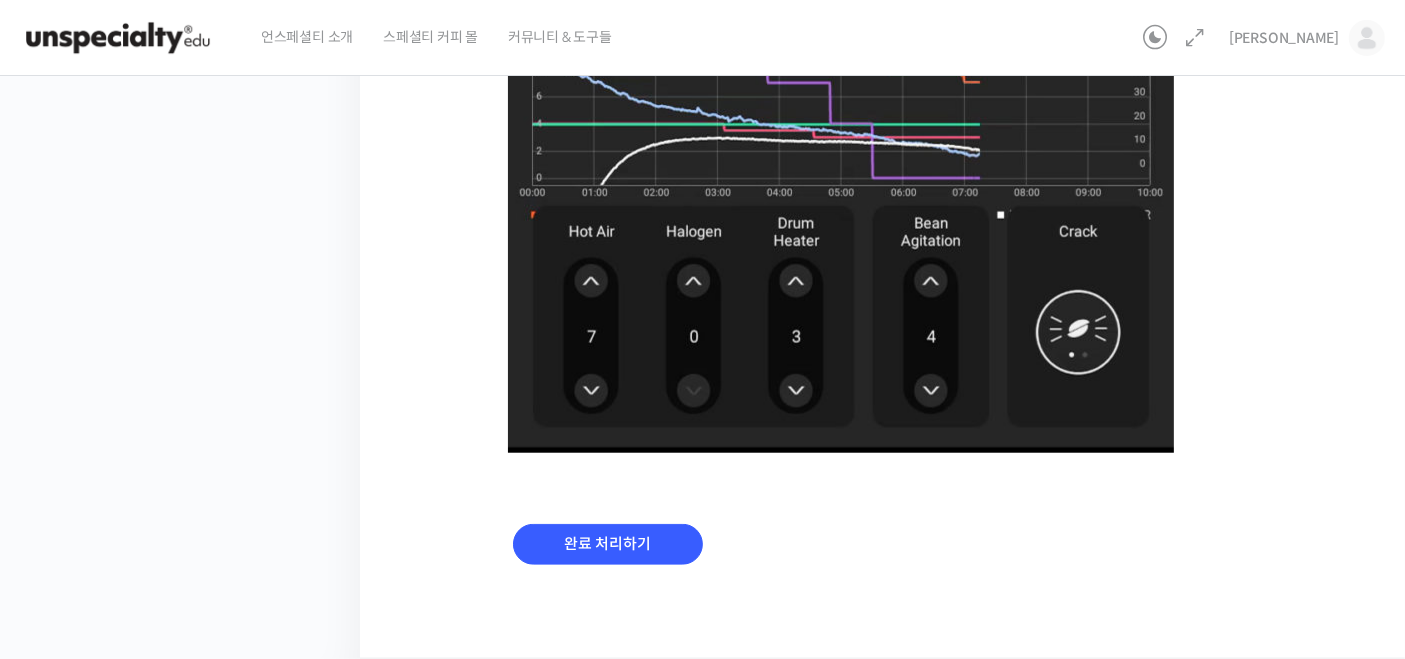 drag, startPoint x: 988, startPoint y: 501, endPoint x: 487, endPoint y: 396, distance: 511.88477 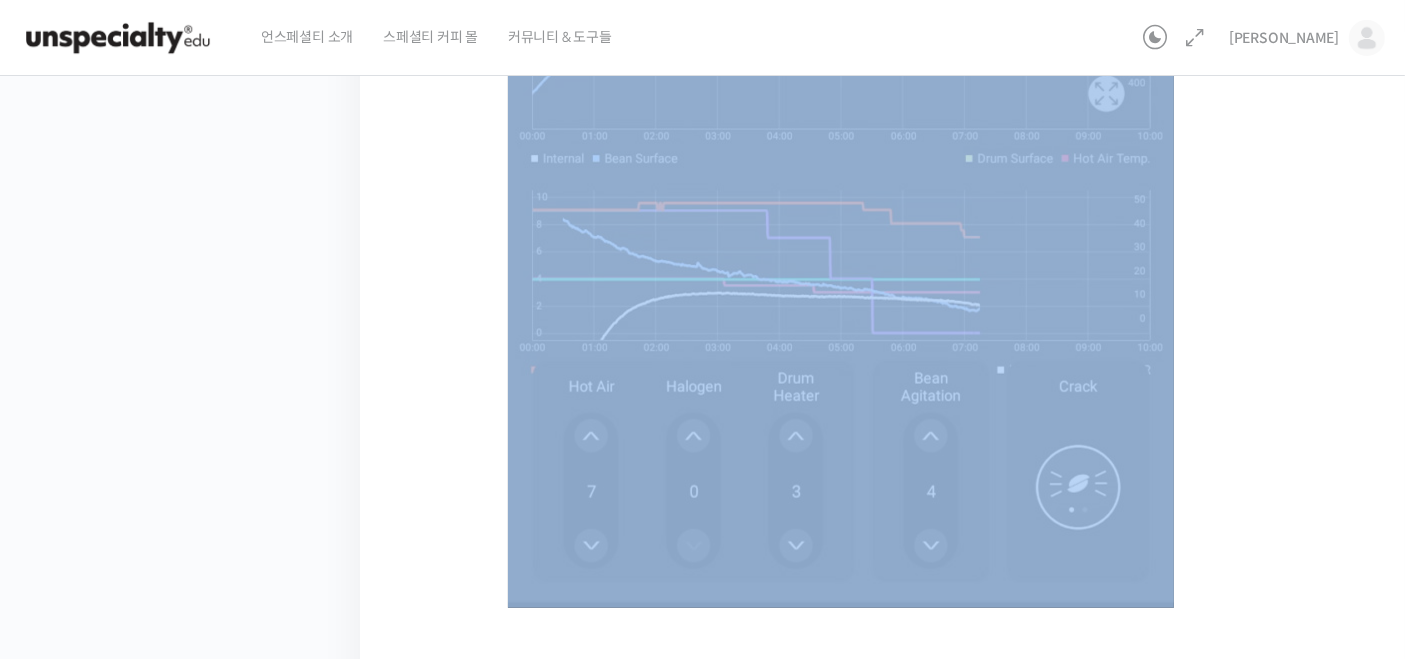 drag, startPoint x: 1036, startPoint y: 604, endPoint x: 320, endPoint y: 421, distance: 739.01624 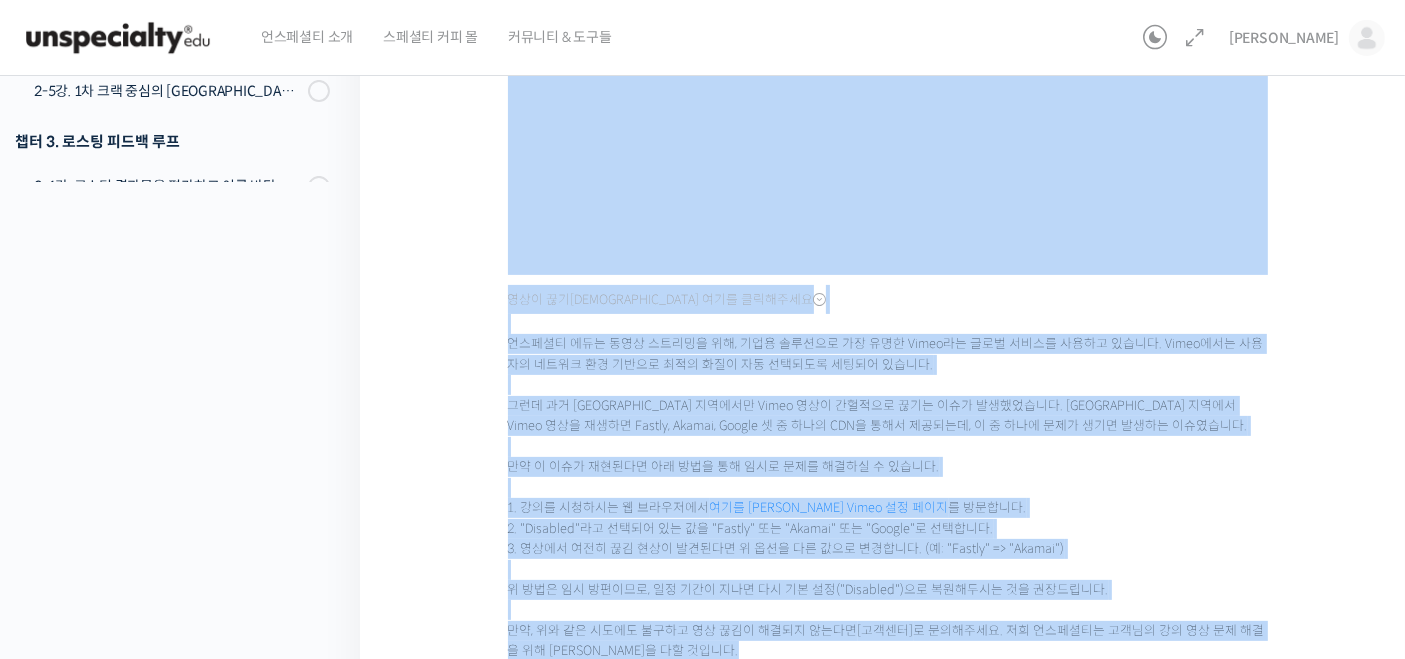 scroll, scrollTop: 459, scrollLeft: 0, axis: vertical 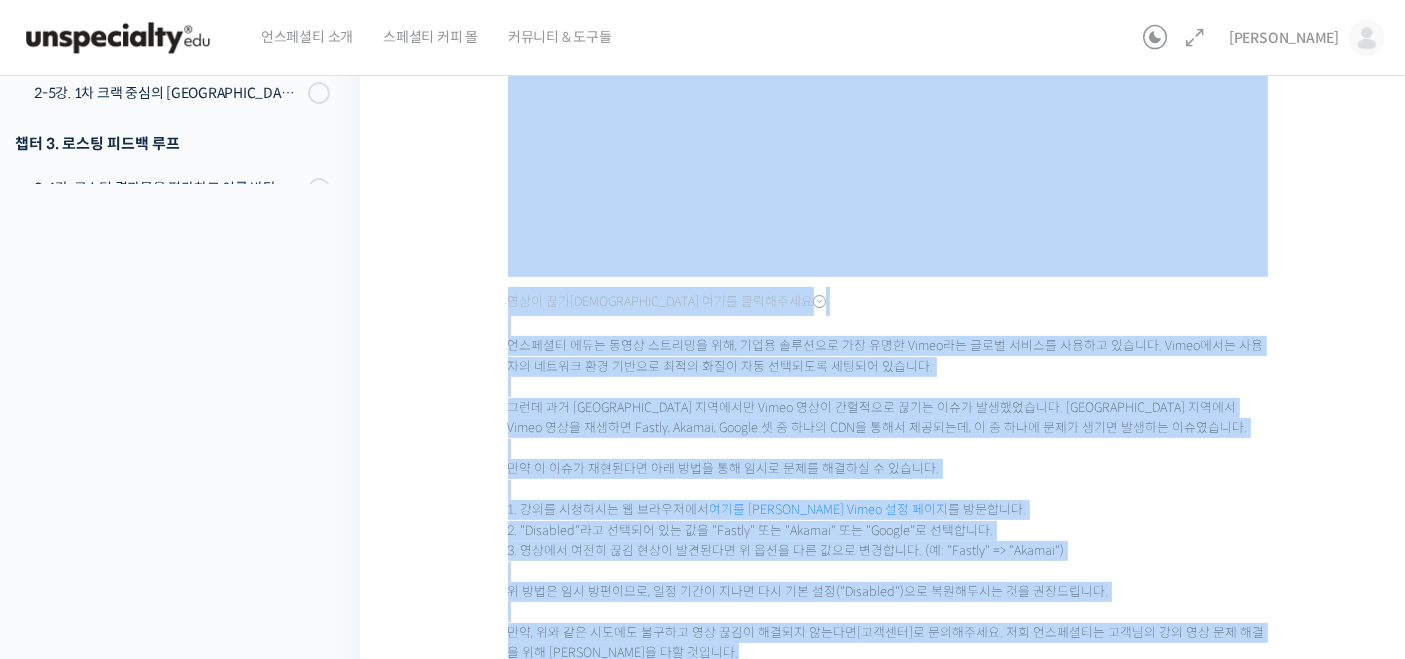click on "언스페셜티 에듀는 동영상 스트리밍을 위해, 기업용 솔루션으로 가장 유명한 Vimeo라는 글로벌 서비스를 사용하고 있습니다. Vimeo에서는 사용자의 네트워크 환경 기반으로 최적의 화질이 자동 선택되도록 세팅되어 있습니다. 그런데 과거 [GEOGRAPHIC_DATA] 지역에서만 Vimeo 영상이 간헐적으로 끊기는 이슈가 발생했었습니다. [GEOGRAPHIC_DATA] 지역에서 Vimeo 영상을 재생하면 Fastly, Akamai, Google 셋 중 하나의 CDN을 통해서 제공되는데, 이 중 하나에 문제가 생기면 발생하는 이슈였습니다. 만약 이 이슈가 재현된다면 아래 방법을 통해 임시로 문제를 해결하실 수 있습니다. 1. 강의를 시청하시는 웹 브라우저에서  여기를 클릭하셔서 Vimeo 설정 페이지 를 방문합니다. 2. "Disabled"라고 선택되어 있는 값을 "Fastly" 또는 "Akamai" 또는 "Google"로 선택합니다. [고객센터]" at bounding box center [888, 490] 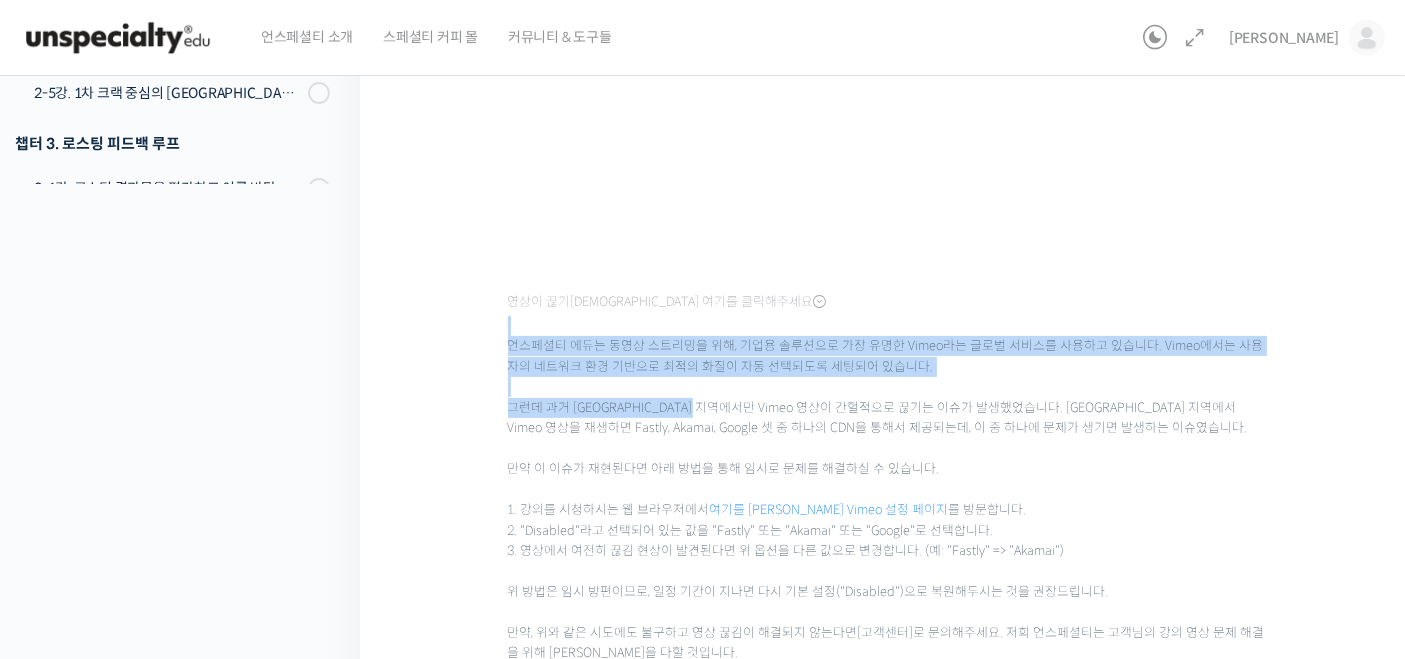 drag, startPoint x: 666, startPoint y: 371, endPoint x: 757, endPoint y: 450, distance: 120.50726 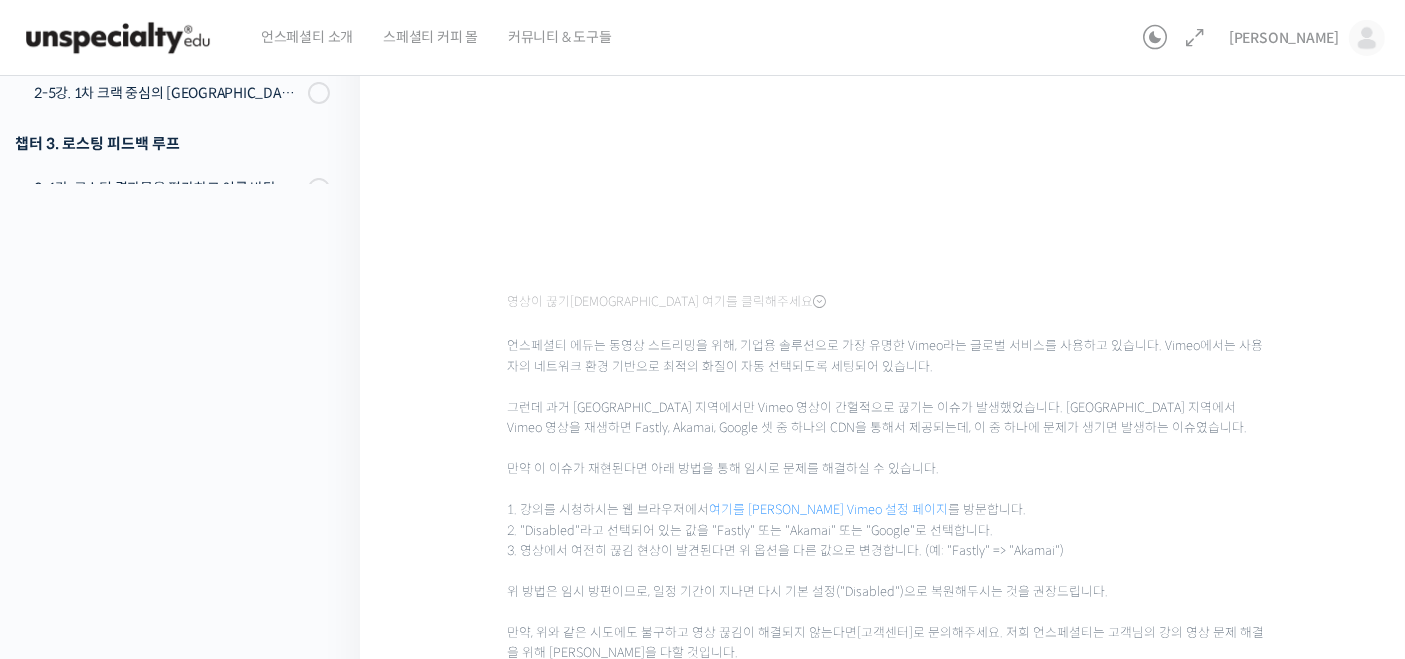 click on "언스페셜티 에듀는 동영상 스트리밍을 위해, 기업용 솔루션으로 가장 유명한 Vimeo라는 글로벌 서비스를 사용하고 있습니다. Vimeo에서는 사용자의 네트워크 환경 기반으로 최적의 화질이 자동 선택되도록 세팅되어 있습니다. 그런데 과거 [GEOGRAPHIC_DATA] 지역에서만 Vimeo 영상이 간헐적으로 끊기는 이슈가 발생했었습니다. [GEOGRAPHIC_DATA] 지역에서 Vimeo 영상을 재생하면 Fastly, Akamai, Google 셋 중 하나의 CDN을 통해서 제공되는데, 이 중 하나에 문제가 생기면 발생하는 이슈였습니다. 만약 이 이슈가 재현된다면 아래 방법을 통해 임시로 문제를 해결하실 수 있습니다. 1. 강의를 시청하시는 웹 브라우저에서  여기를 클릭하셔서 Vimeo 설정 페이지 를 방문합니다. 2. "Disabled"라고 선택되어 있는 값을 "Fastly" 또는 "Akamai" 또는 "Google"로 선택합니다. [고객센터]" at bounding box center (888, 490) 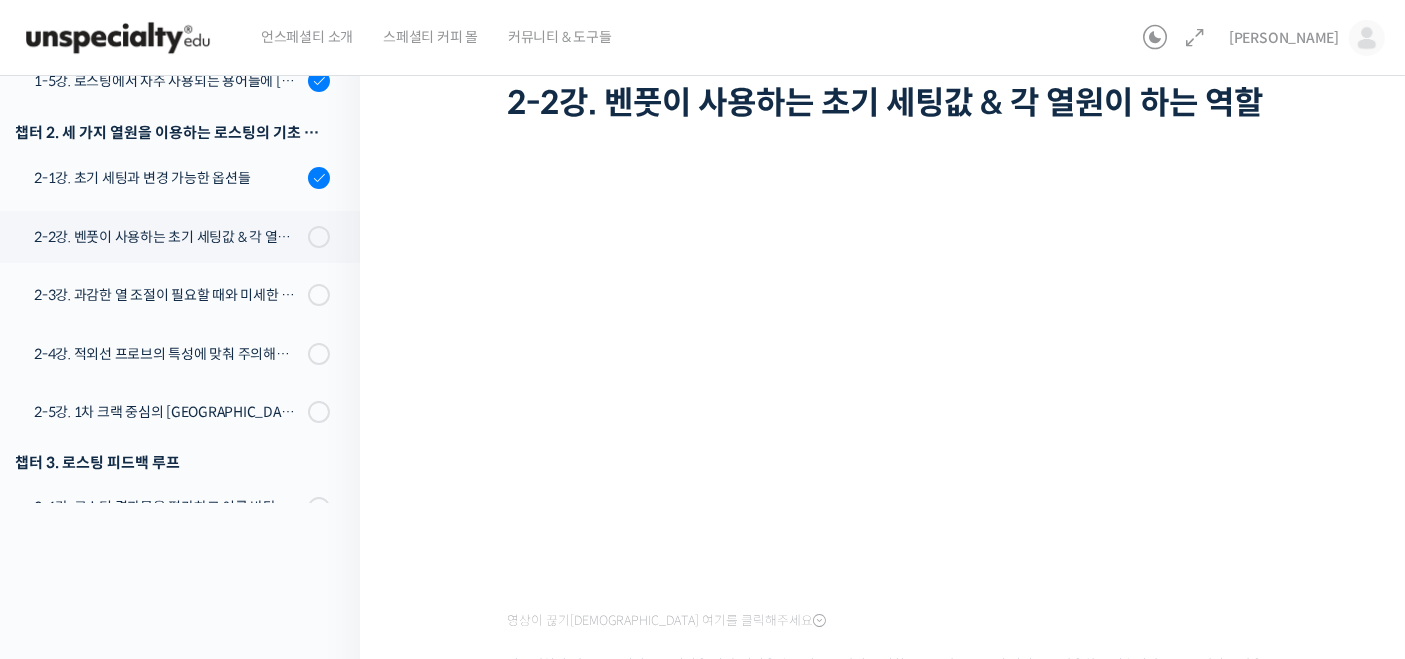 scroll, scrollTop: 0, scrollLeft: 0, axis: both 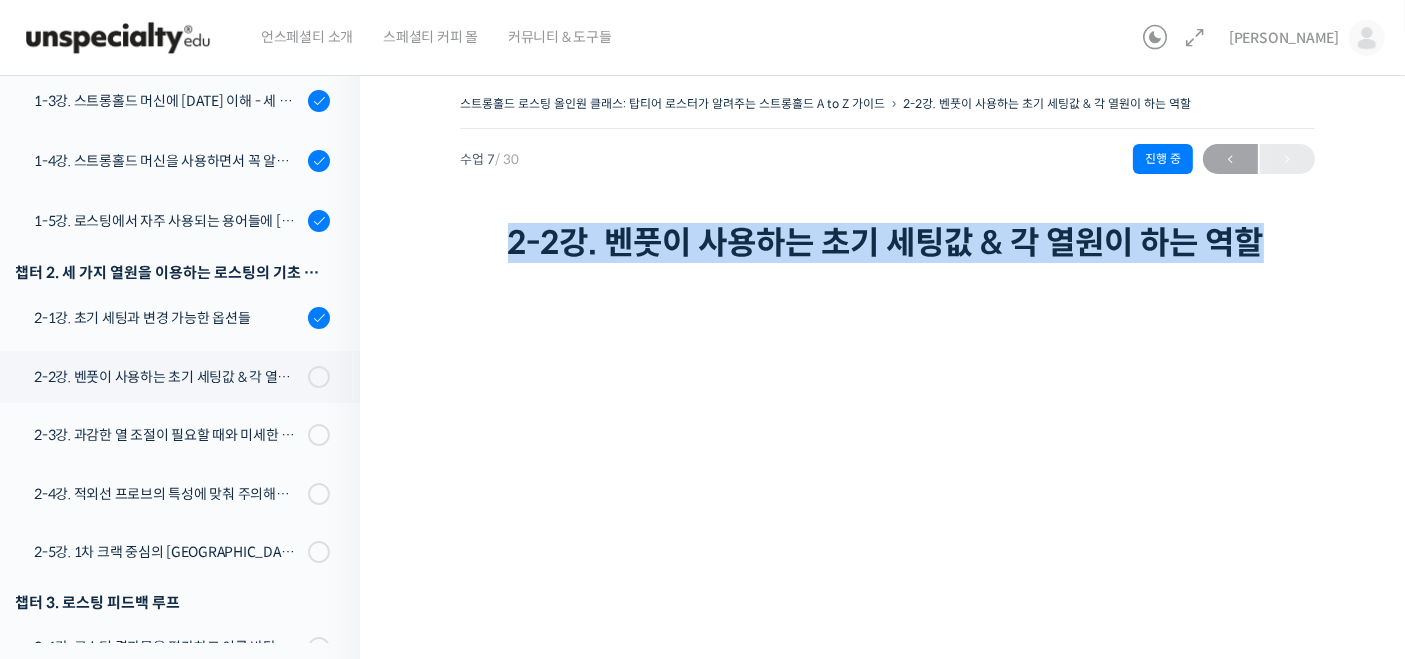 drag, startPoint x: 502, startPoint y: 228, endPoint x: 634, endPoint y: 264, distance: 136.82104 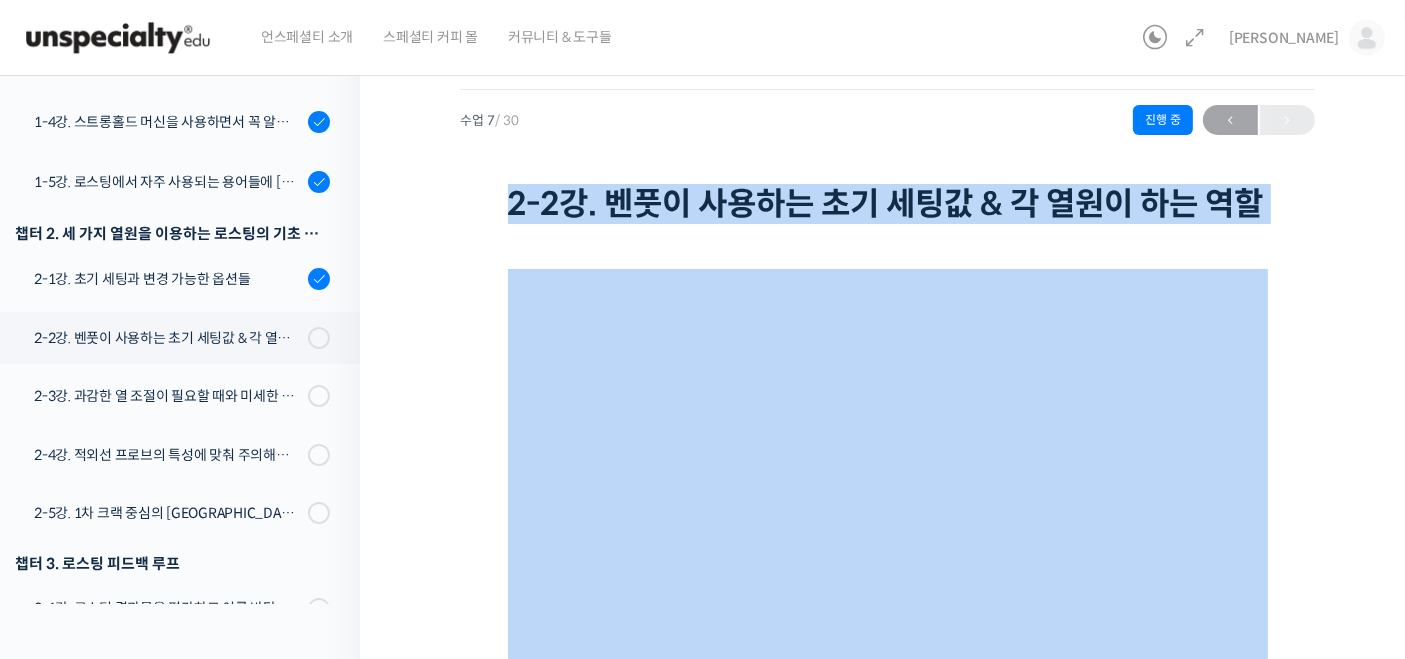 drag, startPoint x: 494, startPoint y: 203, endPoint x: 1110, endPoint y: 298, distance: 623.2824 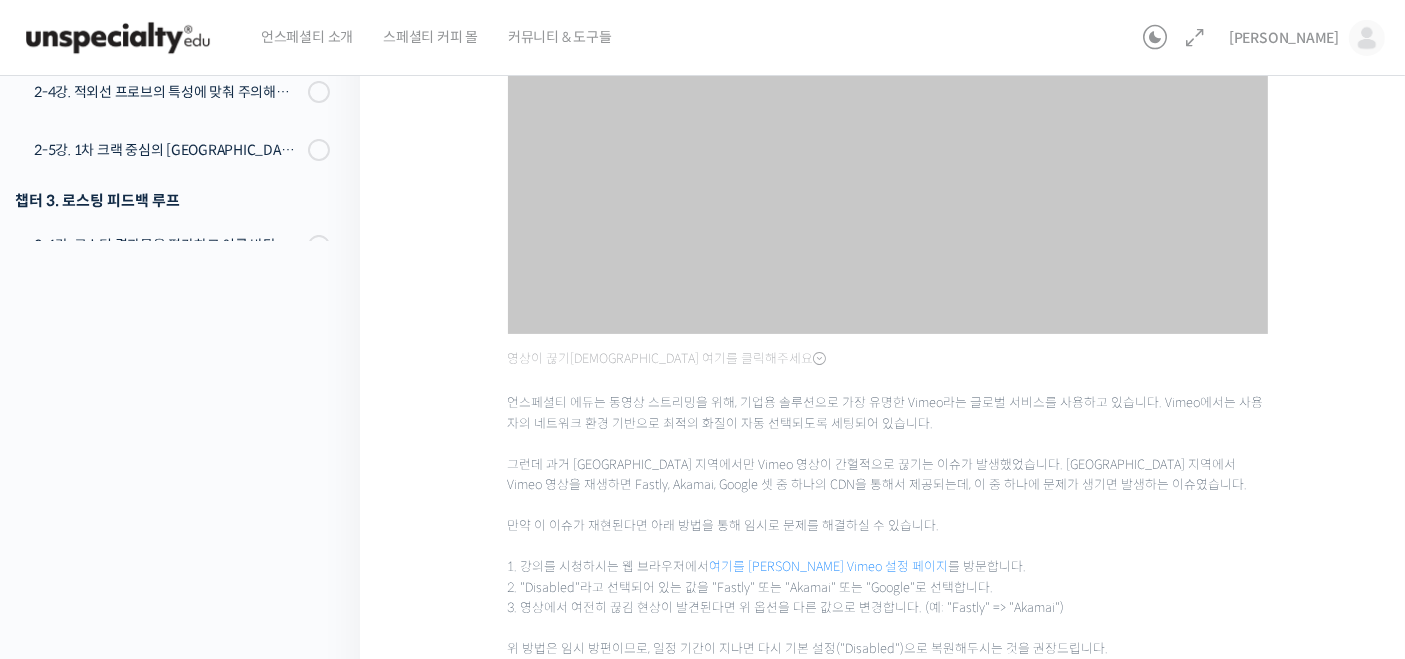 scroll, scrollTop: 444, scrollLeft: 0, axis: vertical 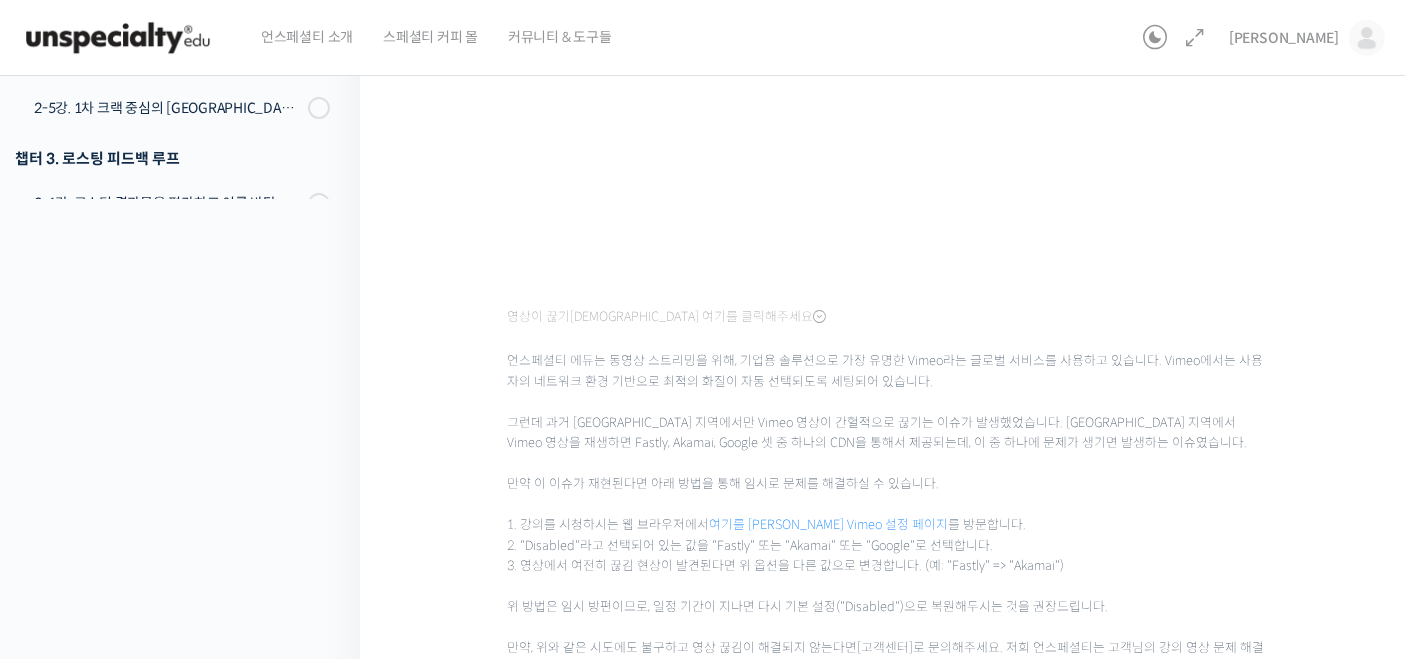 click on "언스페셜티 에듀는 동영상 스트리밍을 위해, 기업용 솔루션으로 가장 유명한 Vimeo라는 글로벌 서비스를 사용하고 있습니다. Vimeo에서는 사용자의 네트워크 환경 기반으로 최적의 화질이 자동 선택되도록 세팅되어 있습니다. 그런데 과거 [GEOGRAPHIC_DATA] 지역에서만 Vimeo 영상이 간헐적으로 끊기는 이슈가 발생했었습니다. [GEOGRAPHIC_DATA] 지역에서 Vimeo 영상을 재생하면 Fastly, Akamai, Google 셋 중 하나의 CDN을 통해서 제공되는데, 이 중 하나에 문제가 생기면 발생하는 이슈였습니다. 만약 이 이슈가 재현된다면 아래 방법을 통해 임시로 문제를 해결하실 수 있습니다. 1. 강의를 시청하시는 웹 브라우저에서  여기를 클릭하셔서 Vimeo 설정 페이지 를 방문합니다. 2. "Disabled"라고 선택되어 있는 값을 "Fastly" 또는 "Akamai" 또는 "Google"로 선택합니다. [고객센터]" at bounding box center [888, 505] 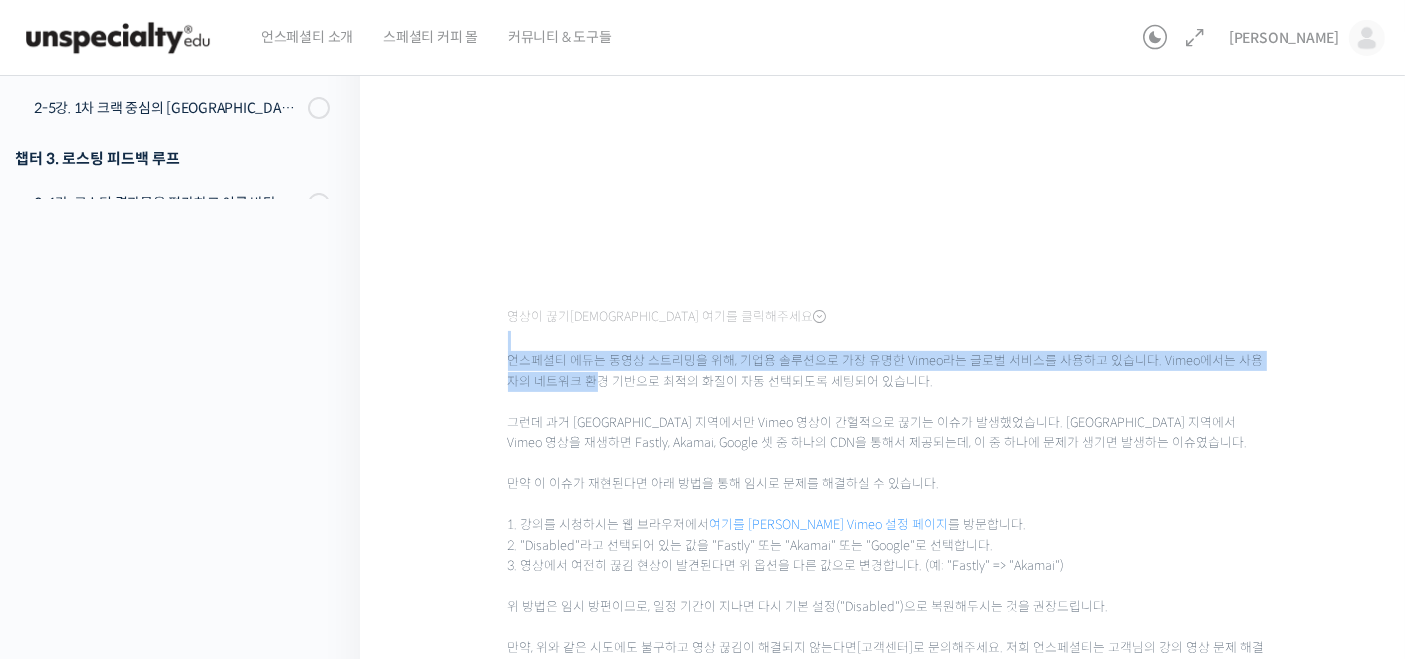 drag, startPoint x: 554, startPoint y: 381, endPoint x: 665, endPoint y: 425, distance: 119.40268 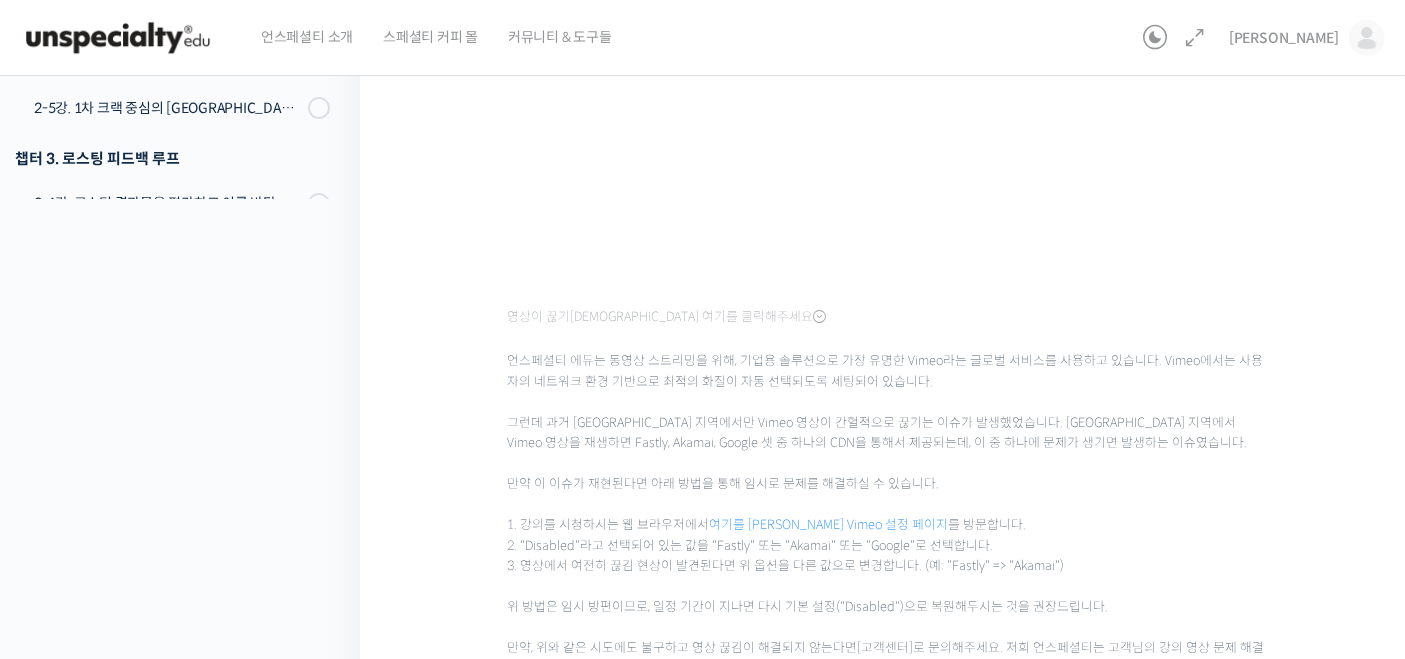 click on "언스페셜티 에듀는 동영상 스트리밍을 위해, 기업용 솔루션으로 가장 유명한 Vimeo라는 글로벌 서비스를 사용하고 있습니다. Vimeo에서는 사용자의 네트워크 환경 기반으로 최적의 화질이 자동 선택되도록 세팅되어 있습니다. 그런데 과거 [GEOGRAPHIC_DATA] 지역에서만 Vimeo 영상이 간헐적으로 끊기는 이슈가 발생했었습니다. [GEOGRAPHIC_DATA] 지역에서 Vimeo 영상을 재생하면 Fastly, Akamai, Google 셋 중 하나의 CDN을 통해서 제공되는데, 이 중 하나에 문제가 생기면 발생하는 이슈였습니다. 만약 이 이슈가 재현된다면 아래 방법을 통해 임시로 문제를 해결하실 수 있습니다. 1. 강의를 시청하시는 웹 브라우저에서  여기를 클릭하셔서 Vimeo 설정 페이지 를 방문합니다. 2. "Disabled"라고 선택되어 있는 값을 "Fastly" 또는 "Akamai" 또는 "Google"로 선택합니다. [고객센터]" at bounding box center [888, 505] 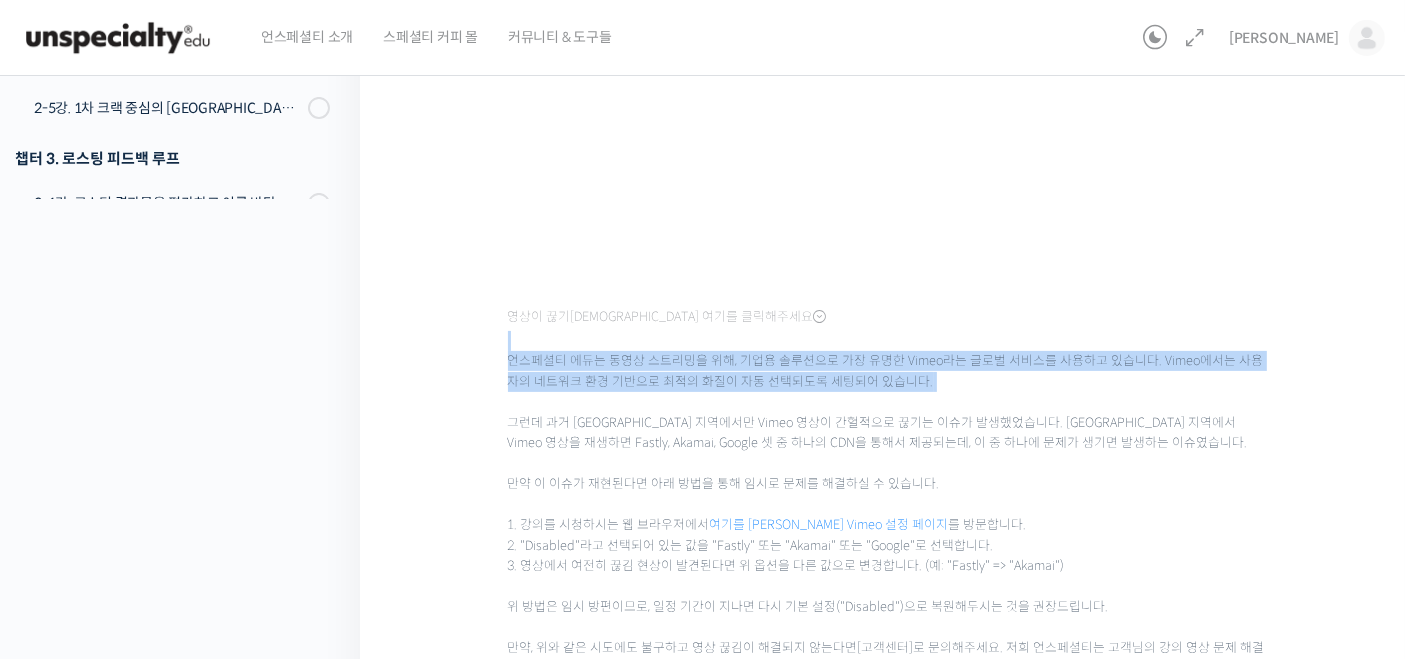 drag, startPoint x: 722, startPoint y: 372, endPoint x: 842, endPoint y: 447, distance: 141.50972 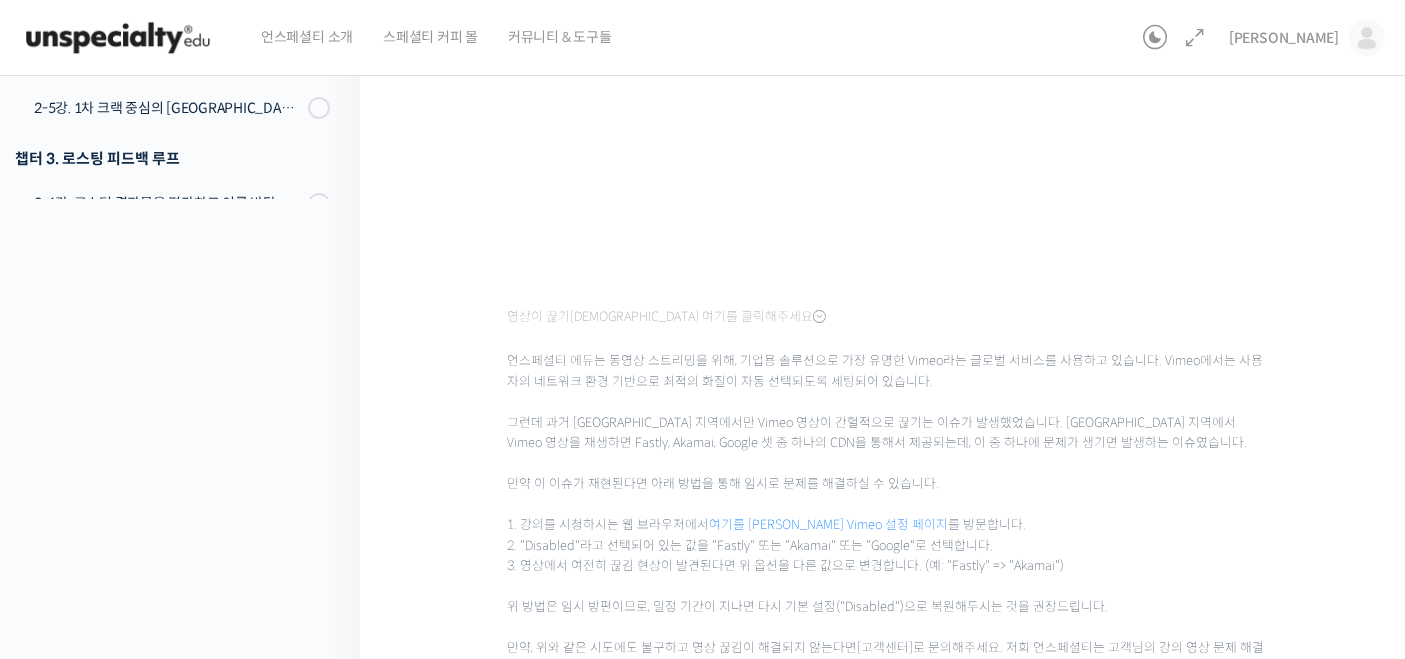 click on "언스페셜티 에듀는 동영상 스트리밍을 위해, 기업용 솔루션으로 가장 유명한 Vimeo라는 글로벌 서비스를 사용하고 있습니다. Vimeo에서는 사용자의 네트워크 환경 기반으로 최적의 화질이 자동 선택되도록 세팅되어 있습니다. 그런데 과거 [GEOGRAPHIC_DATA] 지역에서만 Vimeo 영상이 간헐적으로 끊기는 이슈가 발생했었습니다. [GEOGRAPHIC_DATA] 지역에서 Vimeo 영상을 재생하면 Fastly, Akamai, Google 셋 중 하나의 CDN을 통해서 제공되는데, 이 중 하나에 문제가 생기면 발생하는 이슈였습니다. 만약 이 이슈가 재현된다면 아래 방법을 통해 임시로 문제를 해결하실 수 있습니다. 1. 강의를 시청하시는 웹 브라우저에서  여기를 클릭하셔서 Vimeo 설정 페이지 를 방문합니다. 2. "Disabled"라고 선택되어 있는 값을 "Fastly" 또는 "Akamai" 또는 "Google"로 선택합니다. [고객센터]" at bounding box center [888, 505] 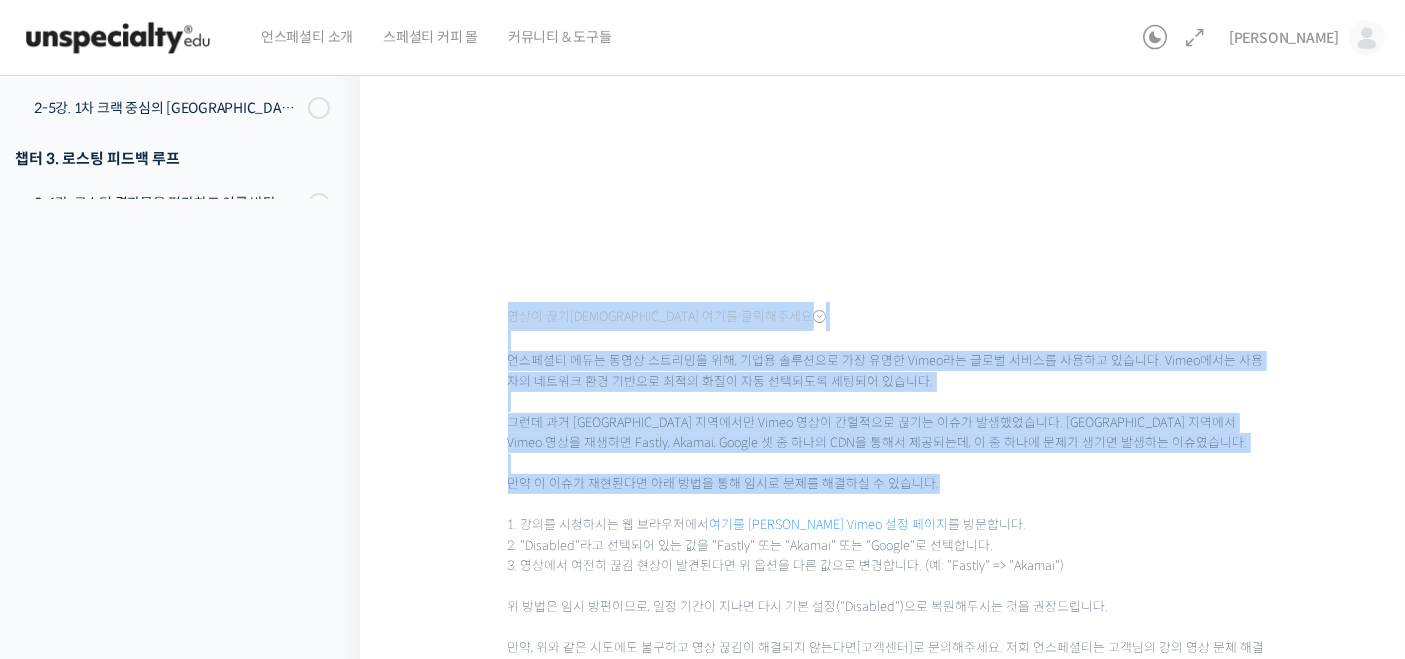 drag, startPoint x: 790, startPoint y: 350, endPoint x: 961, endPoint y: 515, distance: 237.62576 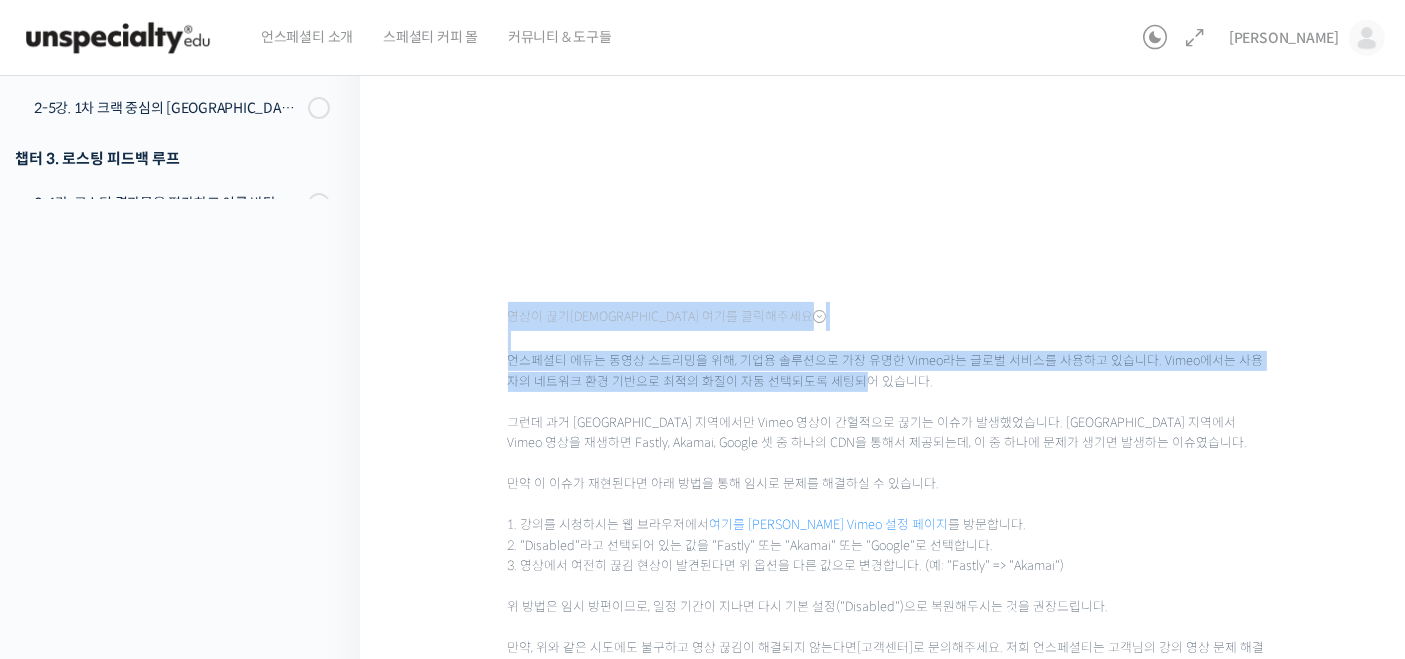 click on "영상이 끊기[DEMOGRAPHIC_DATA] 여기를 클릭해주세요  언스페셜티 에듀는 동영상 스트리밍을 위해, 기업용 솔루션으로 가장 유명한 Vimeo라는 글로벌 서비스를 사용하고 있습니다. Vimeo에서는 사용자의 네트워크 환경 기반으로 최적의 화질이 자동 선택되도록 세팅되어 있습니다. 그런데 과거 [GEOGRAPHIC_DATA] 지역에서만 Vimeo 영상이 간헐적으로 끊기는 이슈가 발생했었습니다. [GEOGRAPHIC_DATA] 지역에서 Vimeo 영상을 재생하면 Fastly, Akamai, Google 셋 중 하나의 CDN을 통해서 제공되는데, 이 중 하나에 문제가 생기면 발생하는 이슈였습니다. 만약 이 이슈가 재현된다면 아래 방법을 통해 임시로 문제를 해결하실 수 있습니다. 1. 강의를 시청하시는 웹 브라우저에서  여기를 클릭하셔서 Vimeo 설정 페이지 를 방문합니다. 2. "Disabled"라고 선택되어 있는 값을 "Fastly" 또는 "Akamai" 또는 "Google"로 선택합니다." at bounding box center (888, 815) 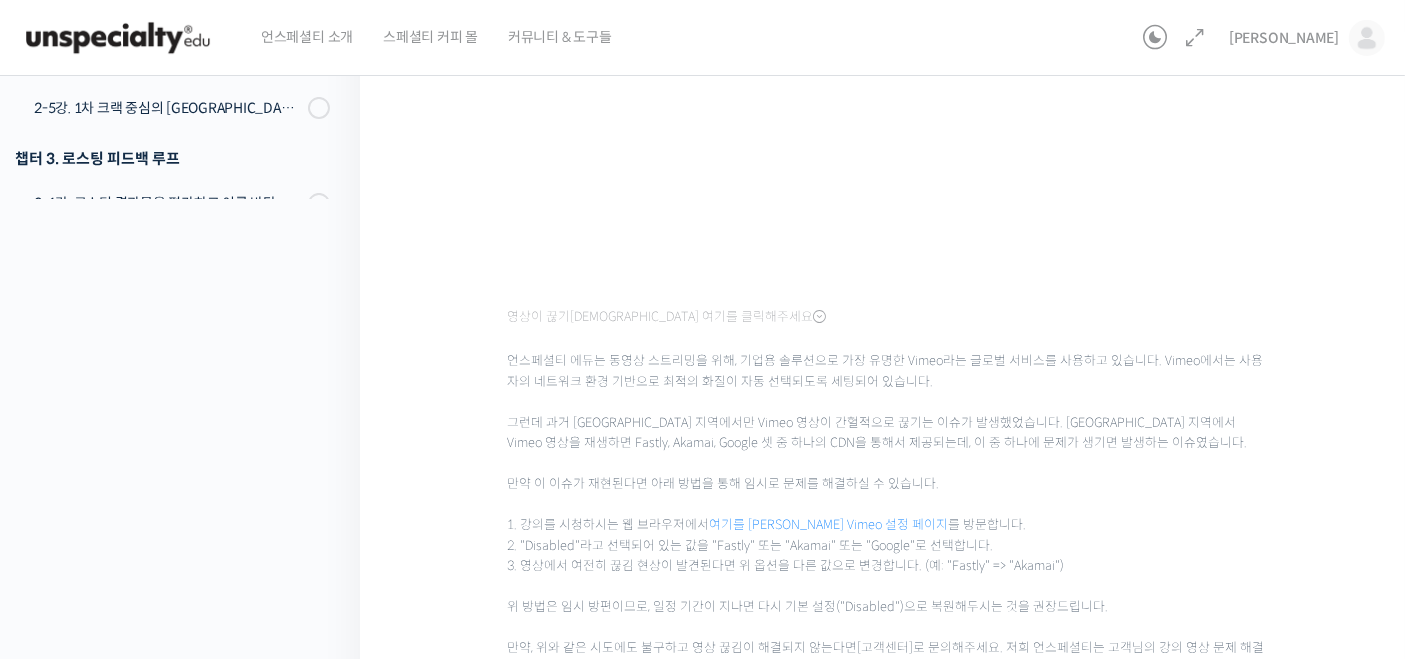 click on "언스페셜티 에듀는 동영상 스트리밍을 위해, 기업용 솔루션으로 가장 유명한 Vimeo라는 글로벌 서비스를 사용하고 있습니다. Vimeo에서는 사용자의 네트워크 환경 기반으로 최적의 화질이 자동 선택되도록 세팅되어 있습니다. 그런데 과거 [GEOGRAPHIC_DATA] 지역에서만 Vimeo 영상이 간헐적으로 끊기는 이슈가 발생했었습니다. [GEOGRAPHIC_DATA] 지역에서 Vimeo 영상을 재생하면 Fastly, Akamai, Google 셋 중 하나의 CDN을 통해서 제공되는데, 이 중 하나에 문제가 생기면 발생하는 이슈였습니다. 만약 이 이슈가 재현된다면 아래 방법을 통해 임시로 문제를 해결하실 수 있습니다. 1. 강의를 시청하시는 웹 브라우저에서  여기를 클릭하셔서 Vimeo 설정 페이지 를 방문합니다. 2. "Disabled"라고 선택되어 있는 값을 "Fastly" 또는 "Akamai" 또는 "Google"로 선택합니다. [고객센터]" at bounding box center [888, 505] 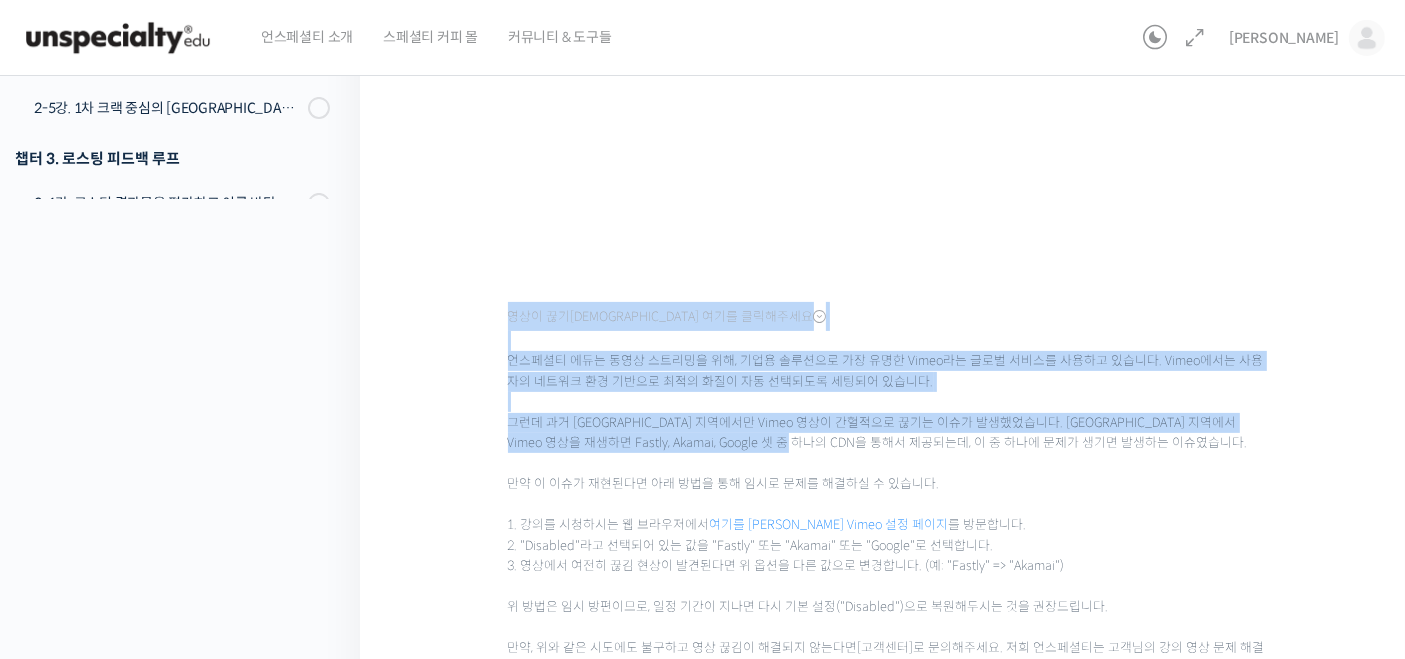 drag, startPoint x: 770, startPoint y: 364, endPoint x: 862, endPoint y: 495, distance: 160.07811 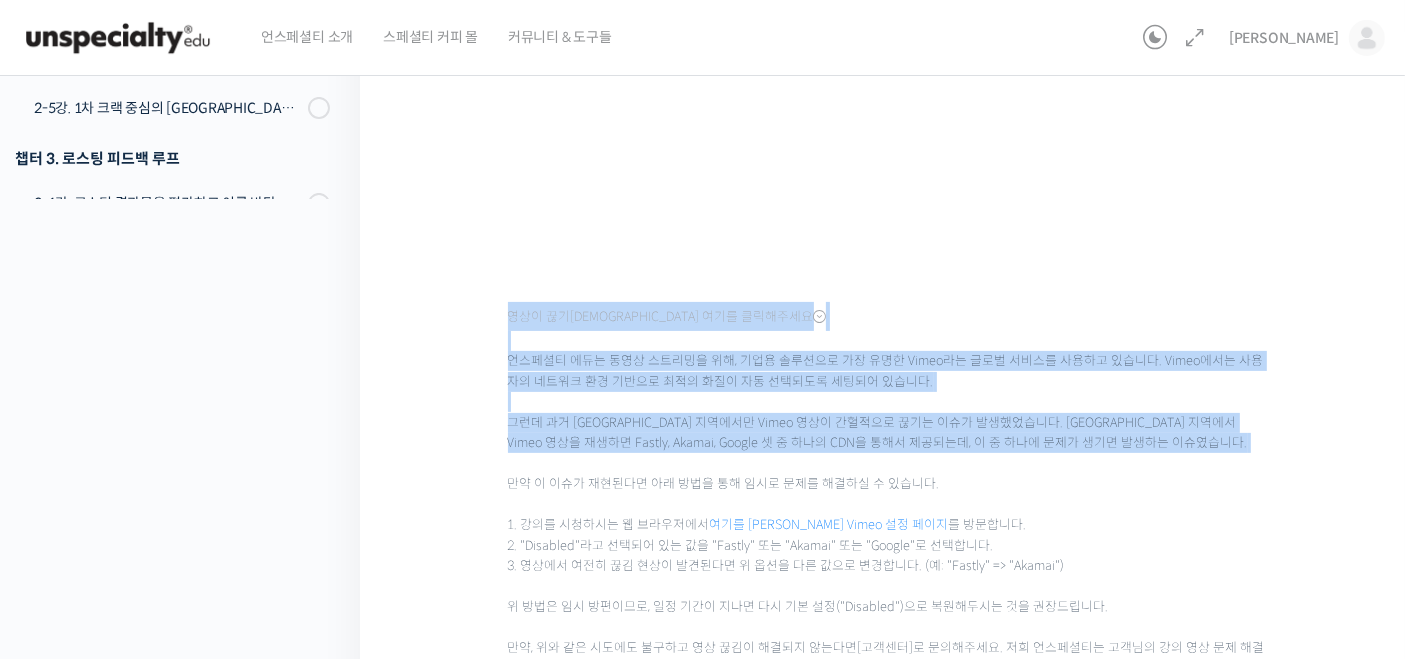 click on "언스페셜티 에듀는 동영상 스트리밍을 위해, 기업용 솔루션으로 가장 유명한 Vimeo라는 글로벌 서비스를 사용하고 있습니다. Vimeo에서는 사용자의 네트워크 환경 기반으로 최적의 화질이 자동 선택되도록 세팅되어 있습니다. 그런데 과거 [GEOGRAPHIC_DATA] 지역에서만 Vimeo 영상이 간헐적으로 끊기는 이슈가 발생했었습니다. [GEOGRAPHIC_DATA] 지역에서 Vimeo 영상을 재생하면 Fastly, Akamai, Google 셋 중 하나의 CDN을 통해서 제공되는데, 이 중 하나에 문제가 생기면 발생하는 이슈였습니다. 만약 이 이슈가 재현된다면 아래 방법을 통해 임시로 문제를 해결하실 수 있습니다. 1. 강의를 시청하시는 웹 브라우저에서  여기를 클릭하셔서 Vimeo 설정 페이지 를 방문합니다. 2. "Disabled"라고 선택되어 있는 값을 "Fastly" 또는 "Akamai" 또는 "Google"로 선택합니다. [고객센터]" at bounding box center [888, 505] 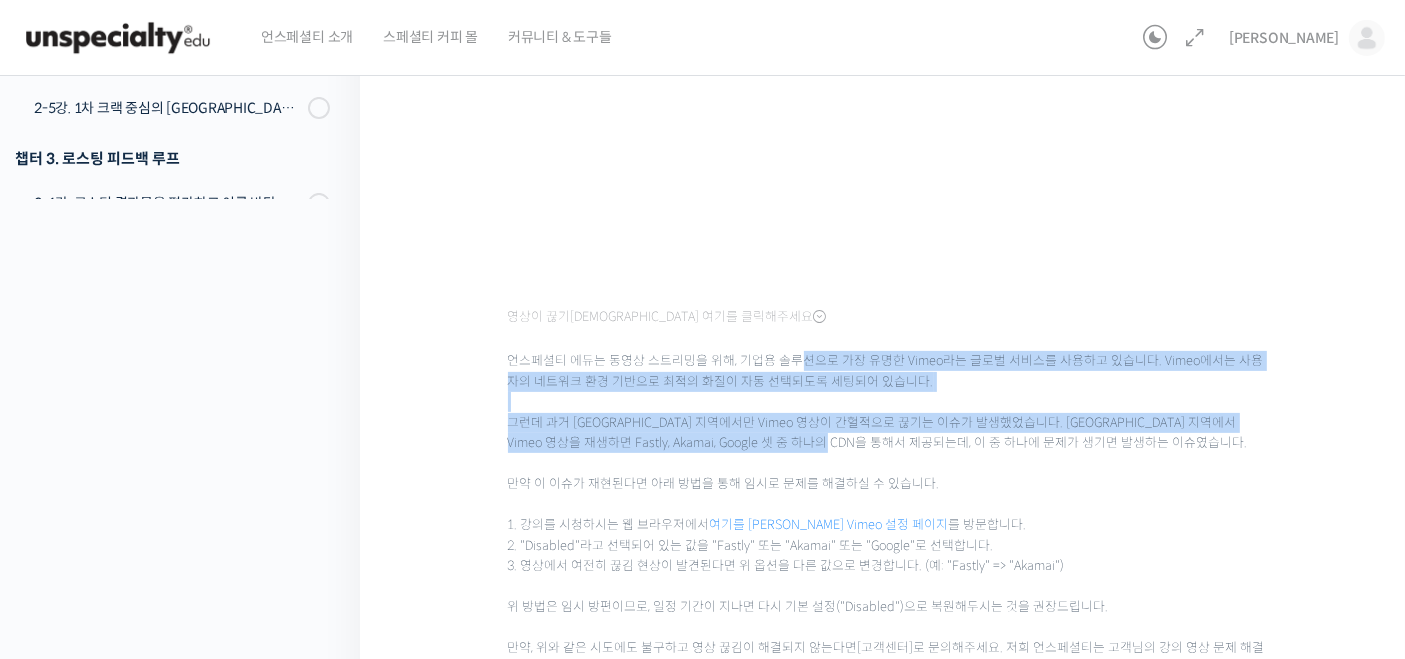 drag, startPoint x: 797, startPoint y: 404, endPoint x: 877, endPoint y: 492, distance: 118.92855 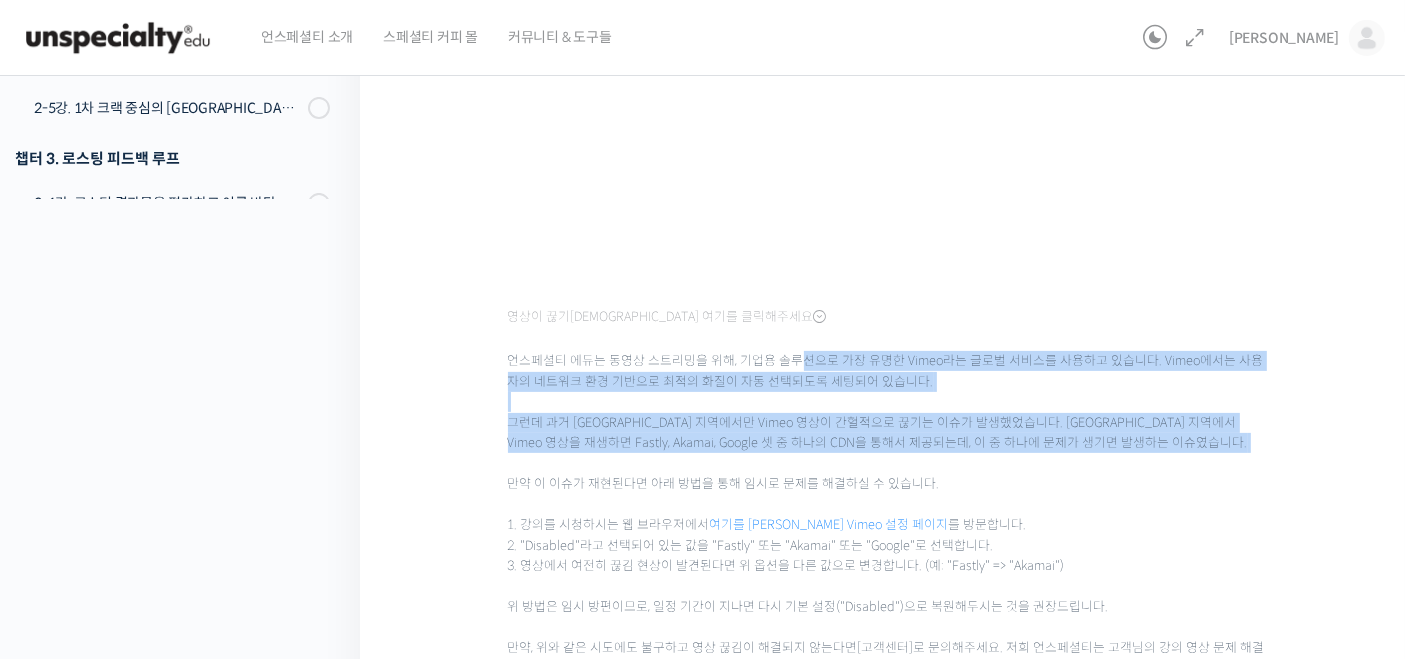 click on "언스페셜티 에듀는 동영상 스트리밍을 위해, 기업용 솔루션으로 가장 유명한 Vimeo라는 글로벌 서비스를 사용하고 있습니다. Vimeo에서는 사용자의 네트워크 환경 기반으로 최적의 화질이 자동 선택되도록 세팅되어 있습니다. 그런데 과거 [GEOGRAPHIC_DATA] 지역에서만 Vimeo 영상이 간헐적으로 끊기는 이슈가 발생했었습니다. [GEOGRAPHIC_DATA] 지역에서 Vimeo 영상을 재생하면 Fastly, Akamai, Google 셋 중 하나의 CDN을 통해서 제공되는데, 이 중 하나에 문제가 생기면 발생하는 이슈였습니다. 만약 이 이슈가 재현된다면 아래 방법을 통해 임시로 문제를 해결하실 수 있습니다. 1. 강의를 시청하시는 웹 브라우저에서  여기를 클릭하셔서 Vimeo 설정 페이지 를 방문합니다. 2. "Disabled"라고 선택되어 있는 값을 "Fastly" 또는 "Akamai" 또는 "Google"로 선택합니다. [고객센터]" at bounding box center [888, 505] 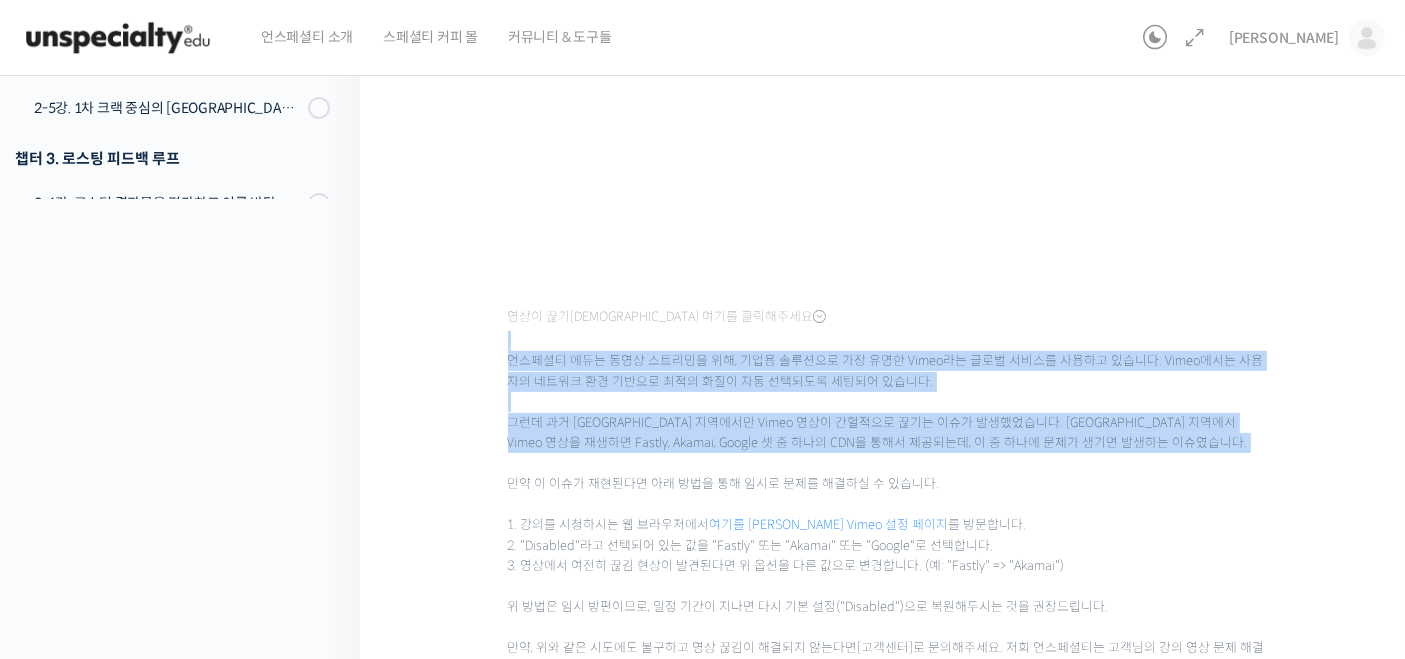 drag, startPoint x: 868, startPoint y: 406, endPoint x: 925, endPoint y: 500, distance: 109.9318 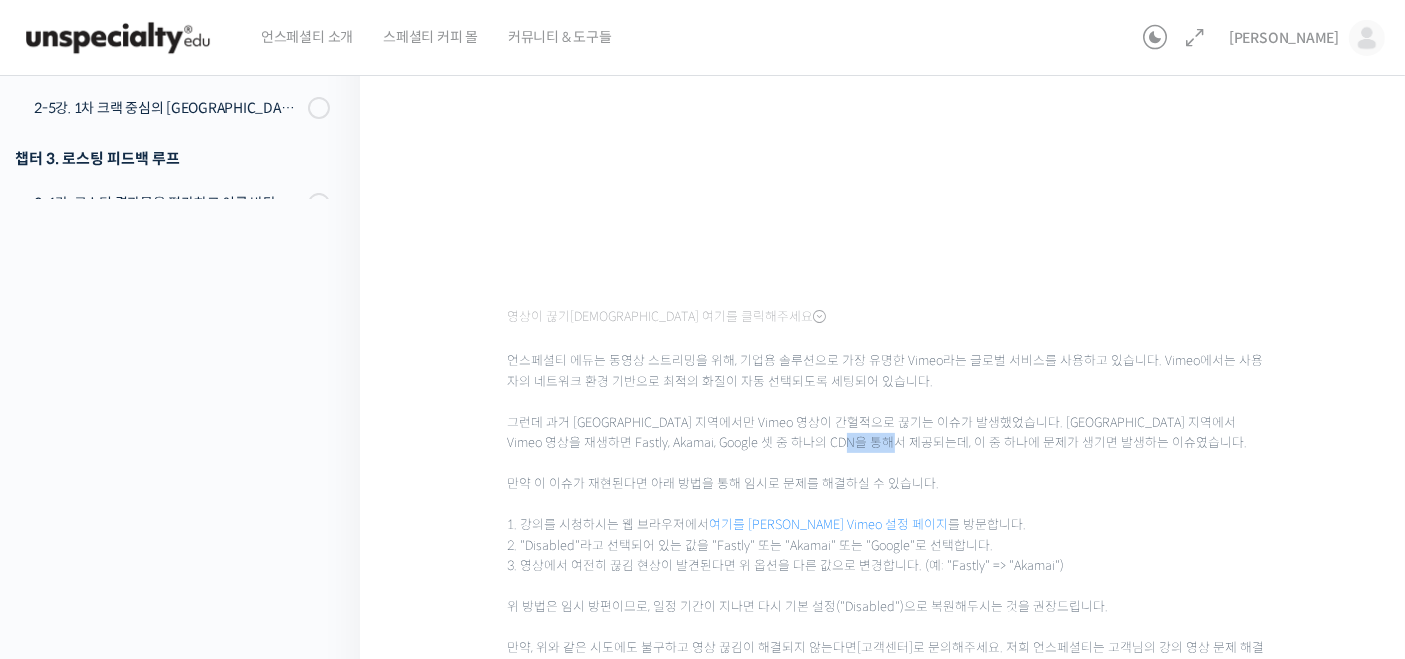 click on "언스페셜티 에듀는 동영상 스트리밍을 위해, 기업용 솔루션으로 가장 유명한 Vimeo라는 글로벌 서비스를 사용하고 있습니다. Vimeo에서는 사용자의 네트워크 환경 기반으로 최적의 화질이 자동 선택되도록 세팅되어 있습니다. 그런데 과거 [GEOGRAPHIC_DATA] 지역에서만 Vimeo 영상이 간헐적으로 끊기는 이슈가 발생했었습니다. [GEOGRAPHIC_DATA] 지역에서 Vimeo 영상을 재생하면 Fastly, Akamai, Google 셋 중 하나의 CDN을 통해서 제공되는데, 이 중 하나에 문제가 생기면 발생하는 이슈였습니다. 만약 이 이슈가 재현된다면 아래 방법을 통해 임시로 문제를 해결하실 수 있습니다. 1. 강의를 시청하시는 웹 브라우저에서  여기를 클릭하셔서 Vimeo 설정 페이지 를 방문합니다. 2. "Disabled"라고 선택되어 있는 값을 "Fastly" 또는 "Akamai" 또는 "Google"로 선택합니다. [고객센터]" at bounding box center [888, 505] 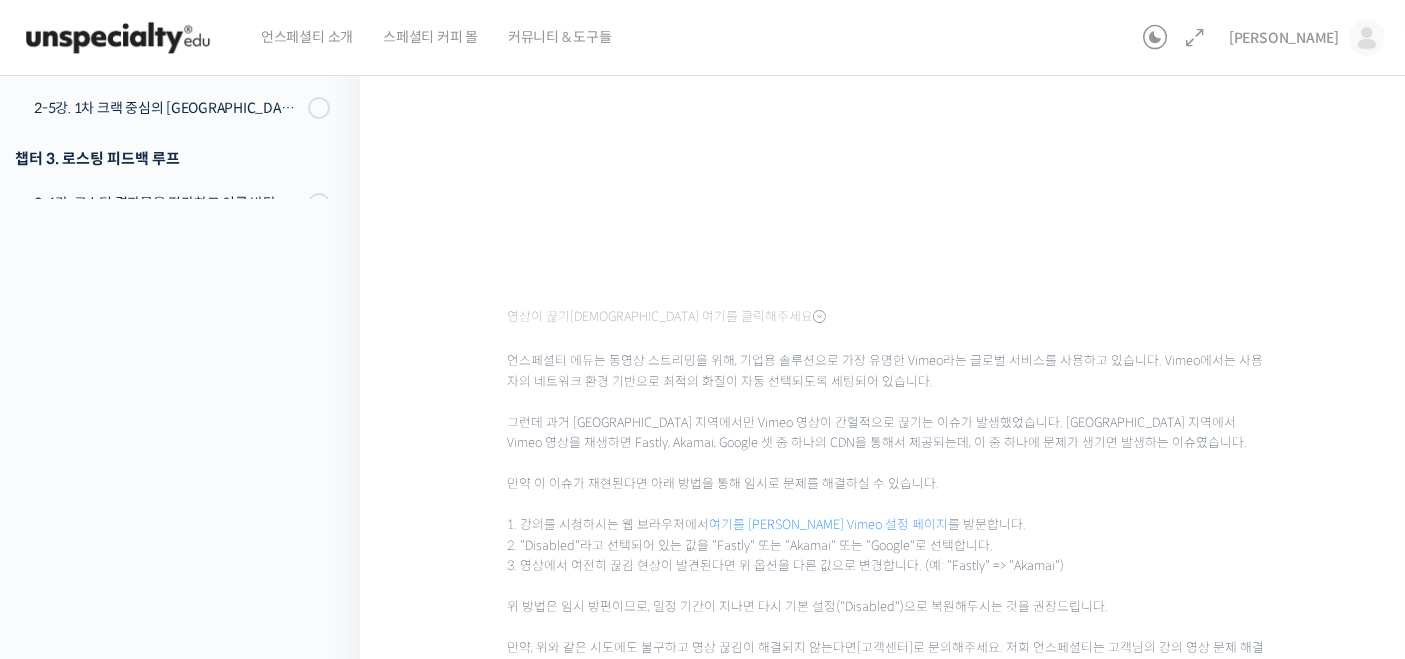 click on "언스페셜티 에듀는 동영상 스트리밍을 위해, 기업용 솔루션으로 가장 유명한 Vimeo라는 글로벌 서비스를 사용하고 있습니다. Vimeo에서는 사용자의 네트워크 환경 기반으로 최적의 화질이 자동 선택되도록 세팅되어 있습니다. 그런데 과거 [GEOGRAPHIC_DATA] 지역에서만 Vimeo 영상이 간헐적으로 끊기는 이슈가 발생했었습니다. [GEOGRAPHIC_DATA] 지역에서 Vimeo 영상을 재생하면 Fastly, Akamai, Google 셋 중 하나의 CDN을 통해서 제공되는데, 이 중 하나에 문제가 생기면 발생하는 이슈였습니다. 만약 이 이슈가 재현된다면 아래 방법을 통해 임시로 문제를 해결하실 수 있습니다. 1. 강의를 시청하시는 웹 브라우저에서  여기를 클릭하셔서 Vimeo 설정 페이지 를 방문합니다. 2. "Disabled"라고 선택되어 있는 값을 "Fastly" 또는 "Akamai" 또는 "Google"로 선택합니다. [고객센터]" at bounding box center (888, 505) 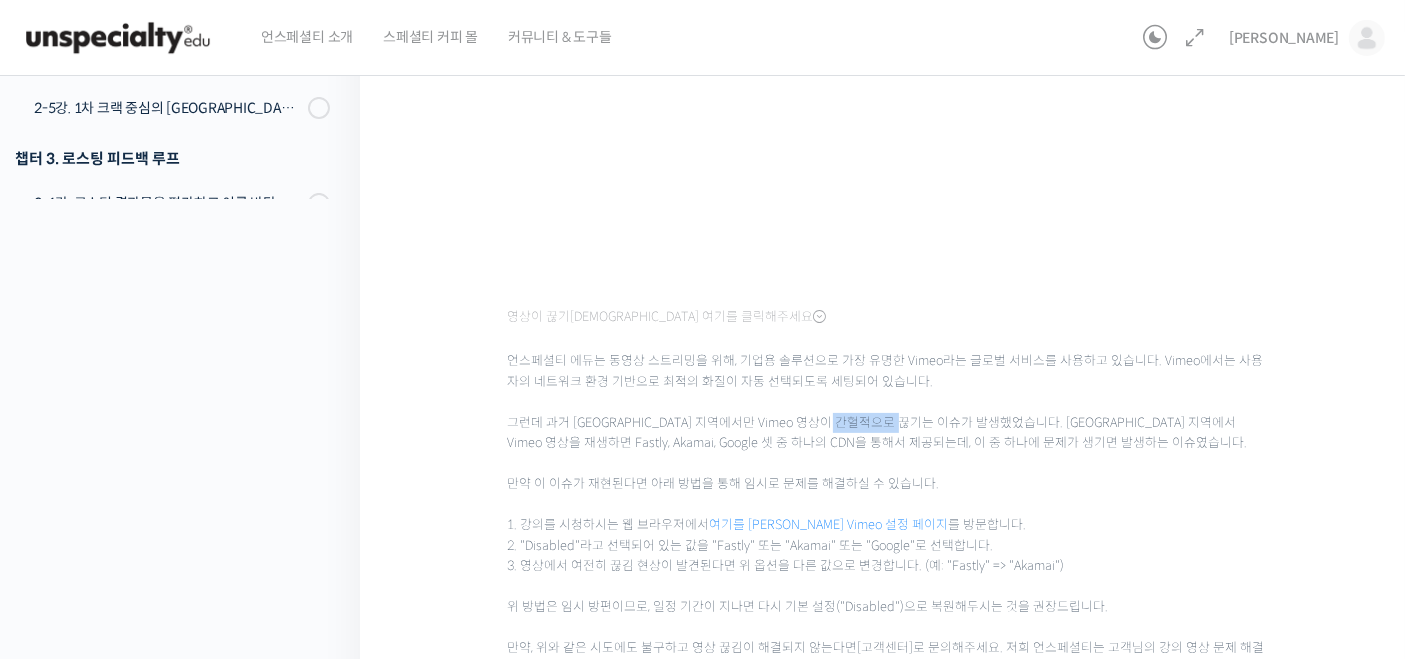 click on "언스페셜티 에듀는 동영상 스트리밍을 위해, 기업용 솔루션으로 가장 유명한 Vimeo라는 글로벌 서비스를 사용하고 있습니다. Vimeo에서는 사용자의 네트워크 환경 기반으로 최적의 화질이 자동 선택되도록 세팅되어 있습니다. 그런데 과거 [GEOGRAPHIC_DATA] 지역에서만 Vimeo 영상이 간헐적으로 끊기는 이슈가 발생했었습니다. [GEOGRAPHIC_DATA] 지역에서 Vimeo 영상을 재생하면 Fastly, Akamai, Google 셋 중 하나의 CDN을 통해서 제공되는데, 이 중 하나에 문제가 생기면 발생하는 이슈였습니다. 만약 이 이슈가 재현된다면 아래 방법을 통해 임시로 문제를 해결하실 수 있습니다. 1. 강의를 시청하시는 웹 브라우저에서  여기를 클릭하셔서 Vimeo 설정 페이지 를 방문합니다. 2. "Disabled"라고 선택되어 있는 값을 "Fastly" 또는 "Akamai" 또는 "Google"로 선택합니다. [고객센터]" at bounding box center (888, 505) 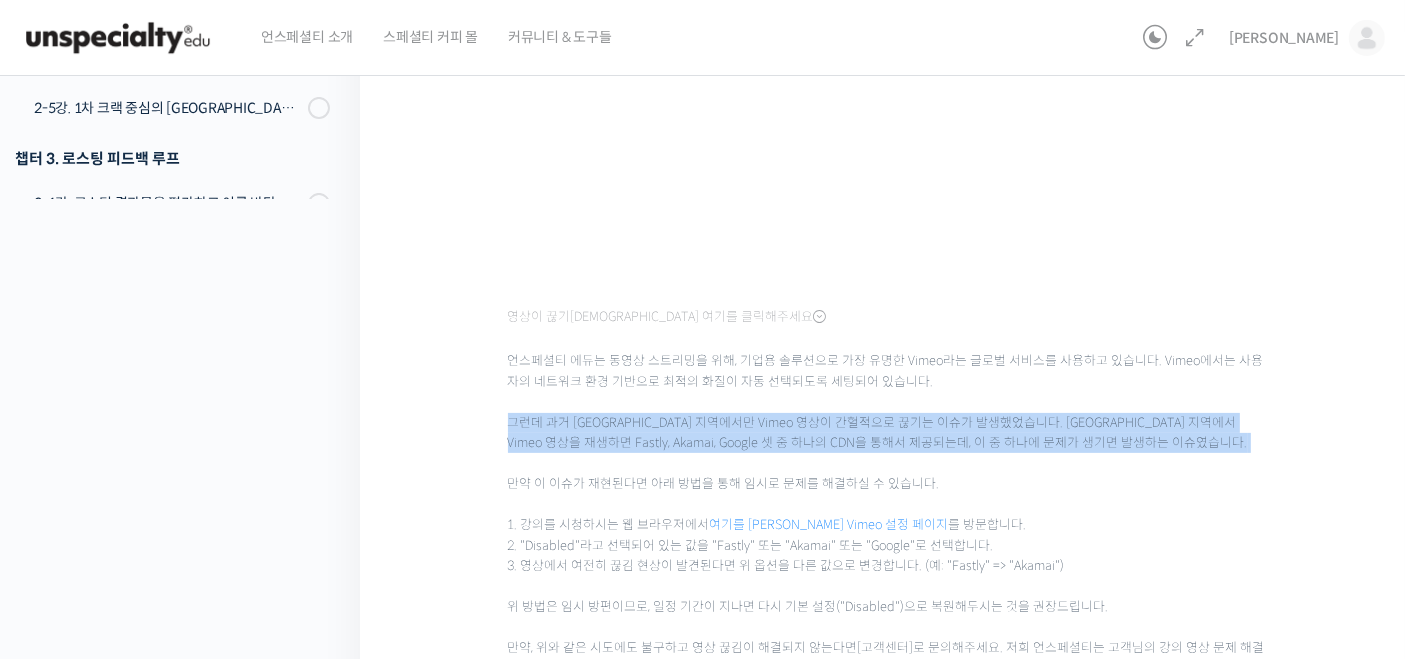 click on "언스페셜티 에듀는 동영상 스트리밍을 위해, 기업용 솔루션으로 가장 유명한 Vimeo라는 글로벌 서비스를 사용하고 있습니다. Vimeo에서는 사용자의 네트워크 환경 기반으로 최적의 화질이 자동 선택되도록 세팅되어 있습니다. 그런데 과거 [GEOGRAPHIC_DATA] 지역에서만 Vimeo 영상이 간헐적으로 끊기는 이슈가 발생했었습니다. [GEOGRAPHIC_DATA] 지역에서 Vimeo 영상을 재생하면 Fastly, Akamai, Google 셋 중 하나의 CDN을 통해서 제공되는데, 이 중 하나에 문제가 생기면 발생하는 이슈였습니다. 만약 이 이슈가 재현된다면 아래 방법을 통해 임시로 문제를 해결하실 수 있습니다. 1. 강의를 시청하시는 웹 브라우저에서  여기를 클릭하셔서 Vimeo 설정 페이지 를 방문합니다. 2. "Disabled"라고 선택되어 있는 값을 "Fastly" 또는 "Akamai" 또는 "Google"로 선택합니다. [고객센터]" at bounding box center [888, 505] 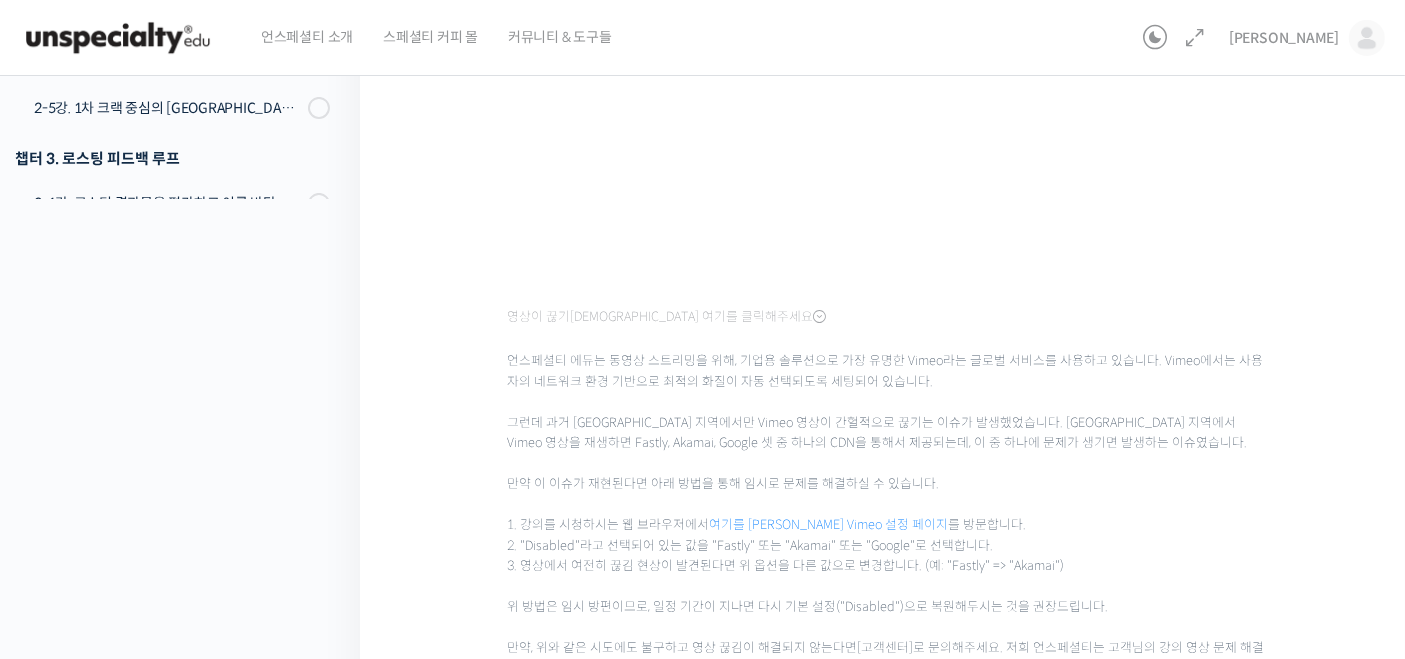 click on "언스페셜티 에듀는 동영상 스트리밍을 위해, 기업용 솔루션으로 가장 유명한 Vimeo라는 글로벌 서비스를 사용하고 있습니다. Vimeo에서는 사용자의 네트워크 환경 기반으로 최적의 화질이 자동 선택되도록 세팅되어 있습니다. 그런데 과거 [GEOGRAPHIC_DATA] 지역에서만 Vimeo 영상이 간헐적으로 끊기는 이슈가 발생했었습니다. [GEOGRAPHIC_DATA] 지역에서 Vimeo 영상을 재생하면 Fastly, Akamai, Google 셋 중 하나의 CDN을 통해서 제공되는데, 이 중 하나에 문제가 생기면 발생하는 이슈였습니다. 만약 이 이슈가 재현된다면 아래 방법을 통해 임시로 문제를 해결하실 수 있습니다. 1. 강의를 시청하시는 웹 브라우저에서  여기를 클릭하셔서 Vimeo 설정 페이지 를 방문합니다. 2. "Disabled"라고 선택되어 있는 값을 "Fastly" 또는 "Akamai" 또는 "Google"로 선택합니다. [고객센터]" at bounding box center (888, 505) 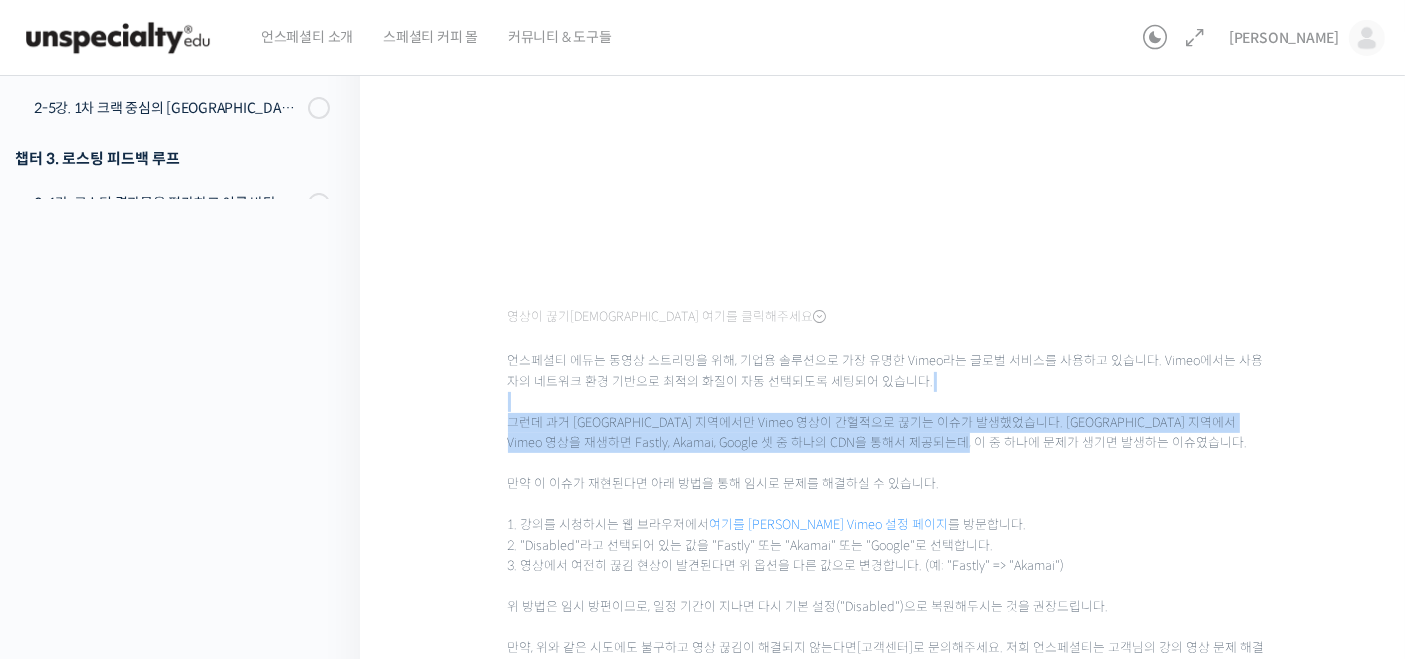 drag, startPoint x: 1026, startPoint y: 453, endPoint x: 1046, endPoint y: 504, distance: 54.781384 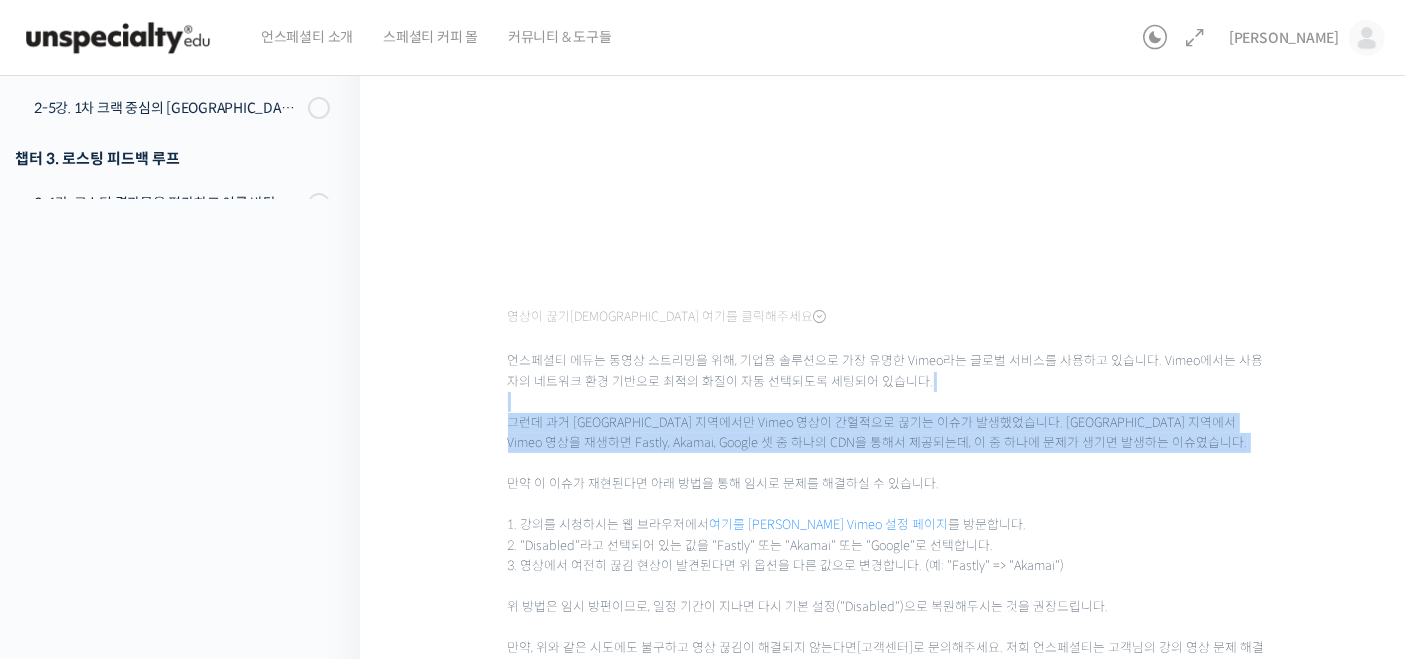 click on "언스페셜티 에듀는 동영상 스트리밍을 위해, 기업용 솔루션으로 가장 유명한 Vimeo라는 글로벌 서비스를 사용하고 있습니다. Vimeo에서는 사용자의 네트워크 환경 기반으로 최적의 화질이 자동 선택되도록 세팅되어 있습니다. 그런데 과거 [GEOGRAPHIC_DATA] 지역에서만 Vimeo 영상이 간헐적으로 끊기는 이슈가 발생했었습니다. [GEOGRAPHIC_DATA] 지역에서 Vimeo 영상을 재생하면 Fastly, Akamai, Google 셋 중 하나의 CDN을 통해서 제공되는데, 이 중 하나에 문제가 생기면 발생하는 이슈였습니다. 만약 이 이슈가 재현된다면 아래 방법을 통해 임시로 문제를 해결하실 수 있습니다. 1. 강의를 시청하시는 웹 브라우저에서  여기를 클릭하셔서 Vimeo 설정 페이지 를 방문합니다. 2. "Disabled"라고 선택되어 있는 값을 "Fastly" 또는 "Akamai" 또는 "Google"로 선택합니다. [고객센터]" at bounding box center (888, 505) 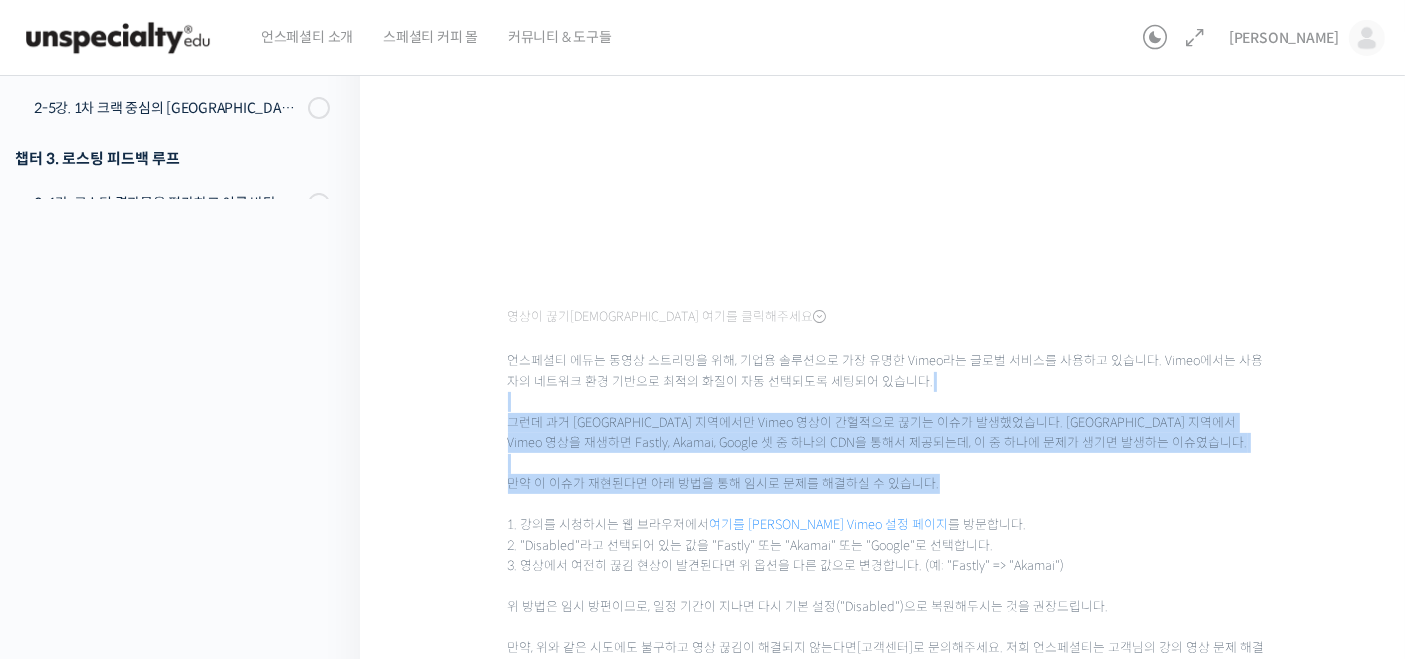 click on "언스페셜티 에듀는 동영상 스트리밍을 위해, 기업용 솔루션으로 가장 유명한 Vimeo라는 글로벌 서비스를 사용하고 있습니다. Vimeo에서는 사용자의 네트워크 환경 기반으로 최적의 화질이 자동 선택되도록 세팅되어 있습니다. 그런데 과거 [GEOGRAPHIC_DATA] 지역에서만 Vimeo 영상이 간헐적으로 끊기는 이슈가 발생했었습니다. [GEOGRAPHIC_DATA] 지역에서 Vimeo 영상을 재생하면 Fastly, Akamai, Google 셋 중 하나의 CDN을 통해서 제공되는데, 이 중 하나에 문제가 생기면 발생하는 이슈였습니다. 만약 이 이슈가 재현된다면 아래 방법을 통해 임시로 문제를 해결하실 수 있습니다. 1. 강의를 시청하시는 웹 브라우저에서  여기를 클릭하셔서 Vimeo 설정 페이지 를 방문합니다. 2. "Disabled"라고 선택되어 있는 값을 "Fastly" 또는 "Akamai" 또는 "Google"로 선택합니다. [고객센터]" at bounding box center (888, 505) 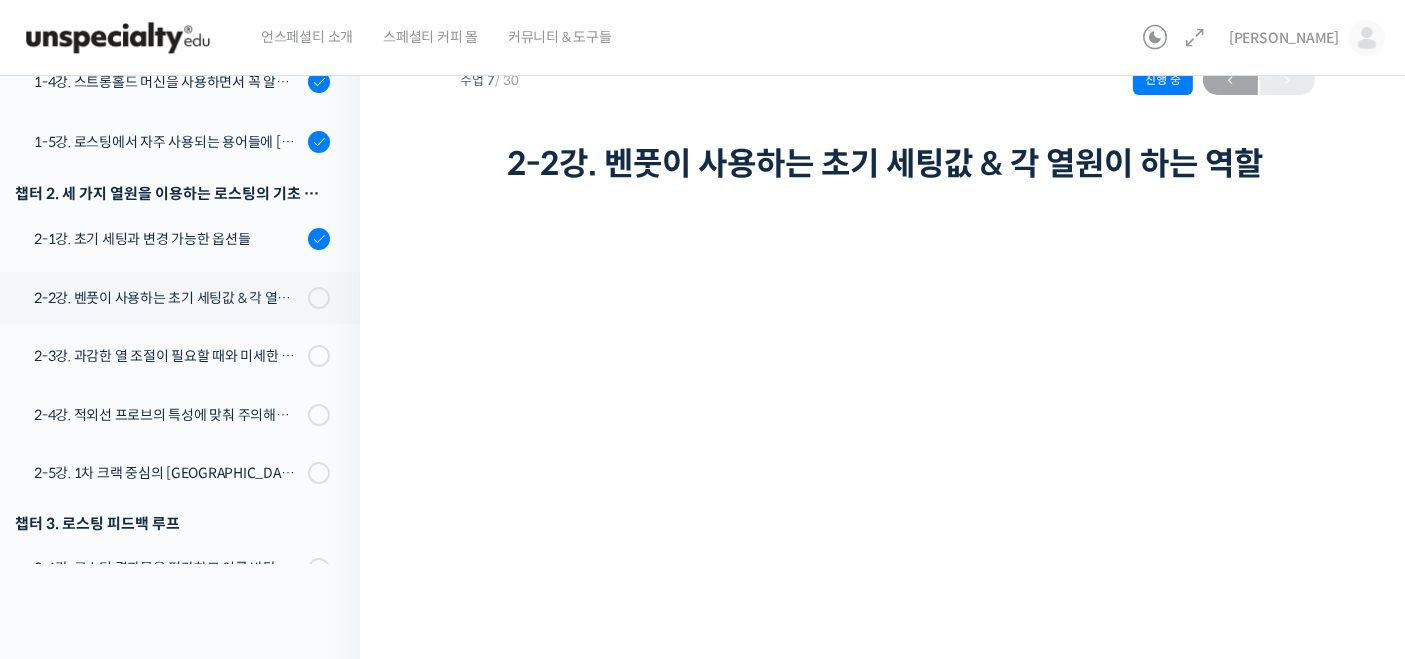 scroll, scrollTop: 0, scrollLeft: 0, axis: both 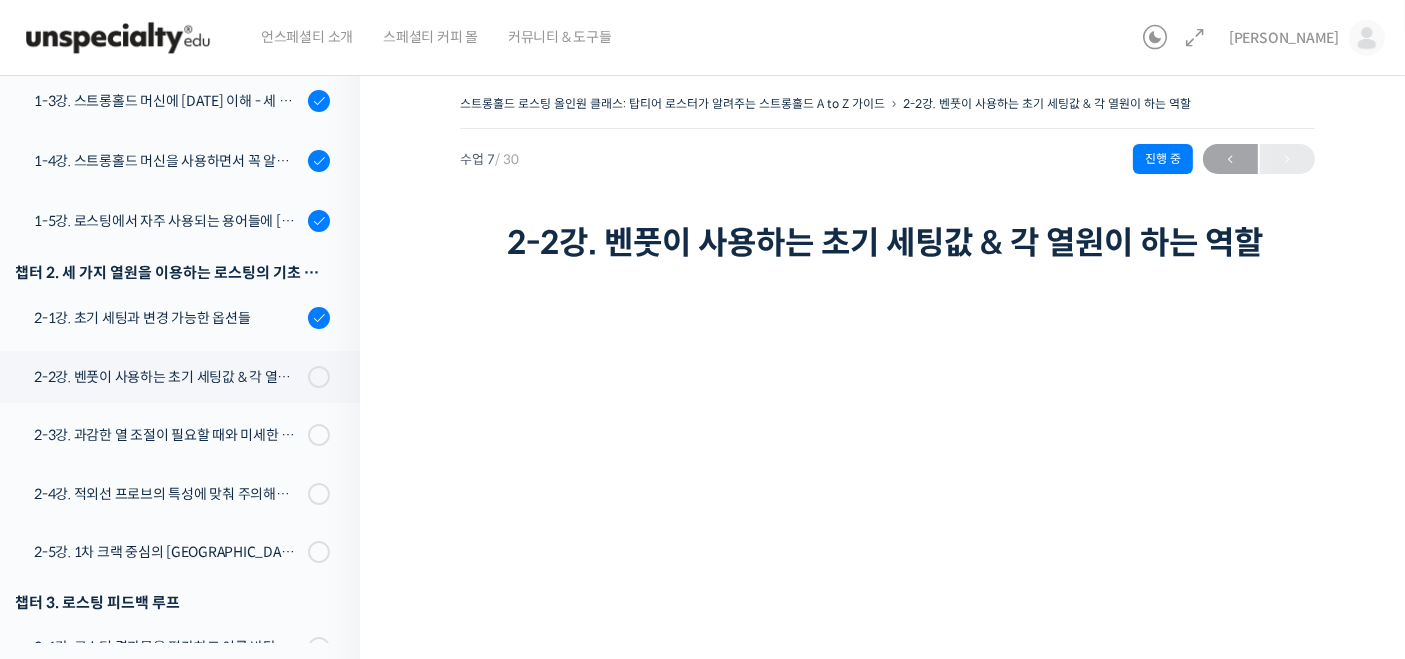 drag, startPoint x: 446, startPoint y: 350, endPoint x: 420, endPoint y: 335, distance: 30.016663 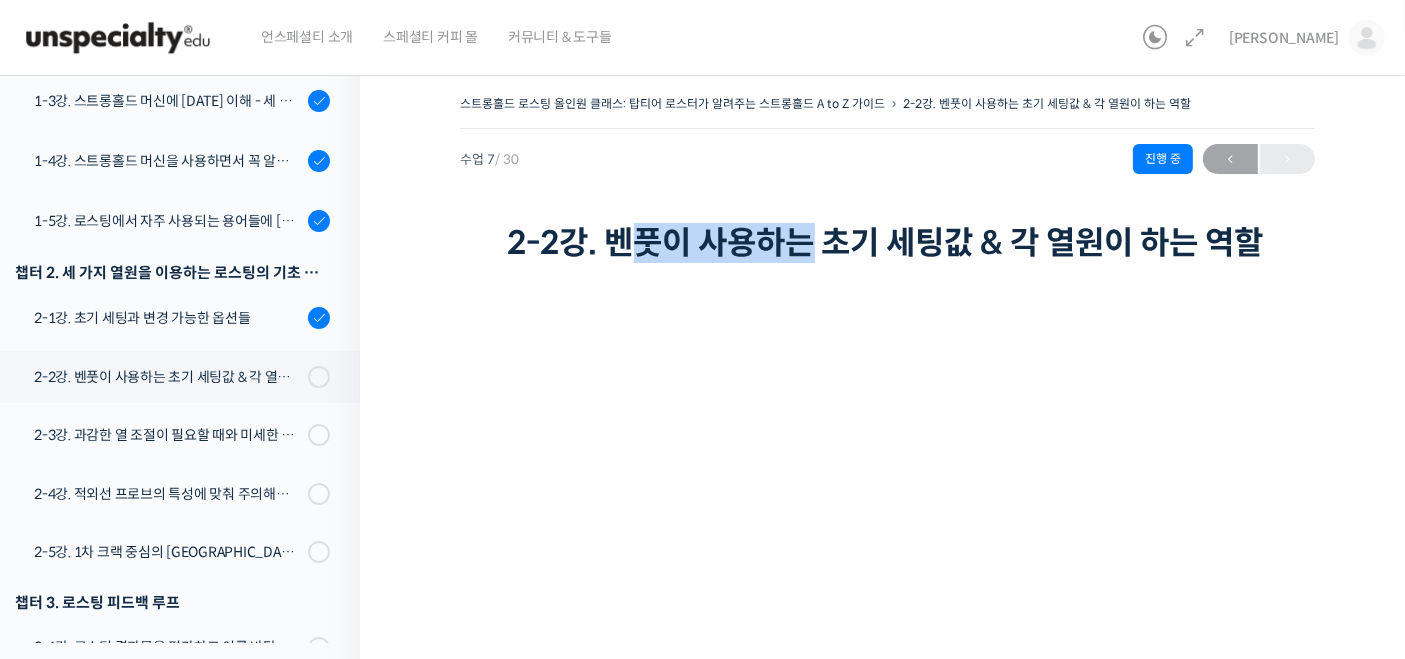 drag, startPoint x: 638, startPoint y: 196, endPoint x: 822, endPoint y: 264, distance: 196.1632 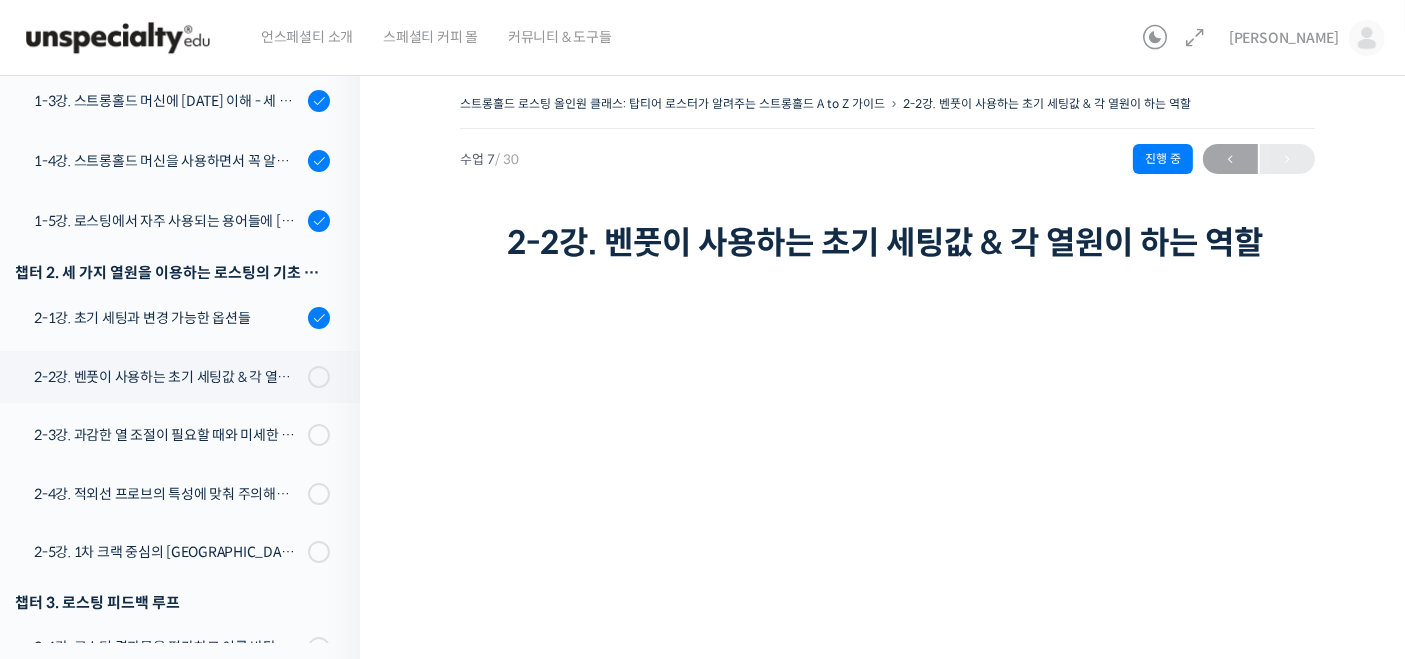 click on "스트롱홀드 로스팅 올인원 클래스: 탑티어 로스터가 알려주는 스트롱홀드 A to Z 가이드
2-2강. 벤풋이 사용하는 초기 세팅값 & 각 열원이 하는 역할
진행 중
수업 7  / 30
진행 중
[DATE] 8:18 오후
←  이전
2-2강. 벤풋이 사용하는 초기 세팅값 & 각 열원이 하는 역할" at bounding box center [887, 179] 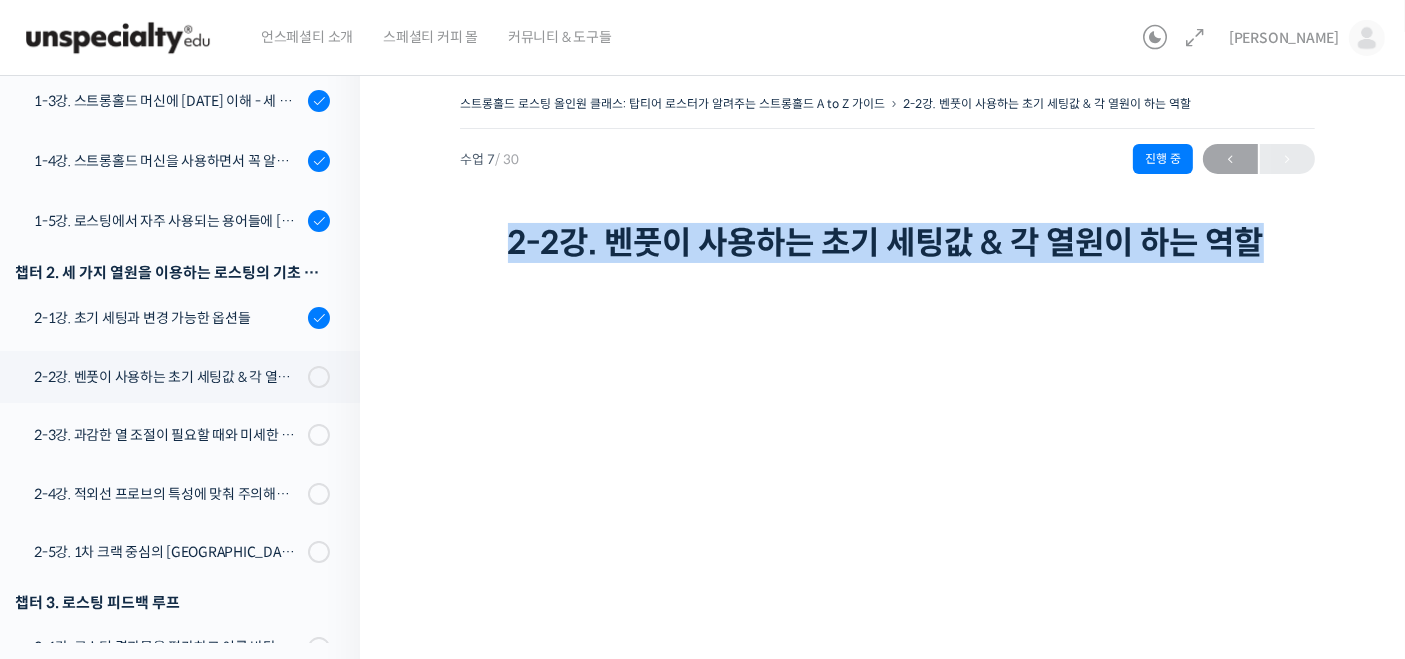 drag, startPoint x: 465, startPoint y: 213, endPoint x: 634, endPoint y: 281, distance: 182.16751 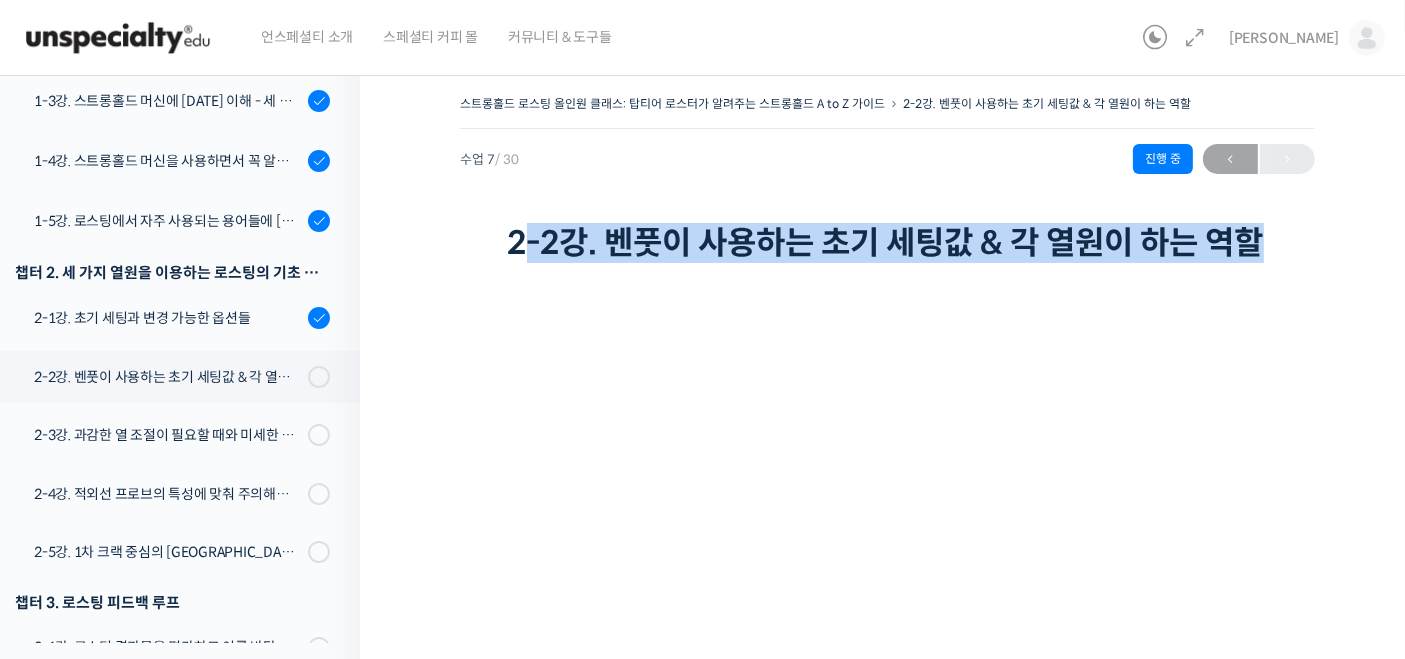 drag, startPoint x: 518, startPoint y: 235, endPoint x: 659, endPoint y: 286, distance: 149.93999 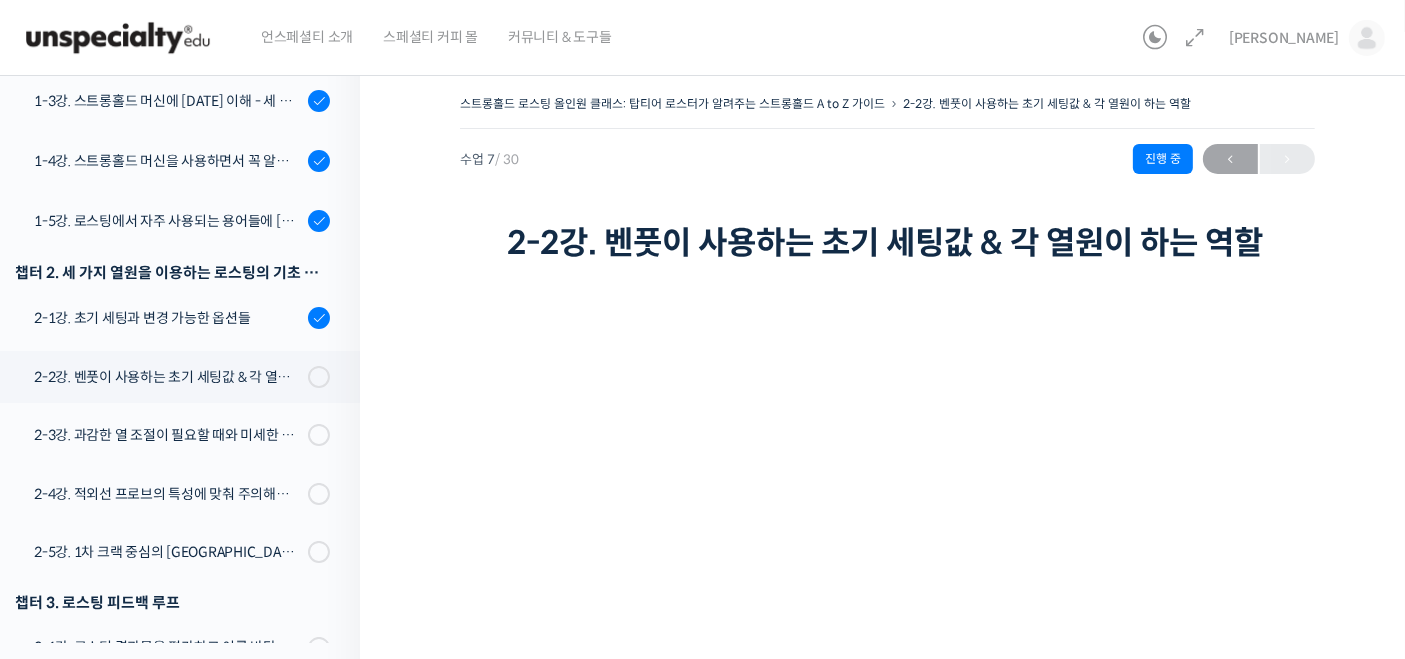 drag, startPoint x: 742, startPoint y: 295, endPoint x: 731, endPoint y: 297, distance: 11.18034 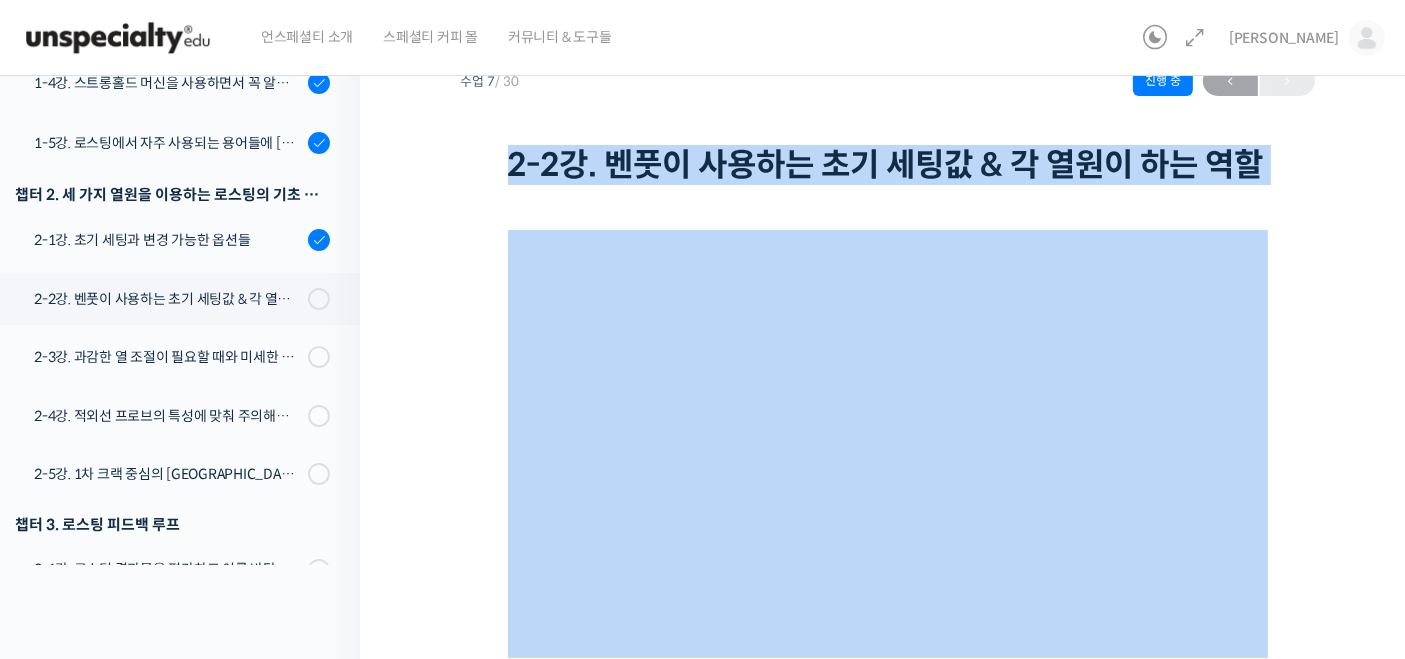 drag, startPoint x: 517, startPoint y: 226, endPoint x: 554, endPoint y: 275, distance: 61.400326 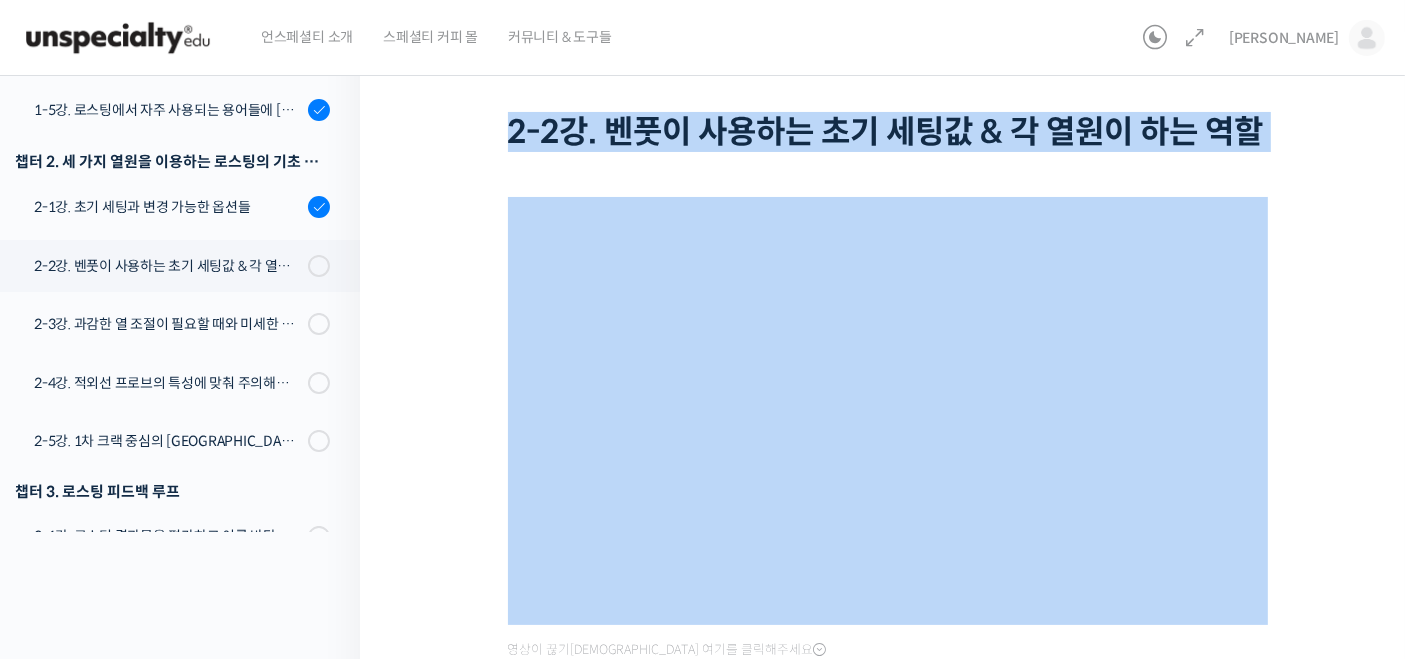 click on "영상이 끊기[DEMOGRAPHIC_DATA] 여기를 클릭해주세요  언스페셜티 에듀는 동영상 스트리밍을 위해, 기업용 솔루션으로 가장 유명한 Vimeo라는 글로벌 서비스를 사용하고 있습니다. Vimeo에서는 사용자의 네트워크 환경 기반으로 최적의 화질이 자동 선택되도록 세팅되어 있습니다. 그런데 과거 [GEOGRAPHIC_DATA] 지역에서만 Vimeo 영상이 간헐적으로 끊기는 이슈가 발생했었습니다. [GEOGRAPHIC_DATA] 지역에서 Vimeo 영상을 재생하면 Fastly, Akamai, Google 셋 중 하나의 CDN을 통해서 제공되는데, 이 중 하나에 문제가 생기면 발생하는 이슈였습니다. 만약 이 이슈가 재현된다면 아래 방법을 통해 임시로 문제를 해결하실 수 있습니다. 1. 강의를 시청하시는 웹 브라우저에서  여기를 클릭하셔서 Vimeo 설정 페이지 를 방문합니다. [고객센터]" at bounding box center [888, 1210] 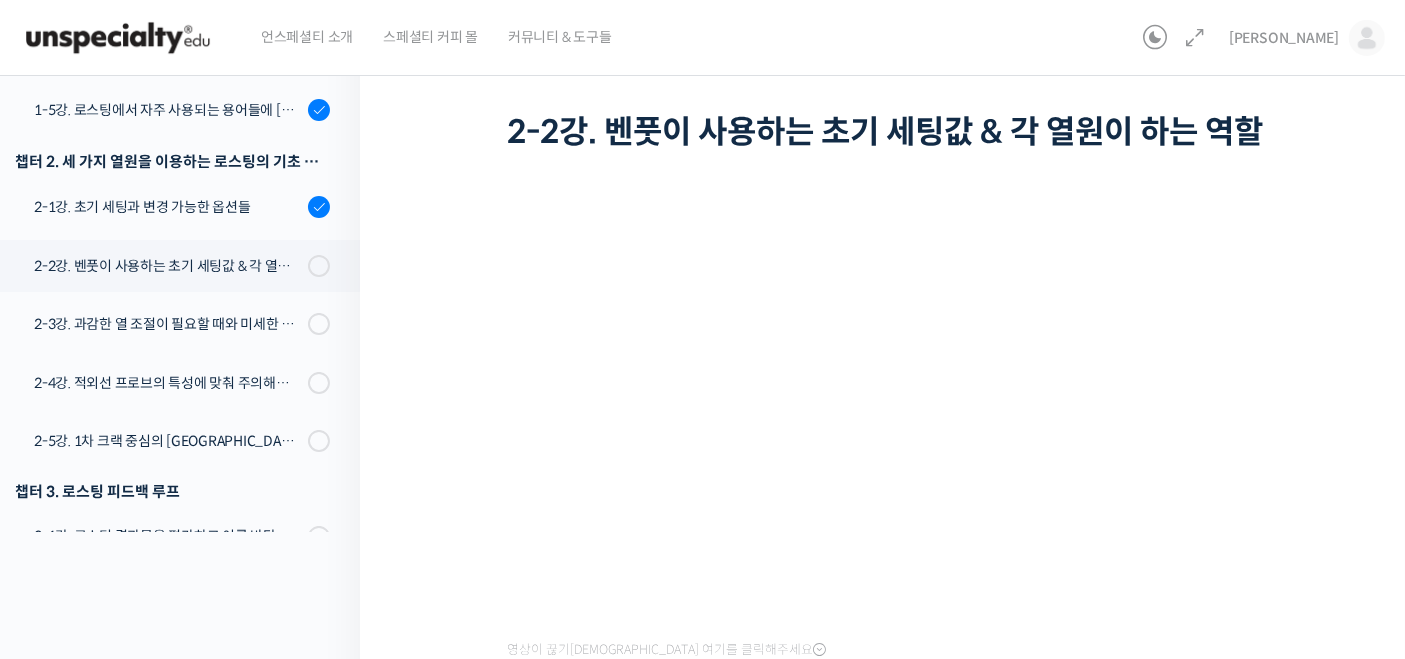 click on "영상이 끊기[DEMOGRAPHIC_DATA] 여기를 클릭해주세요  언스페셜티 에듀는 동영상 스트리밍을 위해, 기업용 솔루션으로 가장 유명한 Vimeo라는 글로벌 서비스를 사용하고 있습니다. Vimeo에서는 사용자의 네트워크 환경 기반으로 최적의 화질이 자동 선택되도록 세팅되어 있습니다. 그런데 과거 [GEOGRAPHIC_DATA] 지역에서만 Vimeo 영상이 간헐적으로 끊기는 이슈가 발생했었습니다. [GEOGRAPHIC_DATA] 지역에서 Vimeo 영상을 재생하면 Fastly, Akamai, Google 셋 중 하나의 CDN을 통해서 제공되는데, 이 중 하나에 문제가 생기면 발생하는 이슈였습니다. 만약 이 이슈가 재현된다면 아래 방법을 통해 임시로 문제를 해결하실 수 있습니다. 1. 강의를 시청하시는 웹 브라우저에서  여기를 클릭하셔서 Vimeo 설정 페이지 를 방문합니다. [고객센터]" at bounding box center (888, 1210) 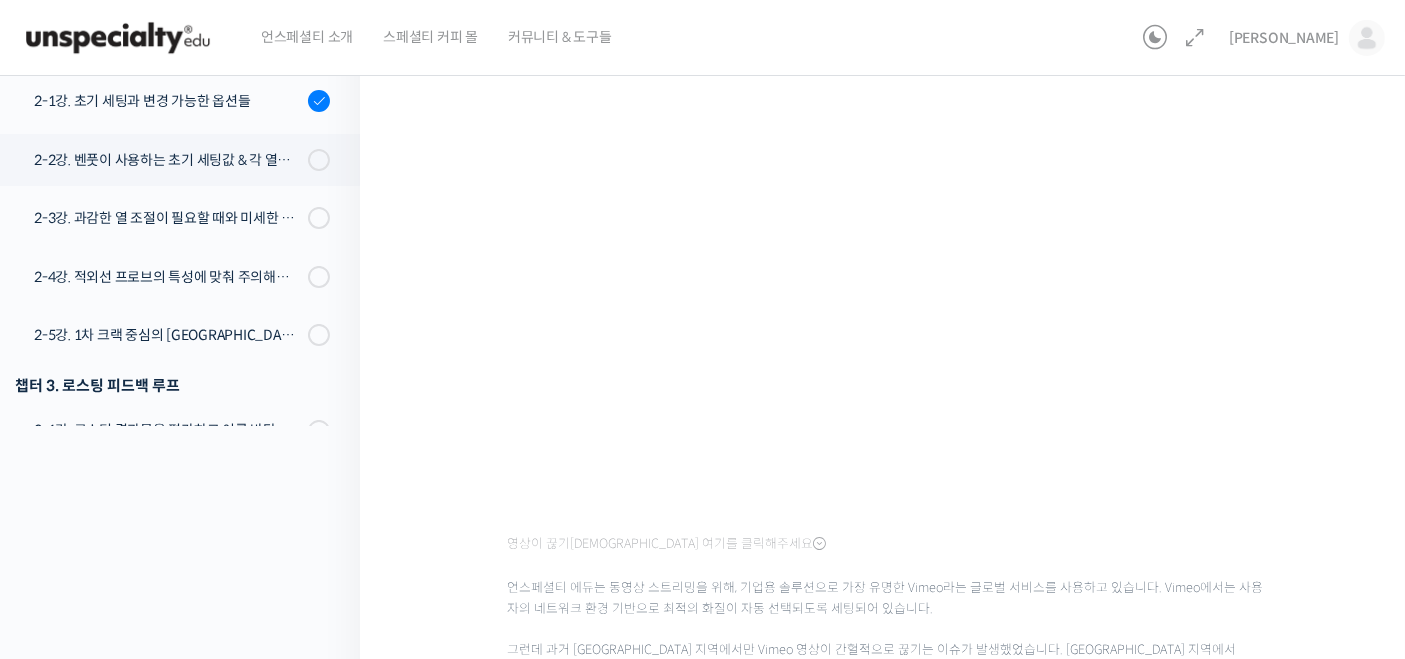 scroll, scrollTop: 222, scrollLeft: 0, axis: vertical 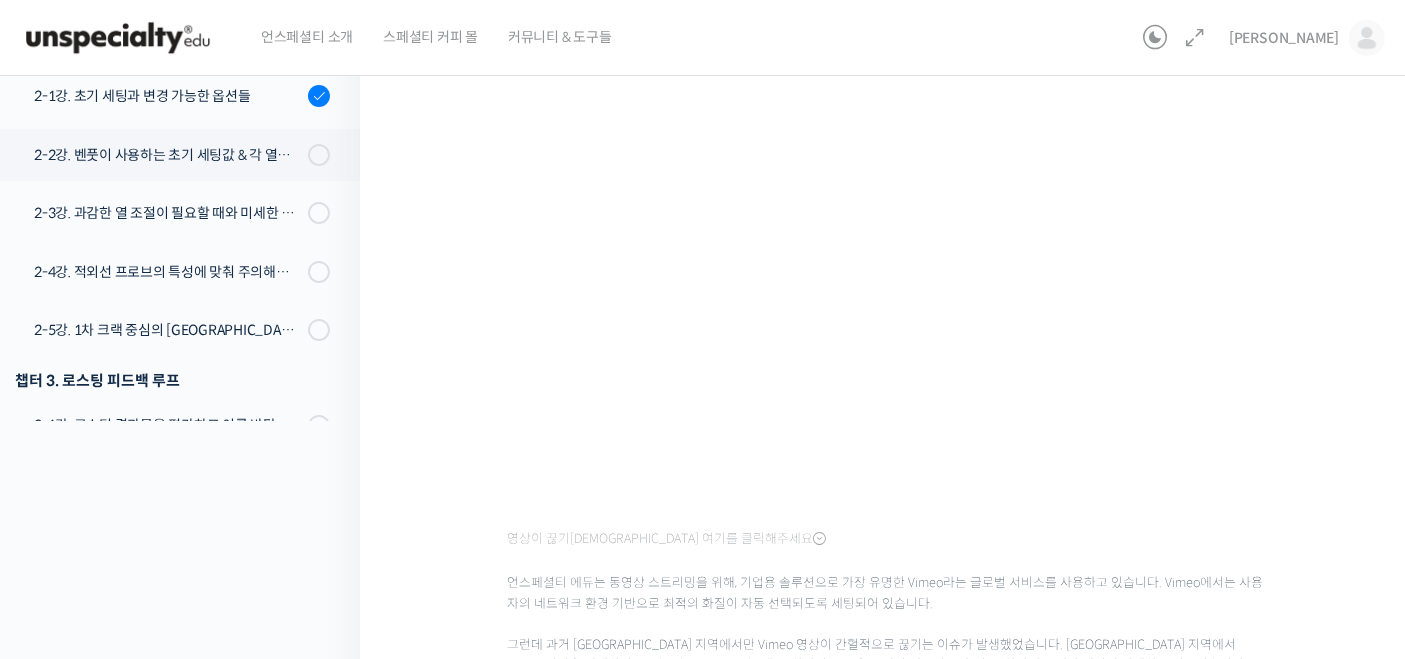click on "스트롱홀드 로스팅 올인원 클래스: 탑티어 로스터가 알려주는 스트롱홀드 A to Z 가이드
2-2강. 벤풋이 사용하는 초기 세팅값 & 각 열원이 하는 역할
진행 중
수업 7  / 30
진행 중
[DATE] 8:18 오후
←  이전
2-2강. 벤풋이 사용하는 초기 세팅값 & 각 열원이 하는 역할
영상이 끊기[DEMOGRAPHIC_DATA]를 클릭해주세요  1. 강의를 시청하시는 웹 브라우저에서" at bounding box center [887, 1016] 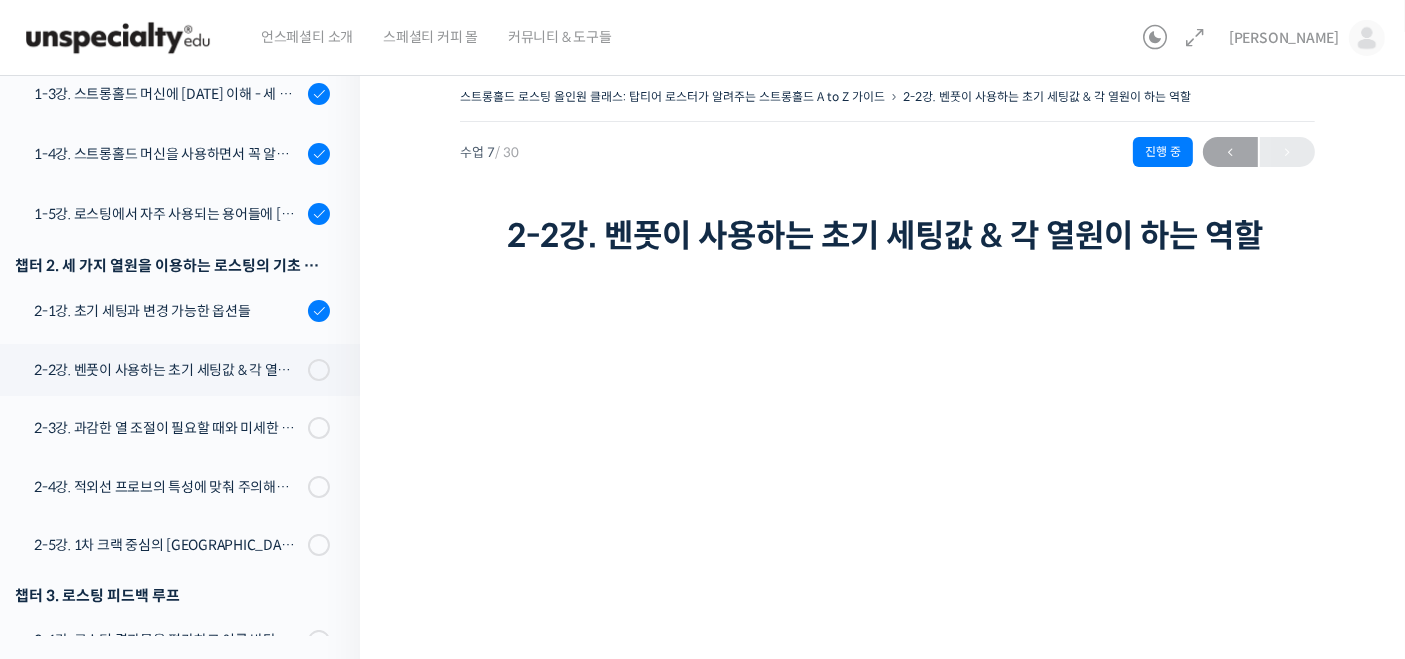 scroll, scrollTop: 0, scrollLeft: 0, axis: both 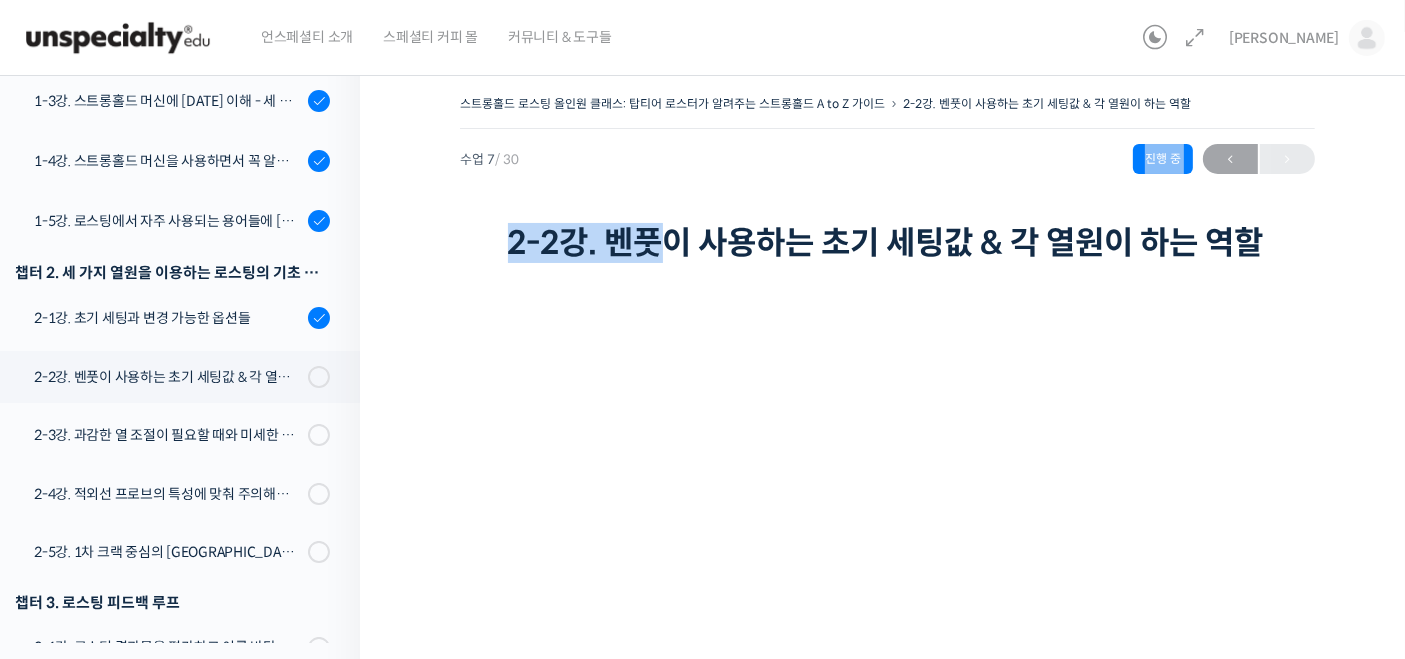drag, startPoint x: 594, startPoint y: 171, endPoint x: 823, endPoint y: 251, distance: 242.57164 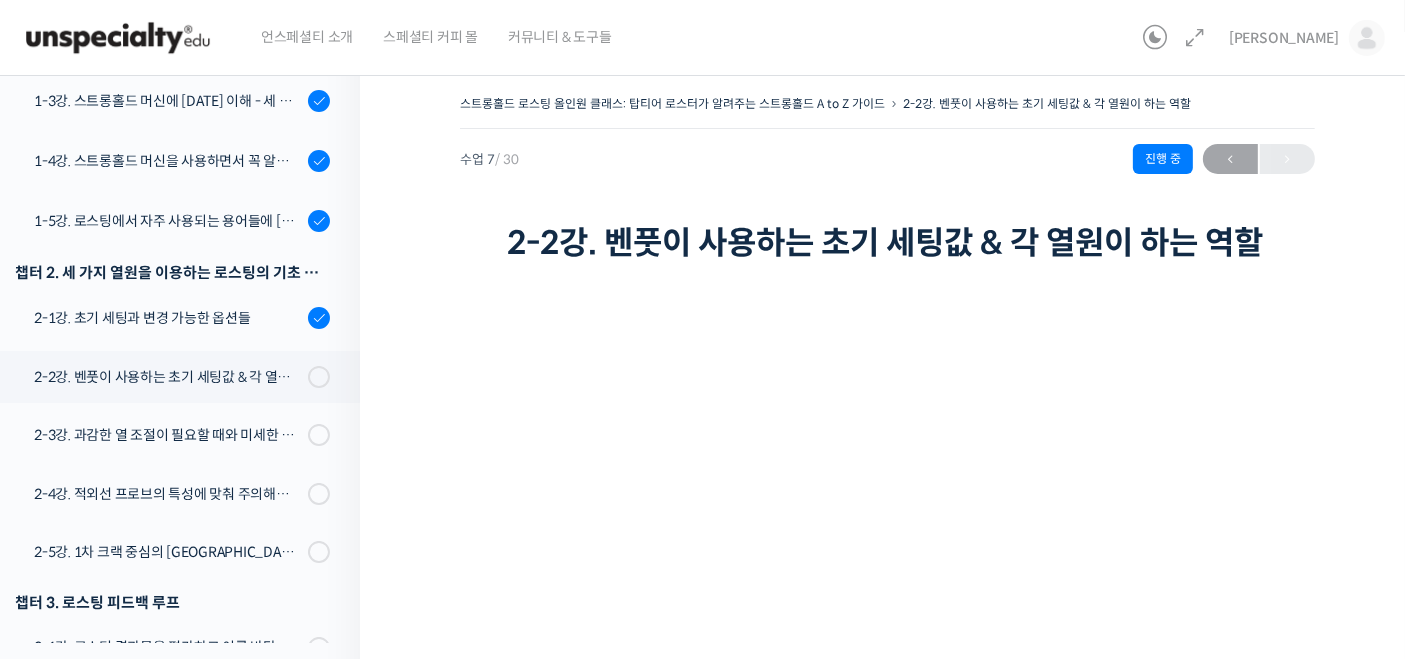 click on "2-2강. 벤풋이 사용하는 초기 세팅값 & 각 열원이 하는 역할" at bounding box center [888, 243] 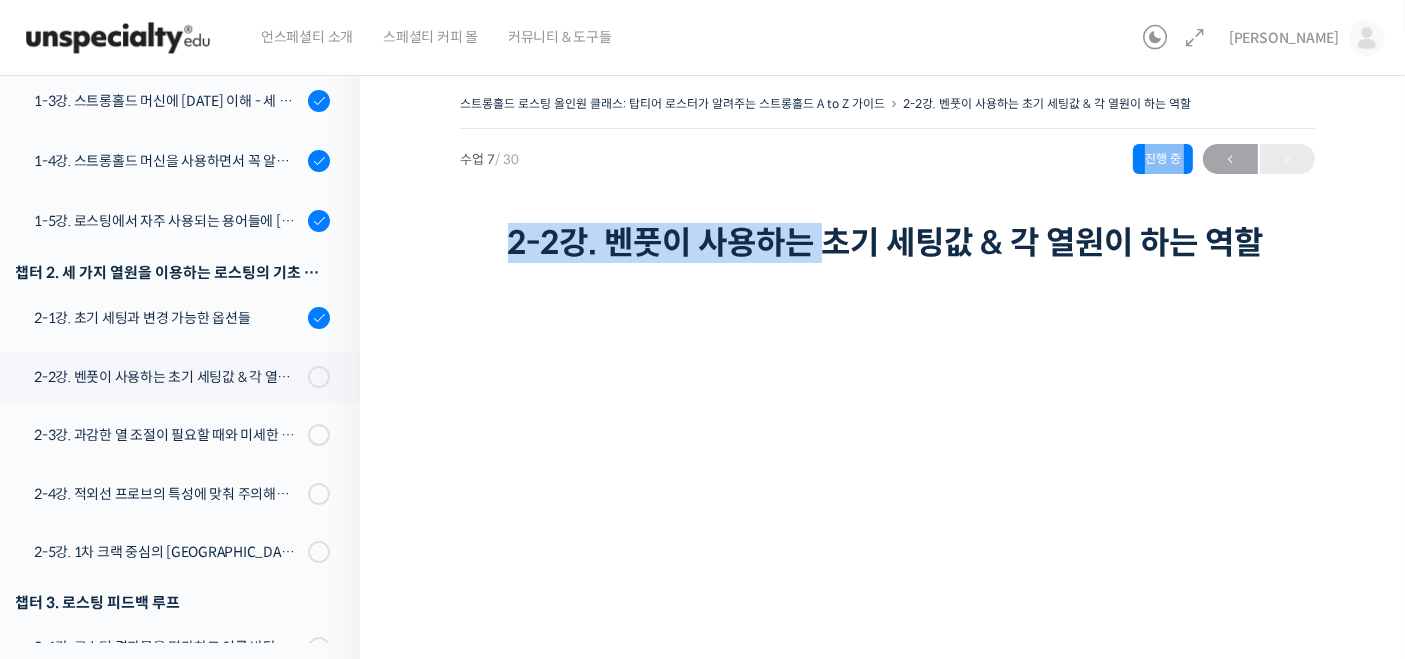 drag, startPoint x: 724, startPoint y: 151, endPoint x: 940, endPoint y: 293, distance: 258.49564 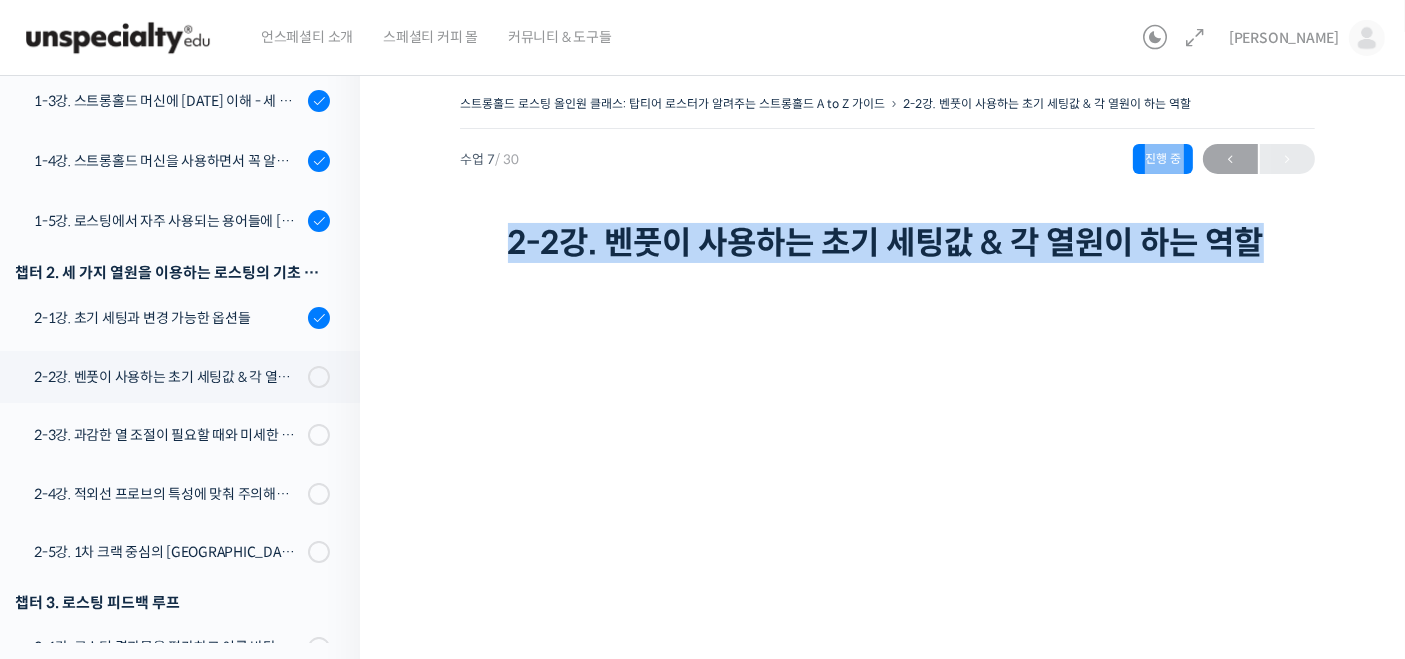 click on "2-2강. 벤풋이 사용하는 초기 세팅값 & 각 열원이 하는 역할" at bounding box center (888, 243) 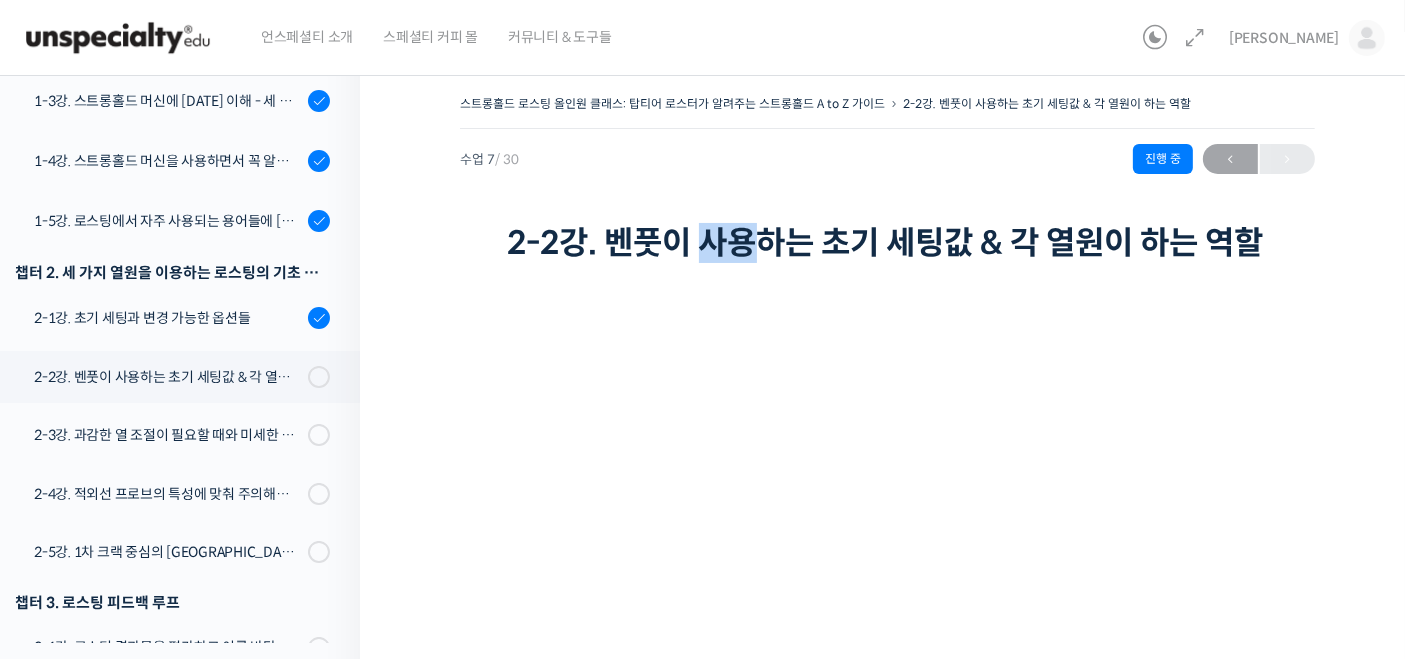 drag, startPoint x: 714, startPoint y: 189, endPoint x: 872, endPoint y: 273, distance: 178.94133 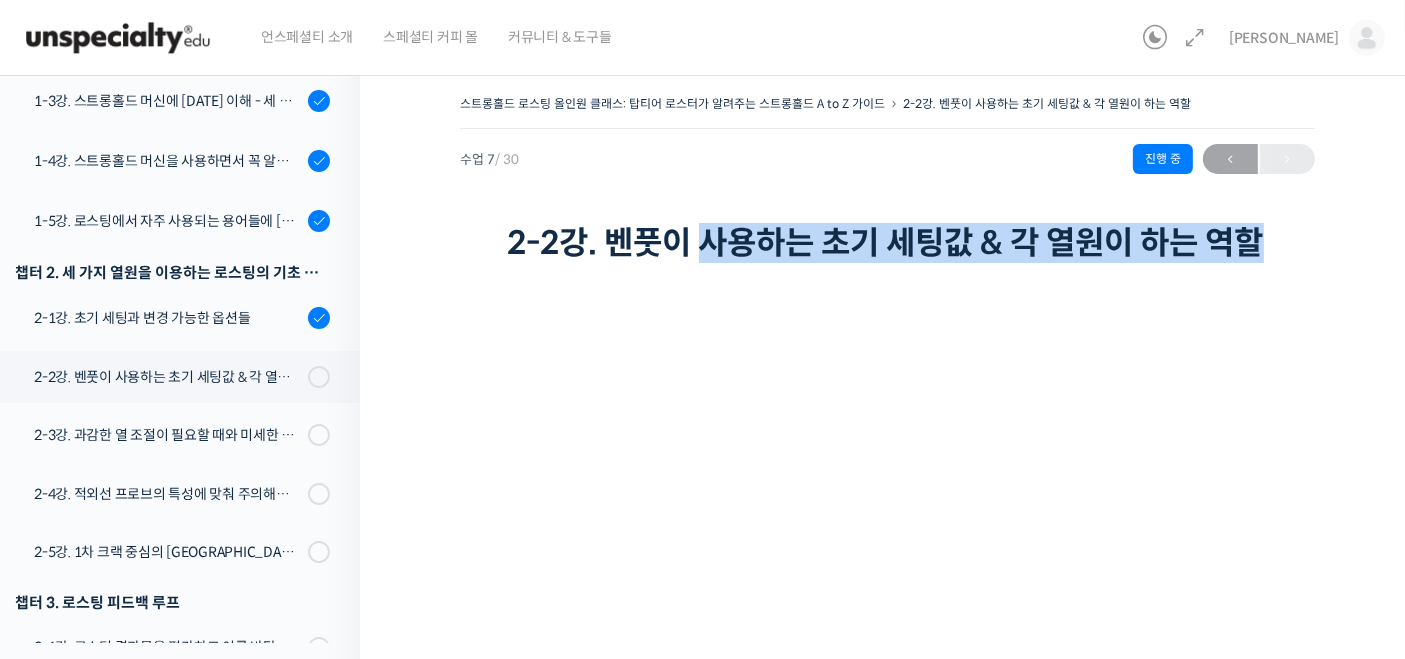 click on "2-2강. 벤풋이 사용하는 초기 세팅값 & 각 열원이 하는 역할" at bounding box center [888, 243] 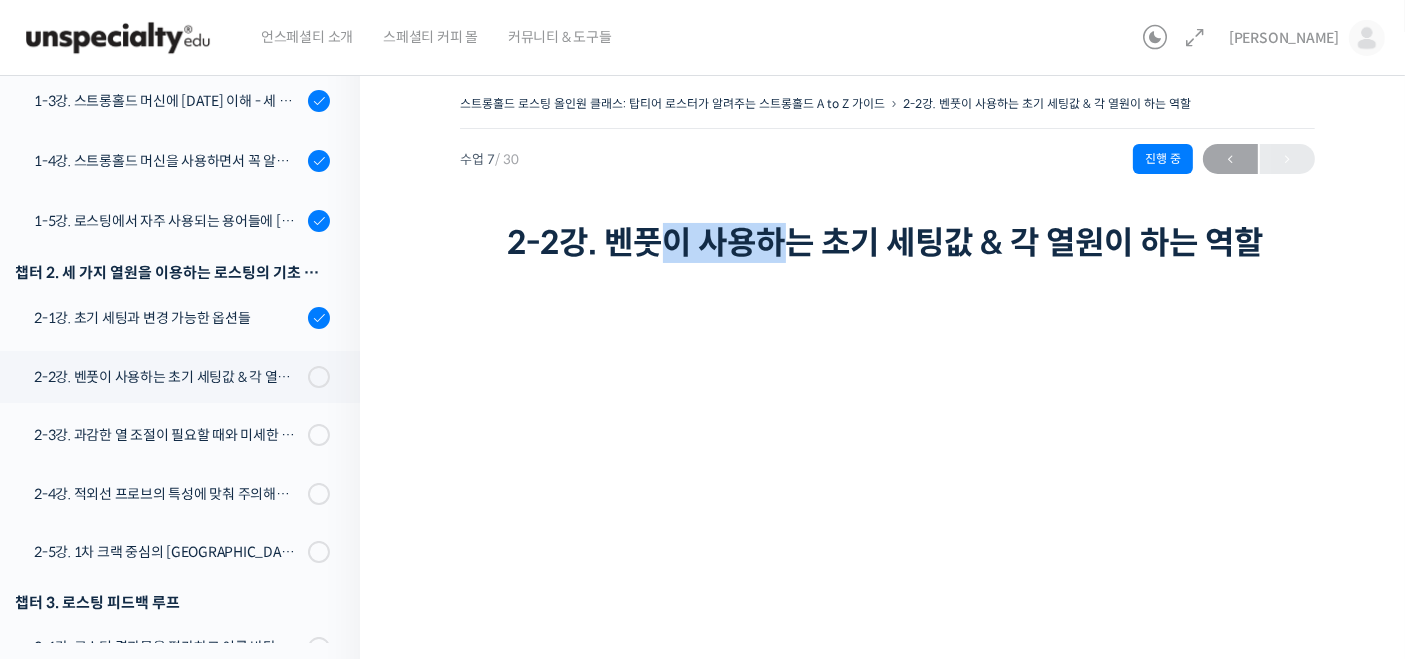 drag, startPoint x: 651, startPoint y: 183, endPoint x: 897, endPoint y: 270, distance: 260.93103 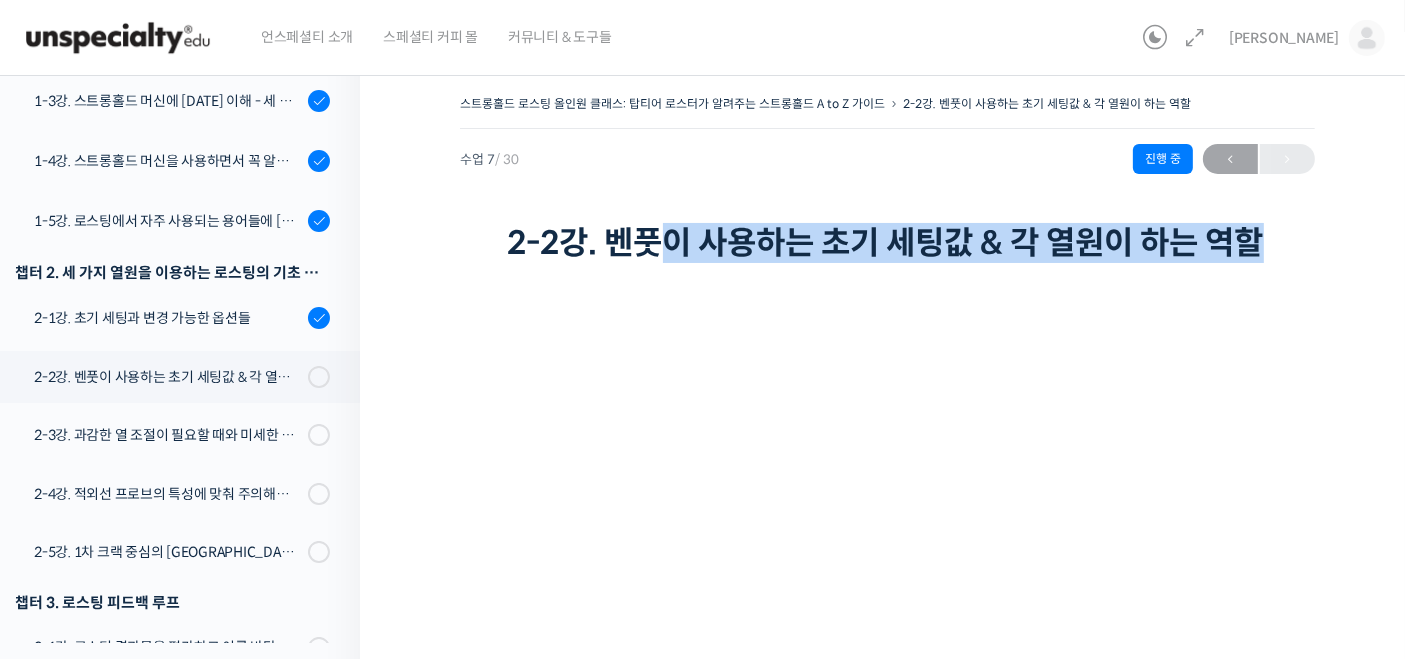 click on "2-2강. 벤풋이 사용하는 초기 세팅값 & 각 열원이 하는 역할" at bounding box center (888, 243) 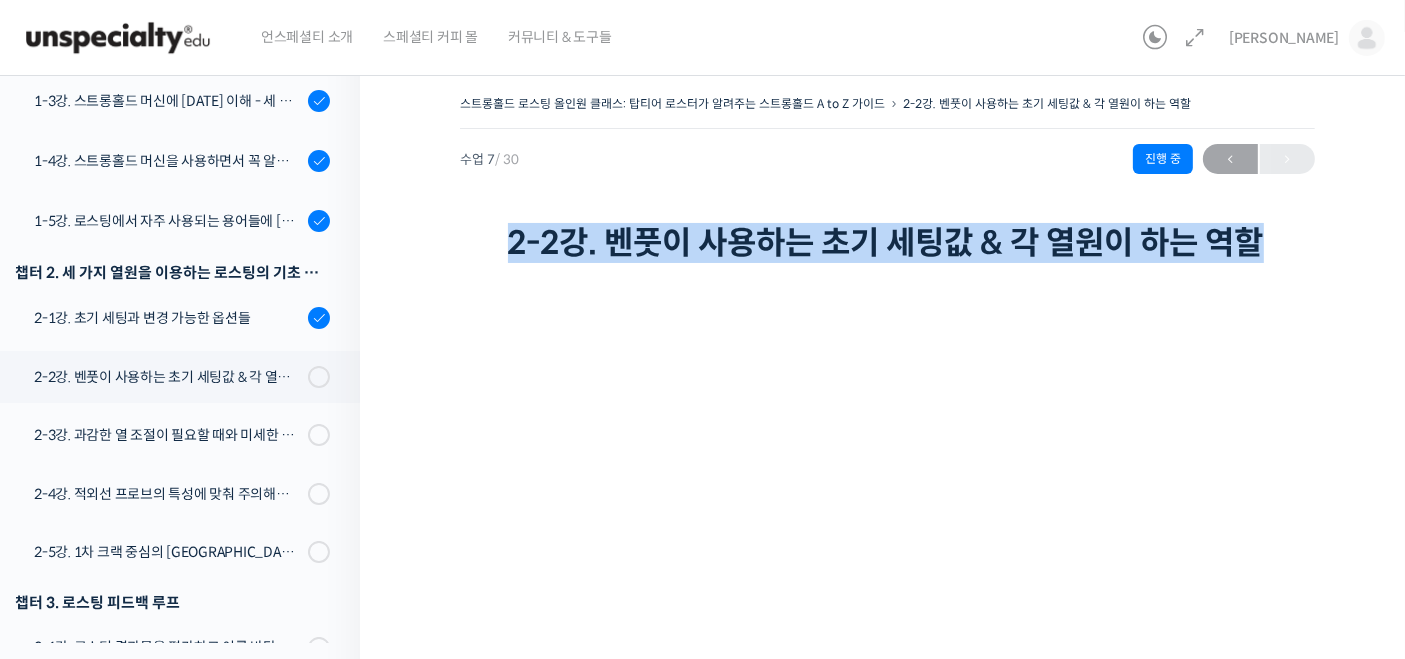 drag, startPoint x: 512, startPoint y: 238, endPoint x: 660, endPoint y: 292, distance: 157.54364 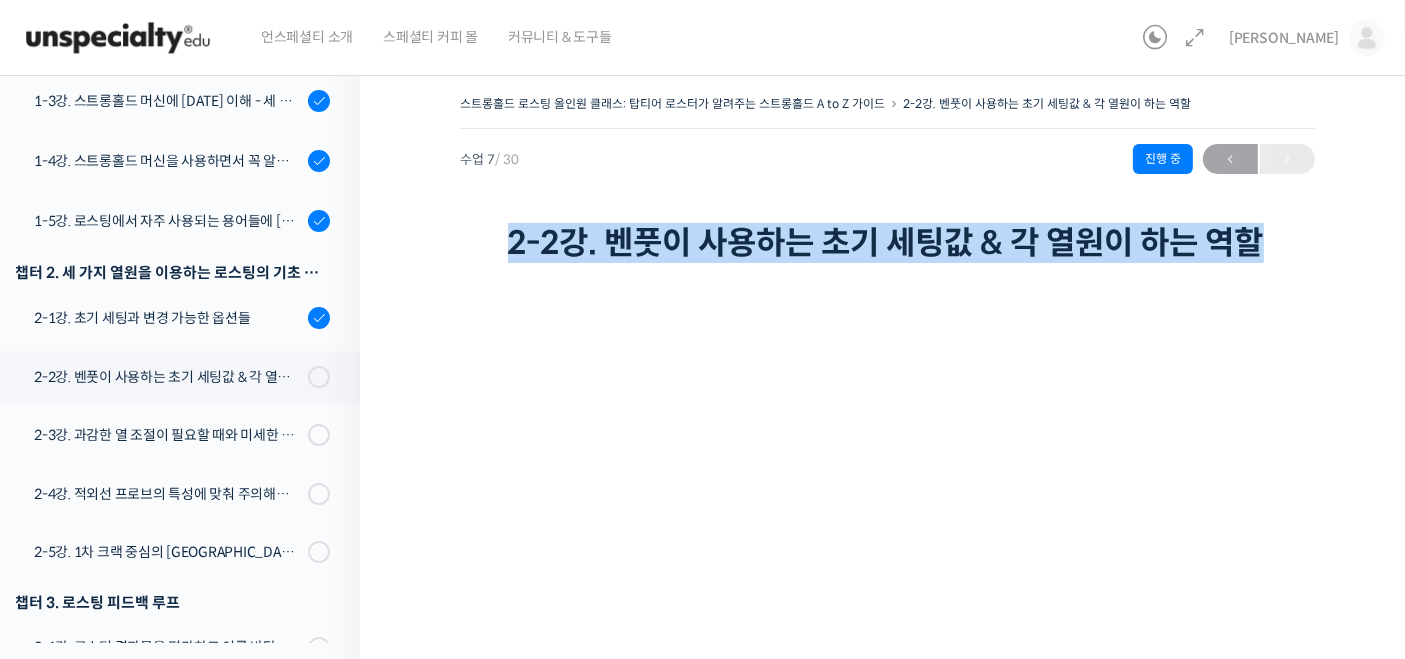 drag, startPoint x: 482, startPoint y: 210, endPoint x: 685, endPoint y: 298, distance: 221.25325 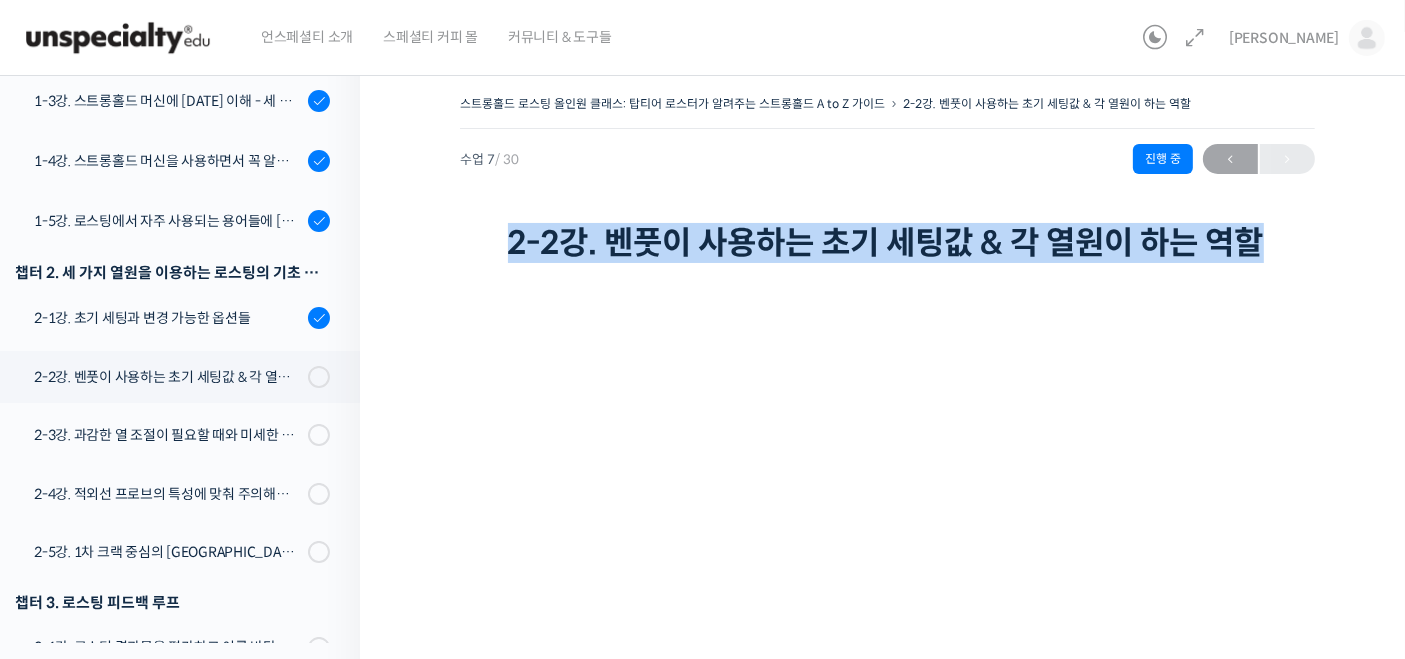 drag, startPoint x: 495, startPoint y: 242, endPoint x: 600, endPoint y: 294, distance: 117.170815 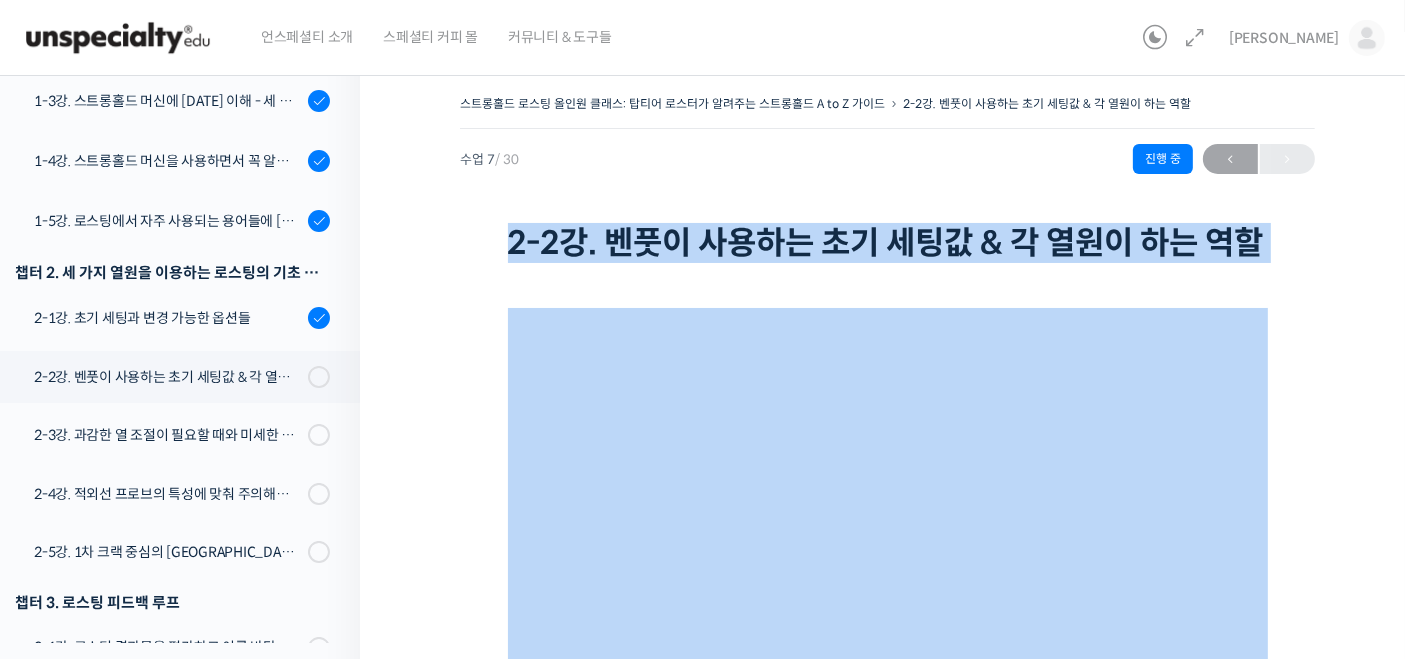 click on "스트롱홀드 로스팅 올인원 클래스: 탑티어 로스터가 알려주는 스트롱홀드 A to Z 가이드
2-2강. 벤풋이 사용하는 초기 세팅값 & 각 열원이 하는 역할
진행 중
수업 7  / 30
진행 중
[DATE] 8:18 오후
←  이전
2-2강. 벤풋이 사용하는 초기 세팅값 & 각 열원이 하는 역할
영상이 끊기[DEMOGRAPHIC_DATA] 여기를 클릭해주세요  1. 강의를 시청하시는 웹 브라우저에서  [고객센터]" at bounding box center [887, 1232] 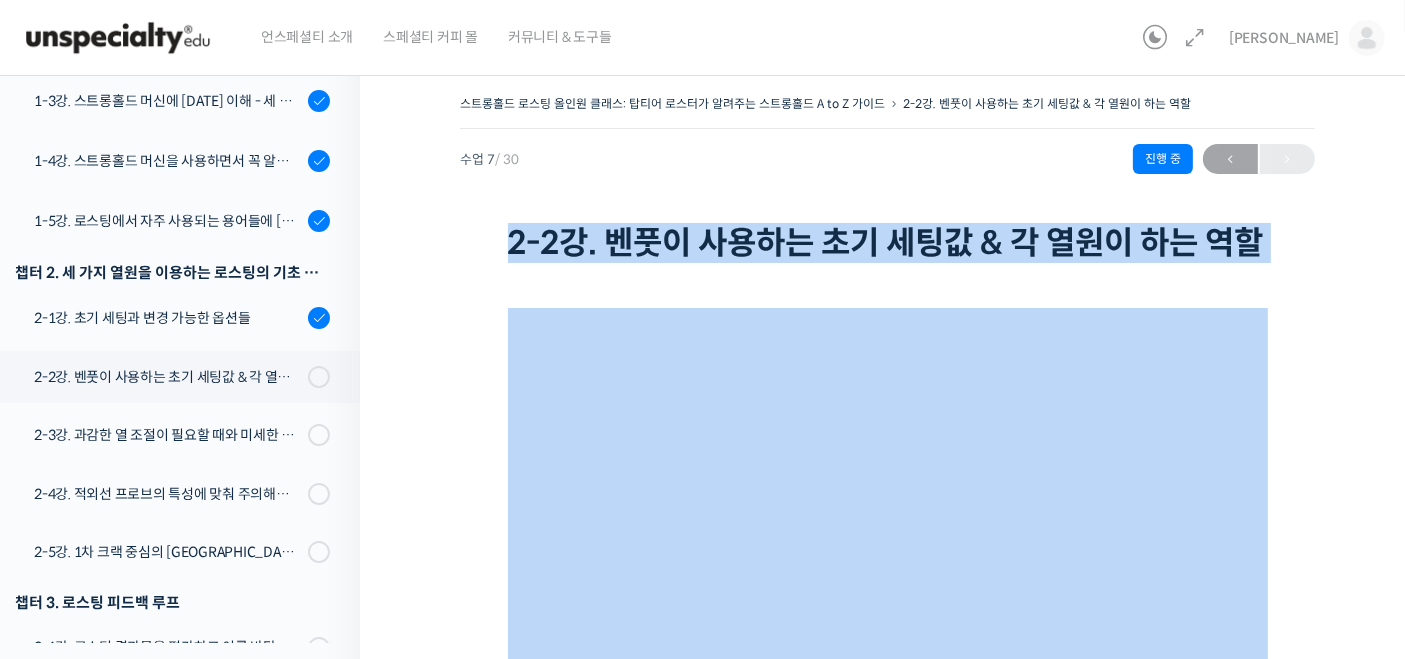 click at bounding box center (888, 265) 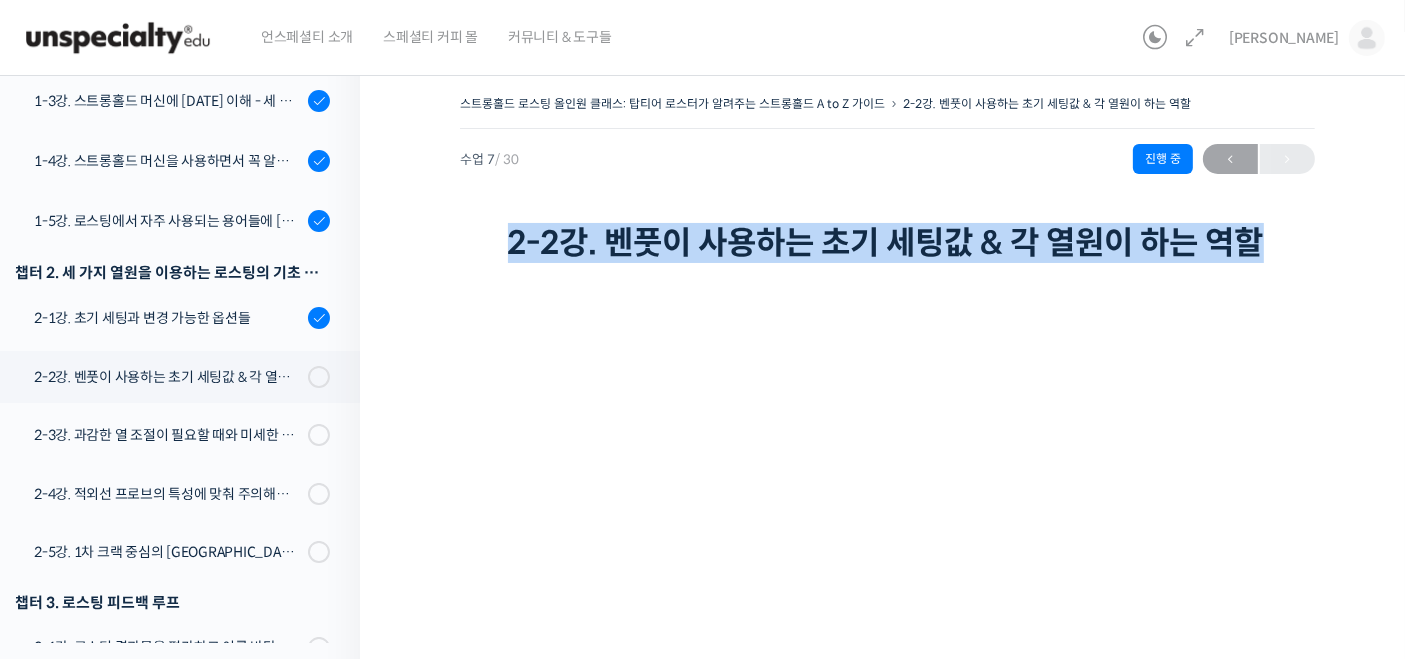 drag, startPoint x: 618, startPoint y: 283, endPoint x: 695, endPoint y: 297, distance: 78.26238 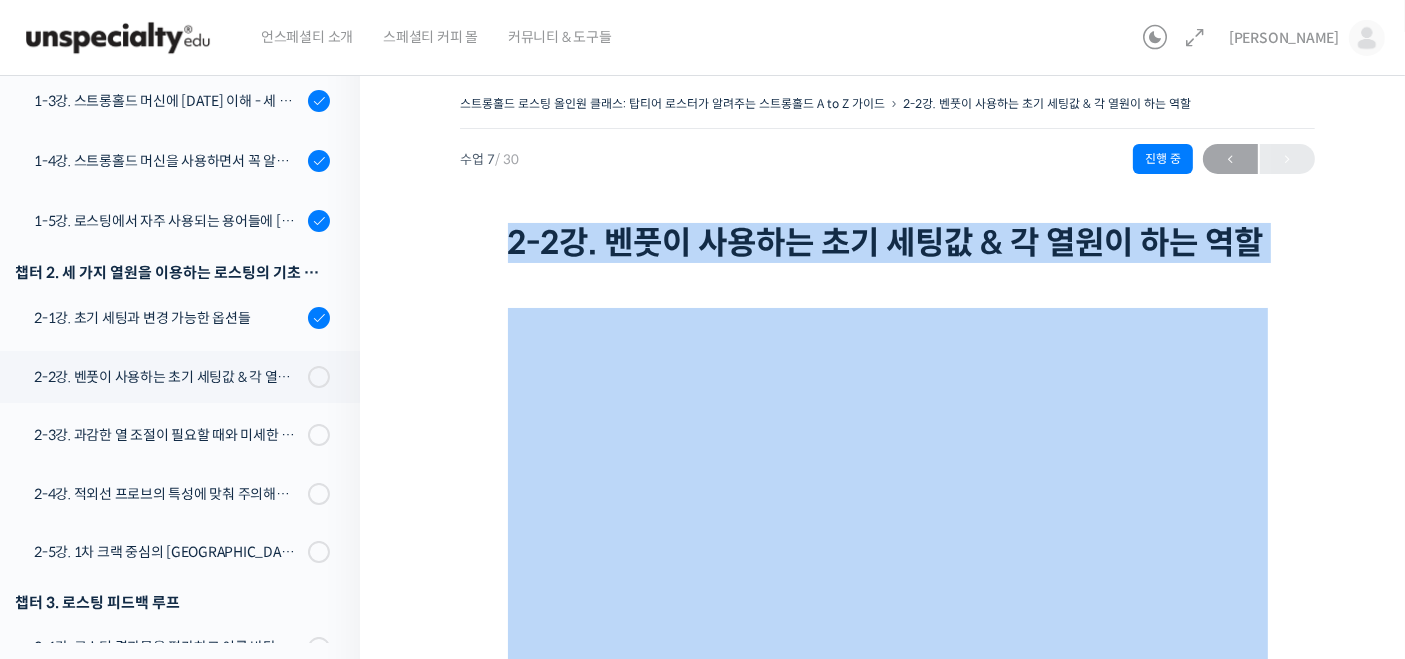 click on "2-2강. 벤풋이 사용하는 초기 세팅값 & 각 열원이 하는 역할" at bounding box center [888, 243] 